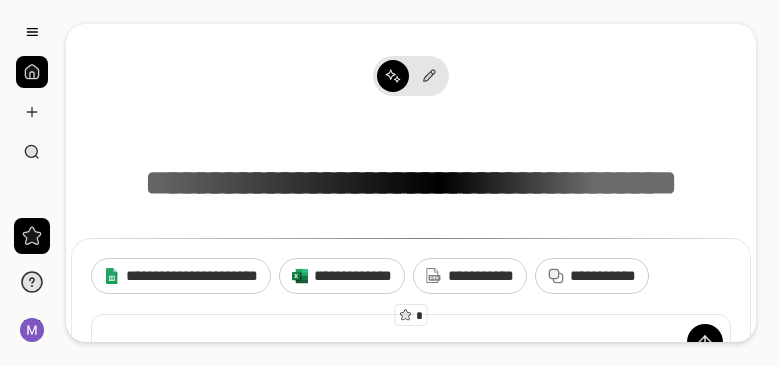 scroll, scrollTop: 0, scrollLeft: 0, axis: both 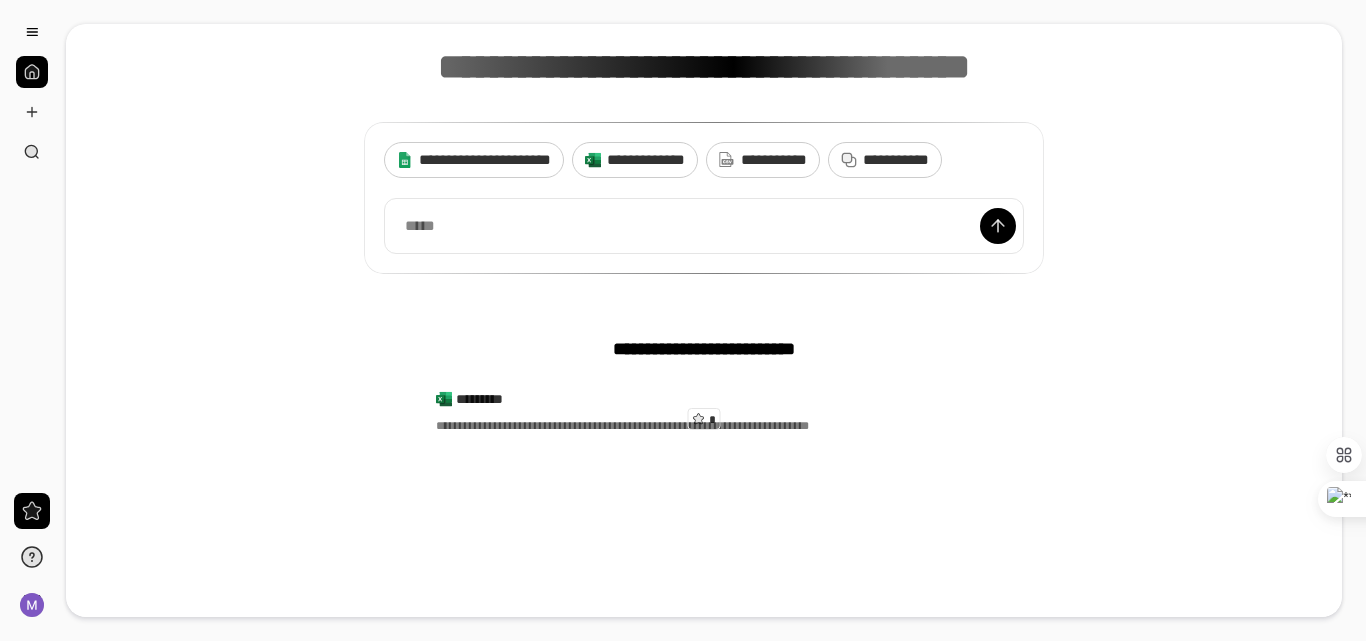 drag, startPoint x: 773, startPoint y: 6, endPoint x: 424, endPoint y: 357, distance: 494.97678 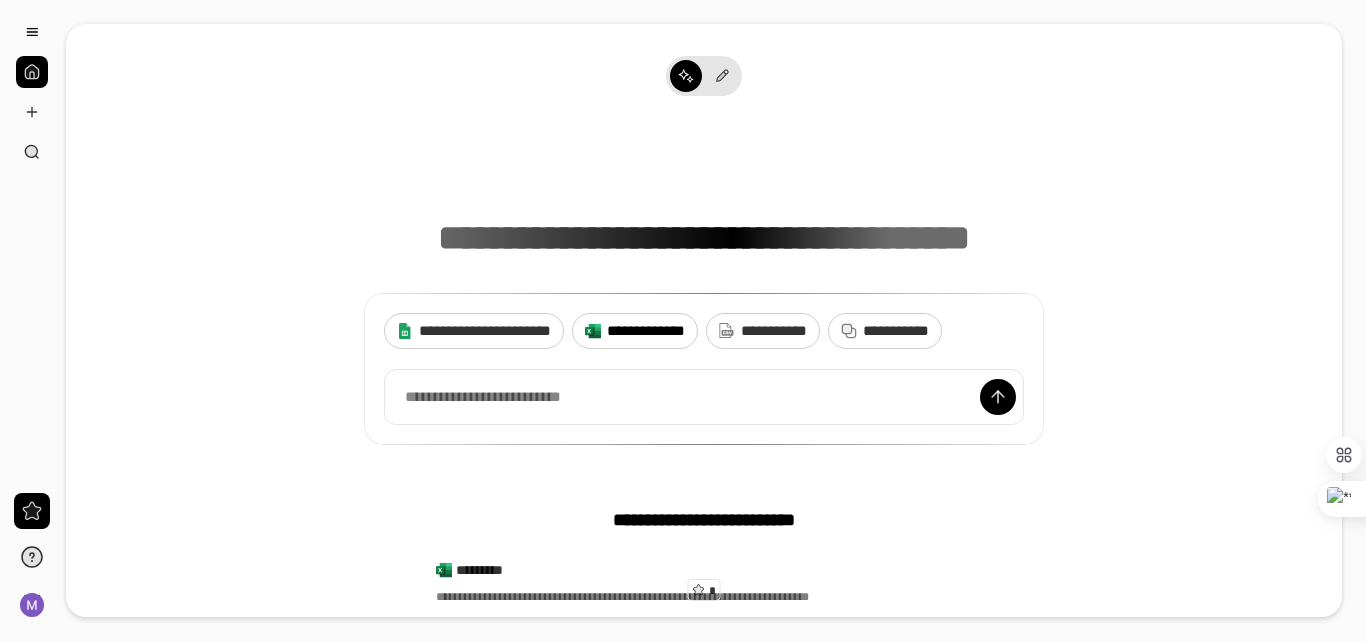 click on "**********" at bounding box center [646, 330] 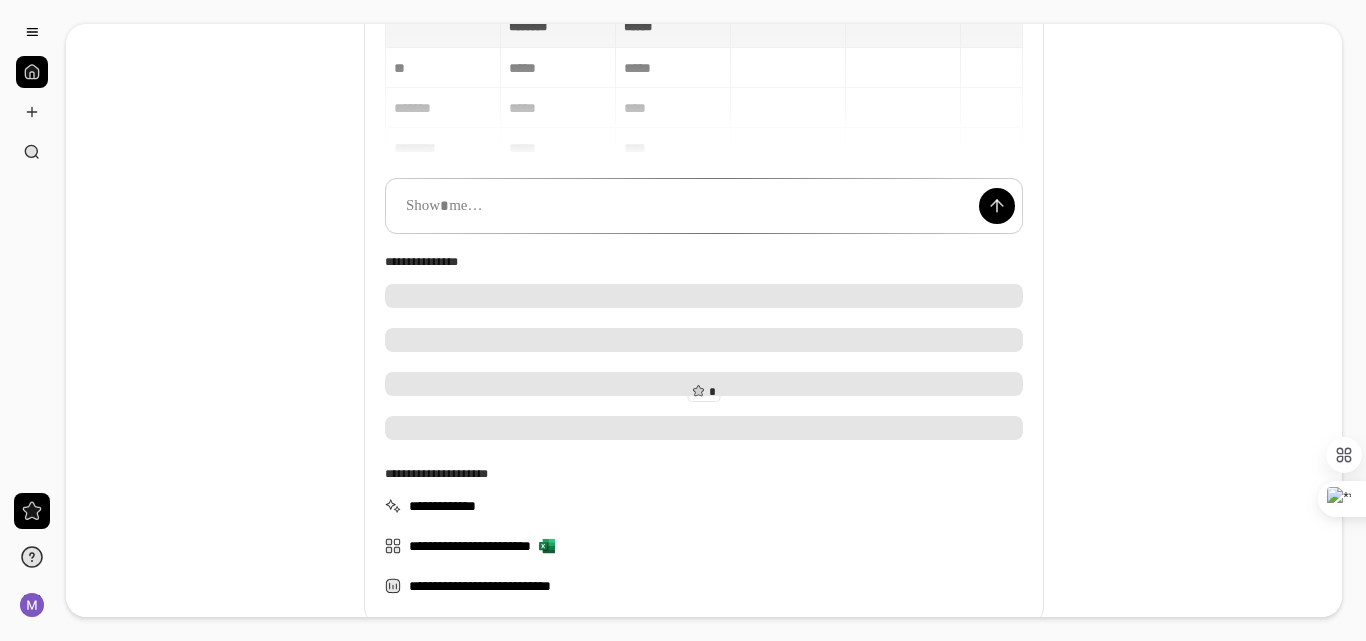 scroll, scrollTop: 200, scrollLeft: 0, axis: vertical 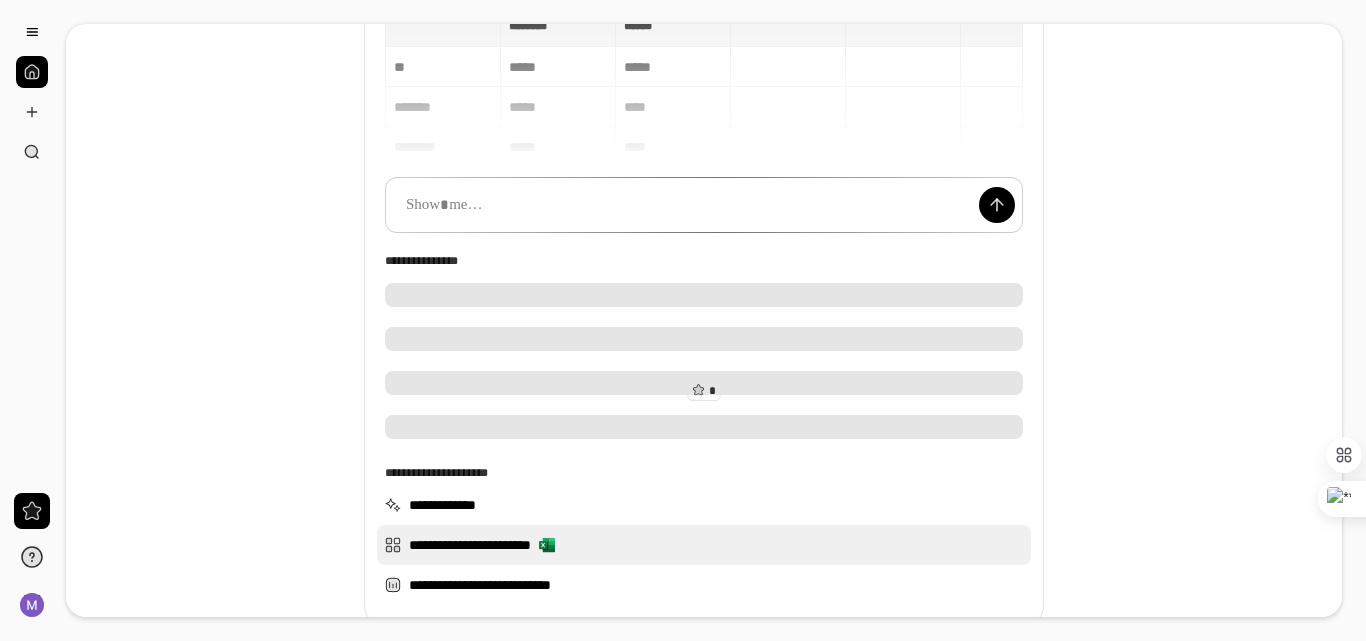 click on "**********" at bounding box center [454, 545] 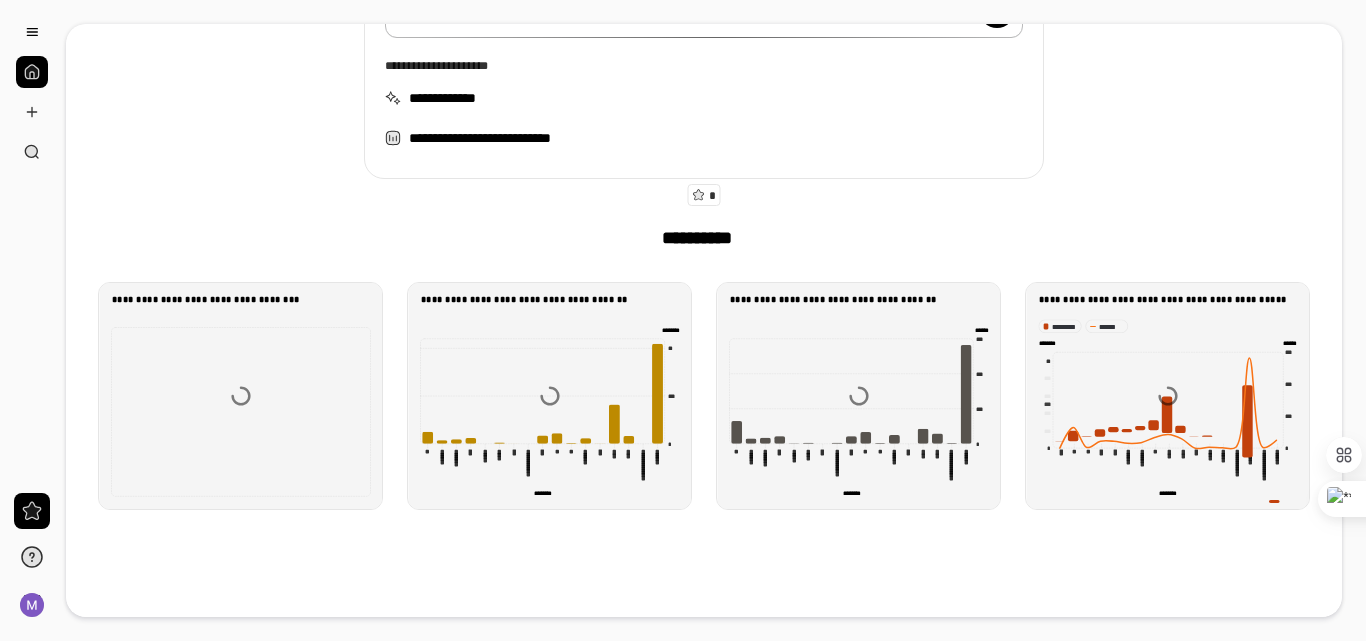 scroll, scrollTop: 400, scrollLeft: 0, axis: vertical 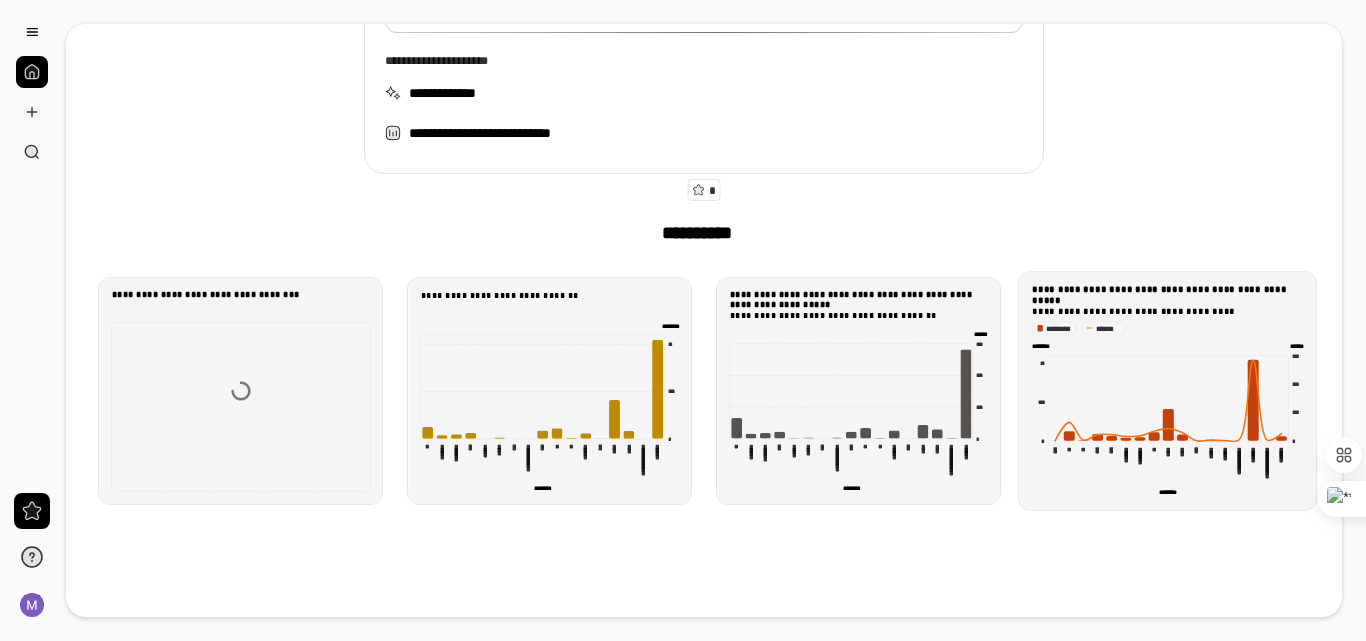 click on "**********" at bounding box center (1168, 391) 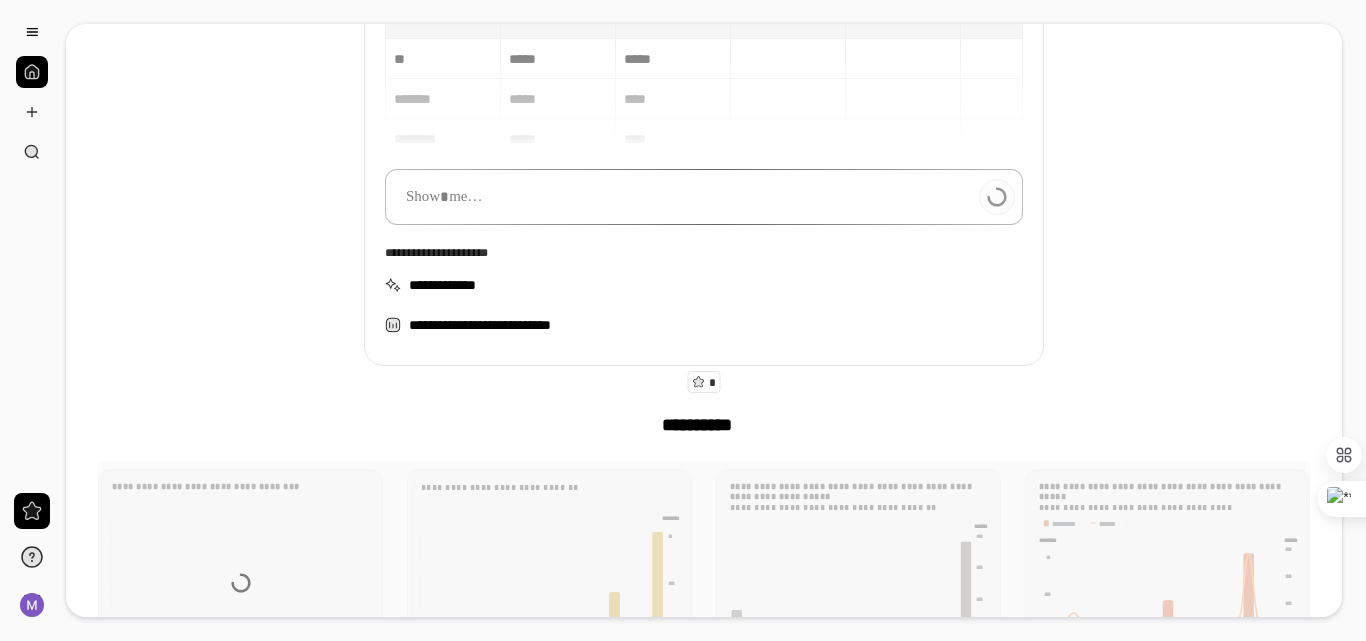 scroll, scrollTop: 125, scrollLeft: 0, axis: vertical 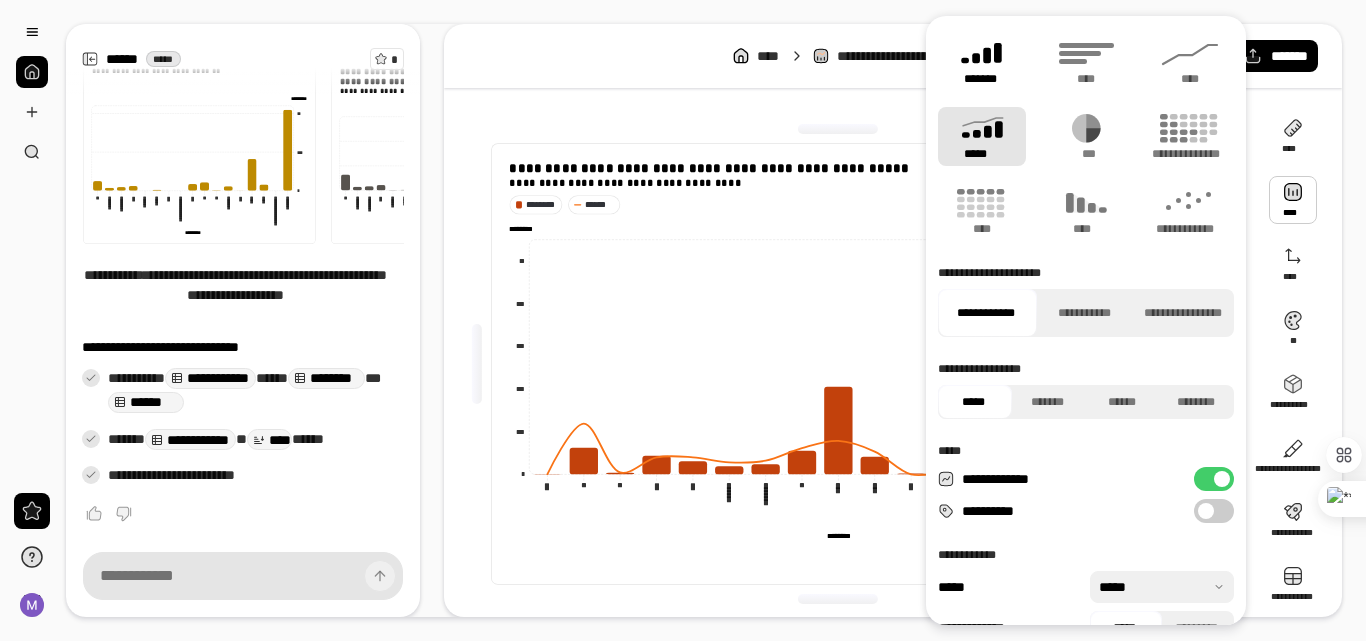 click 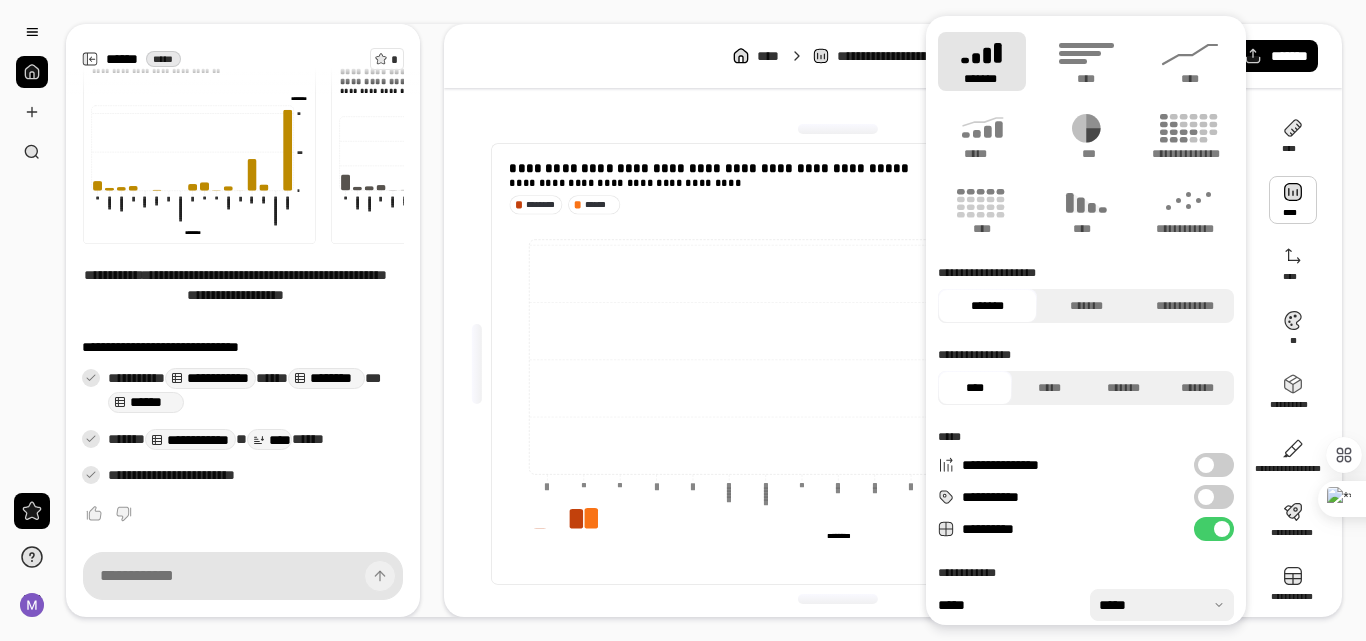 type 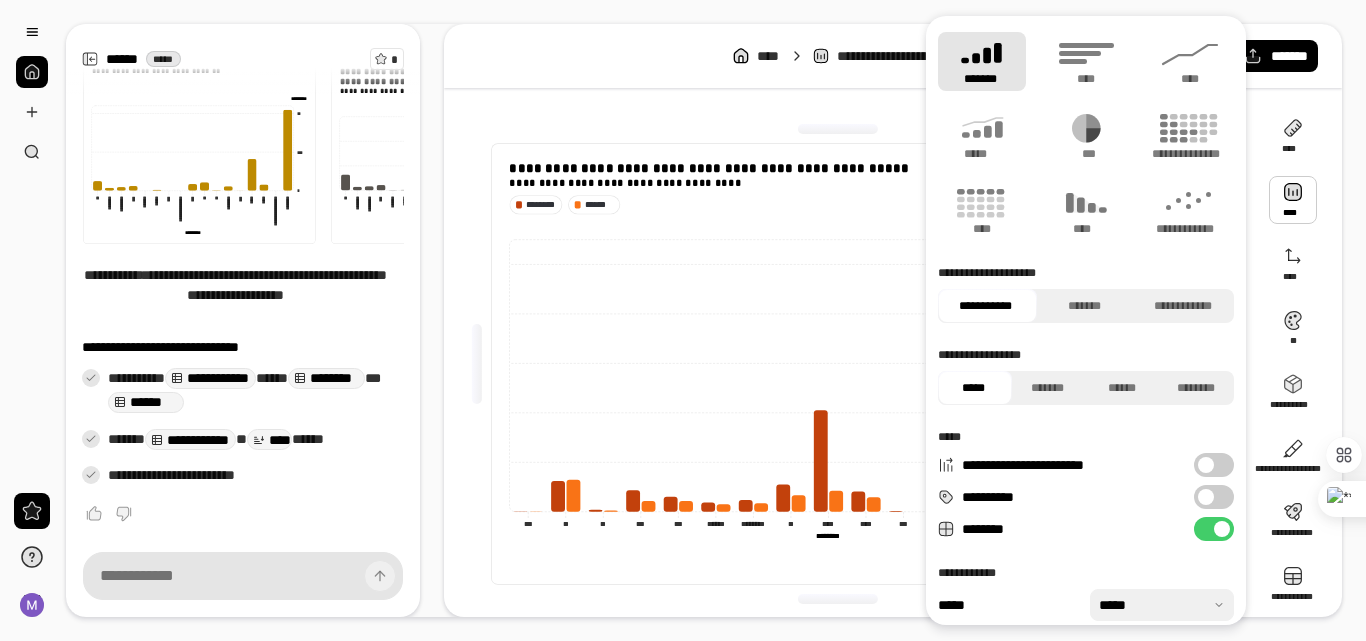 click on "**********" at bounding box center (1214, 465) 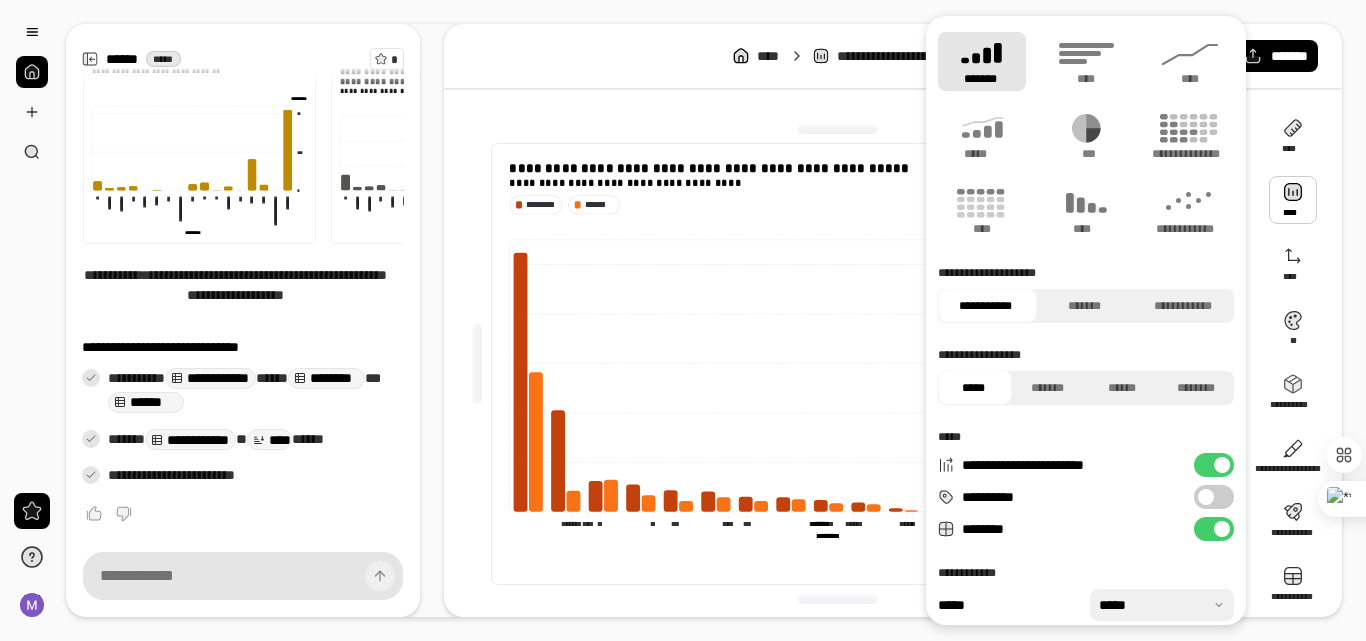 click at bounding box center (1222, 465) 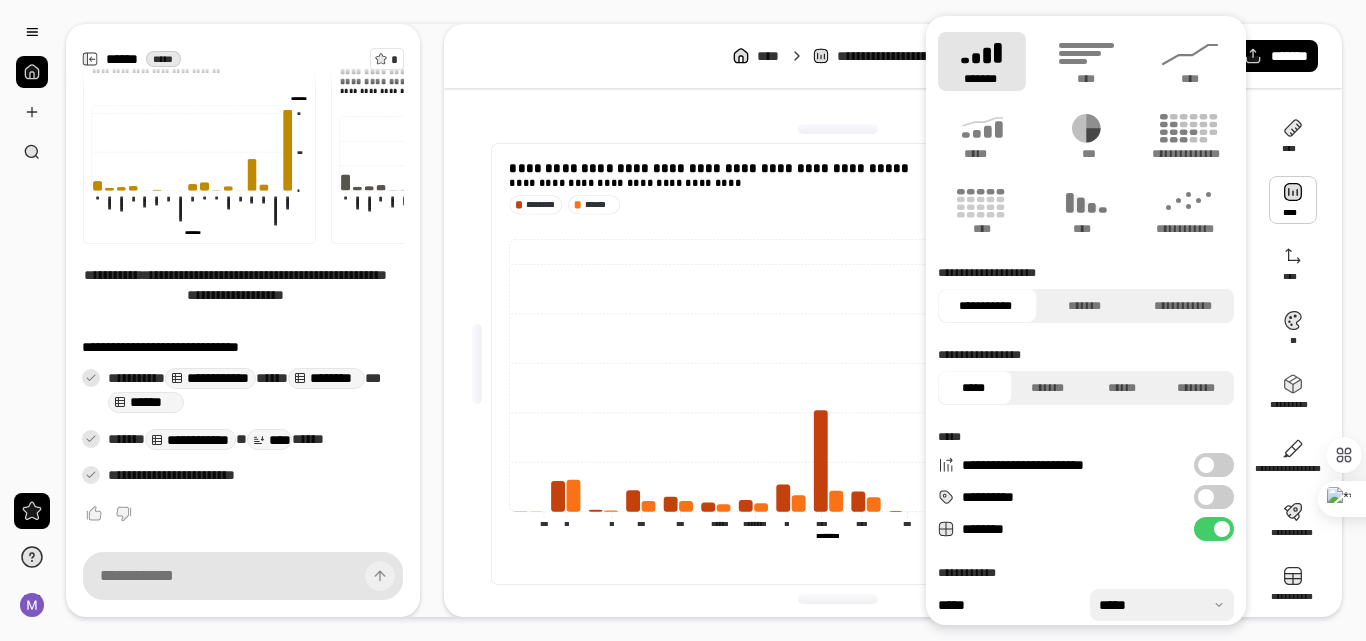 click on "**********" at bounding box center [1214, 465] 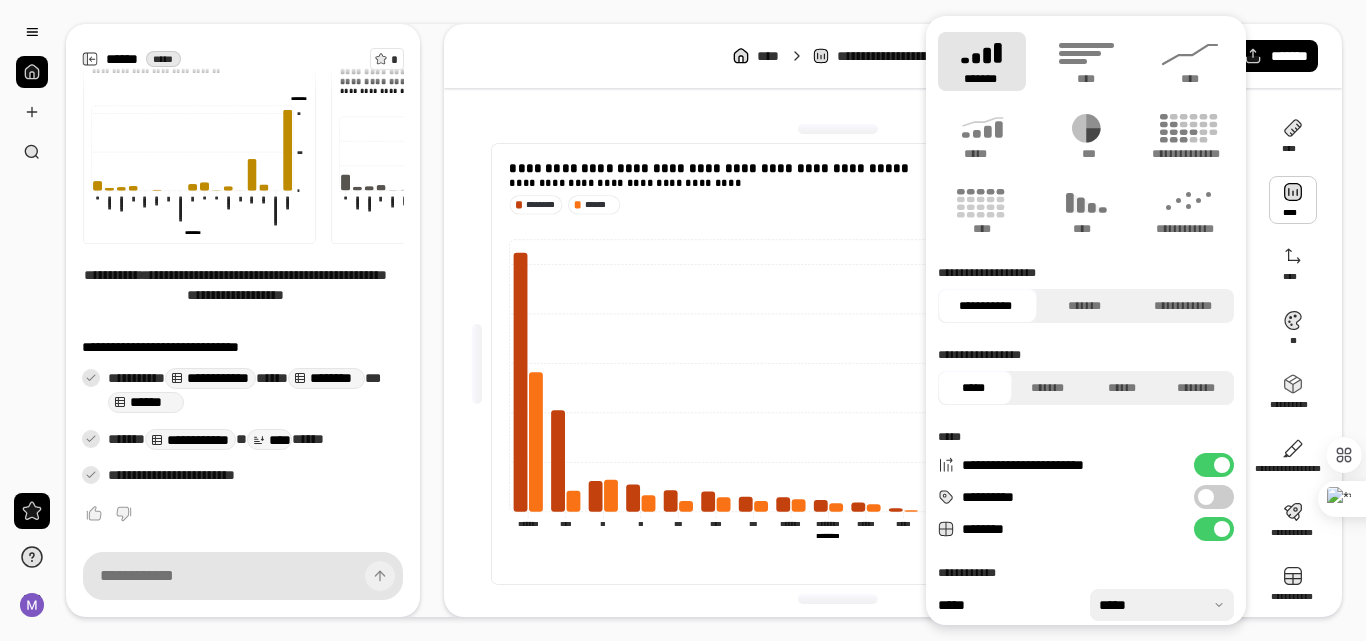 click on "**********" at bounding box center [1214, 497] 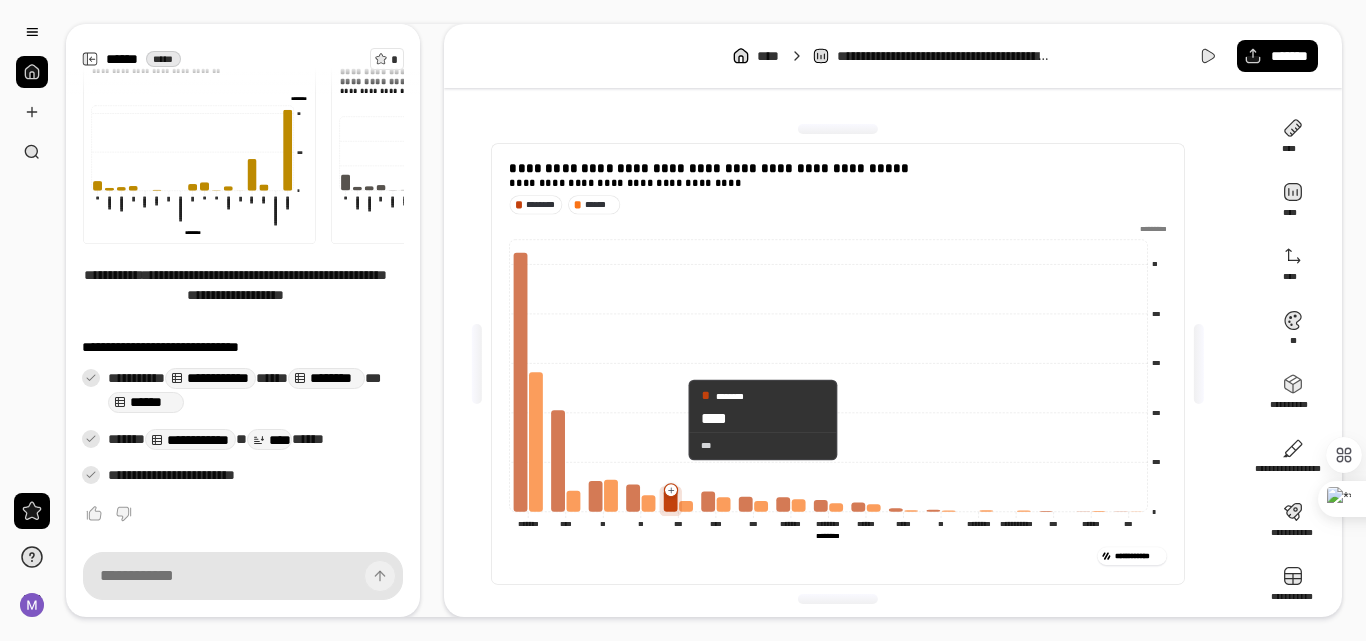 click 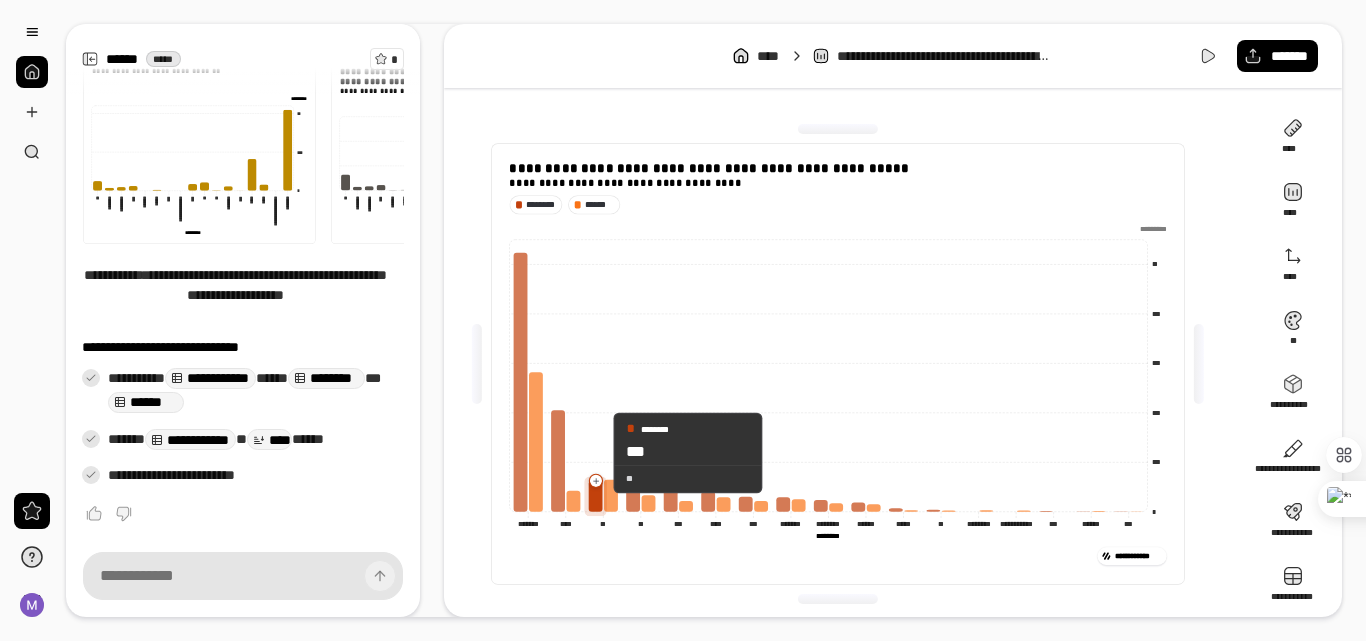 click 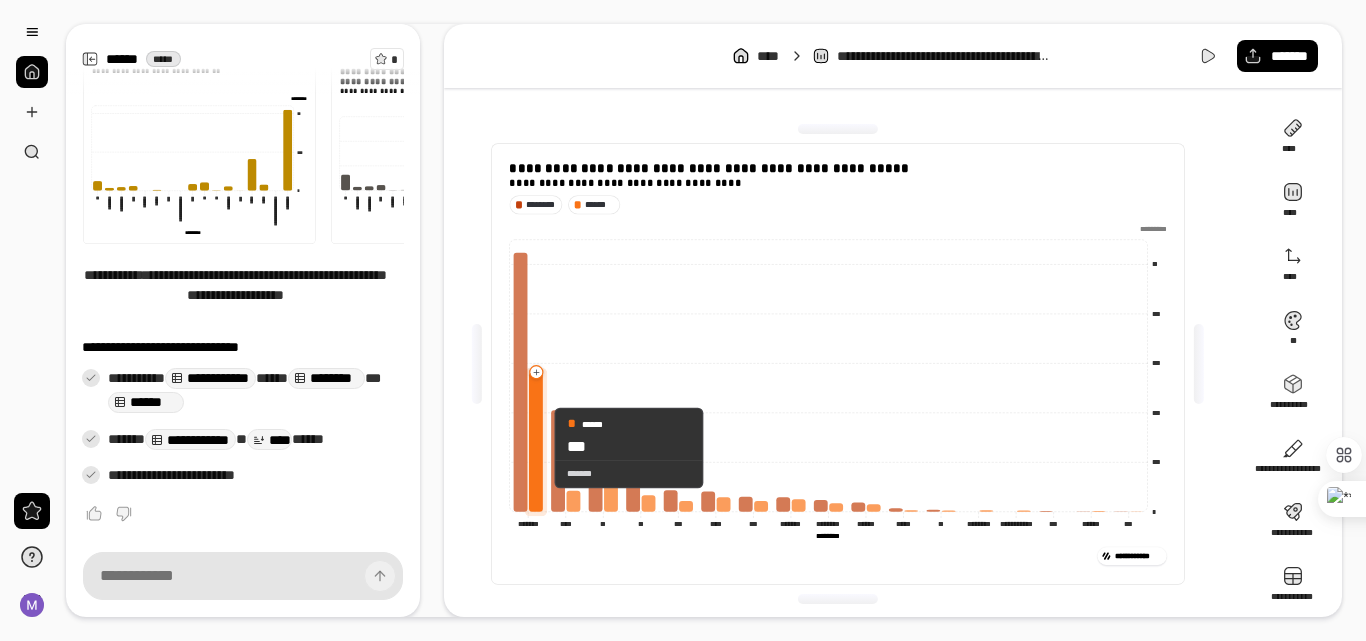 click 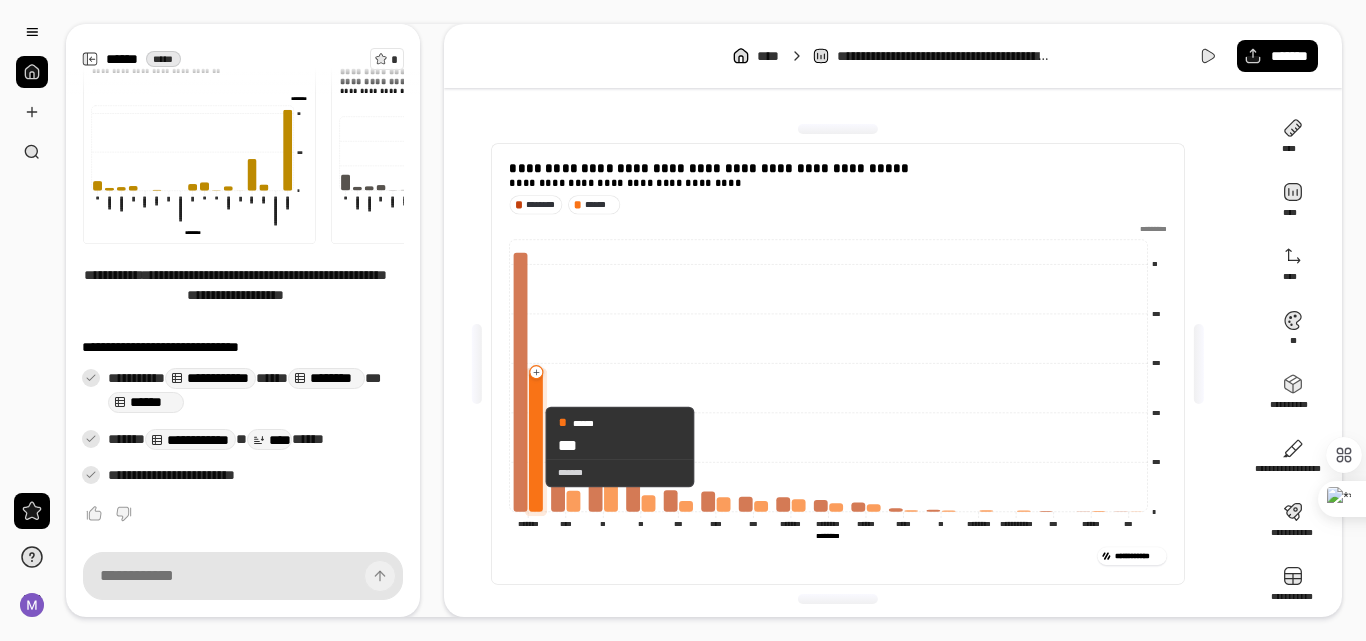click 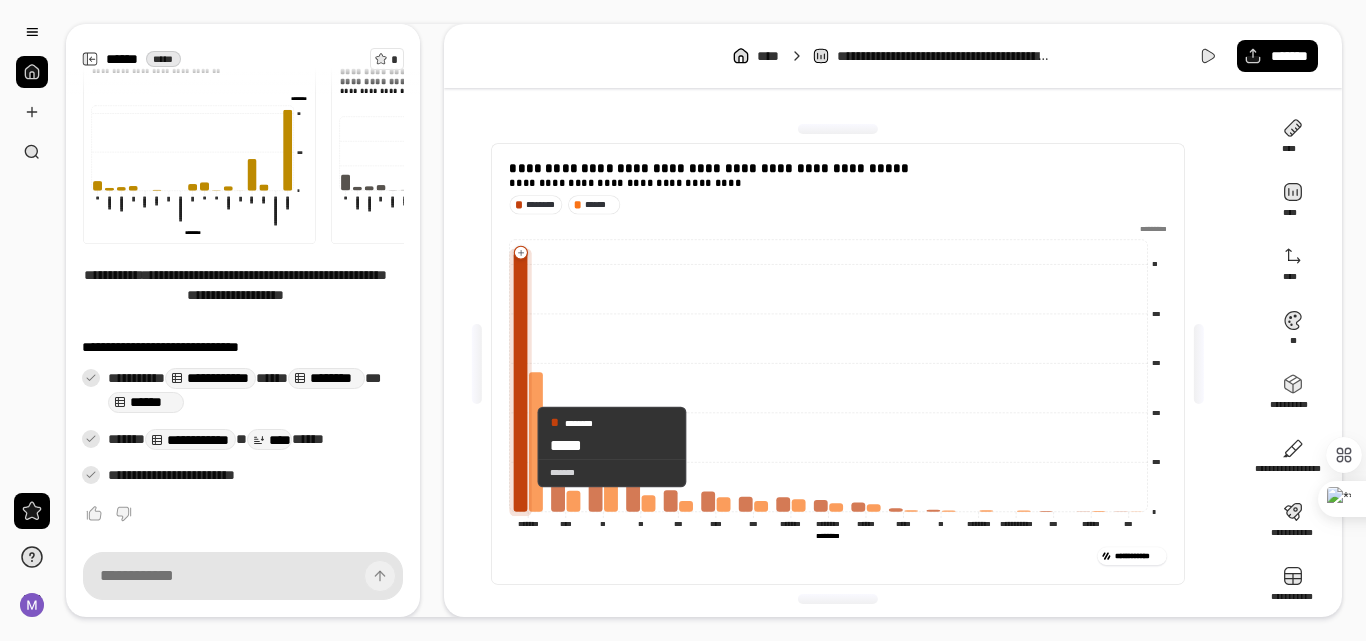 click 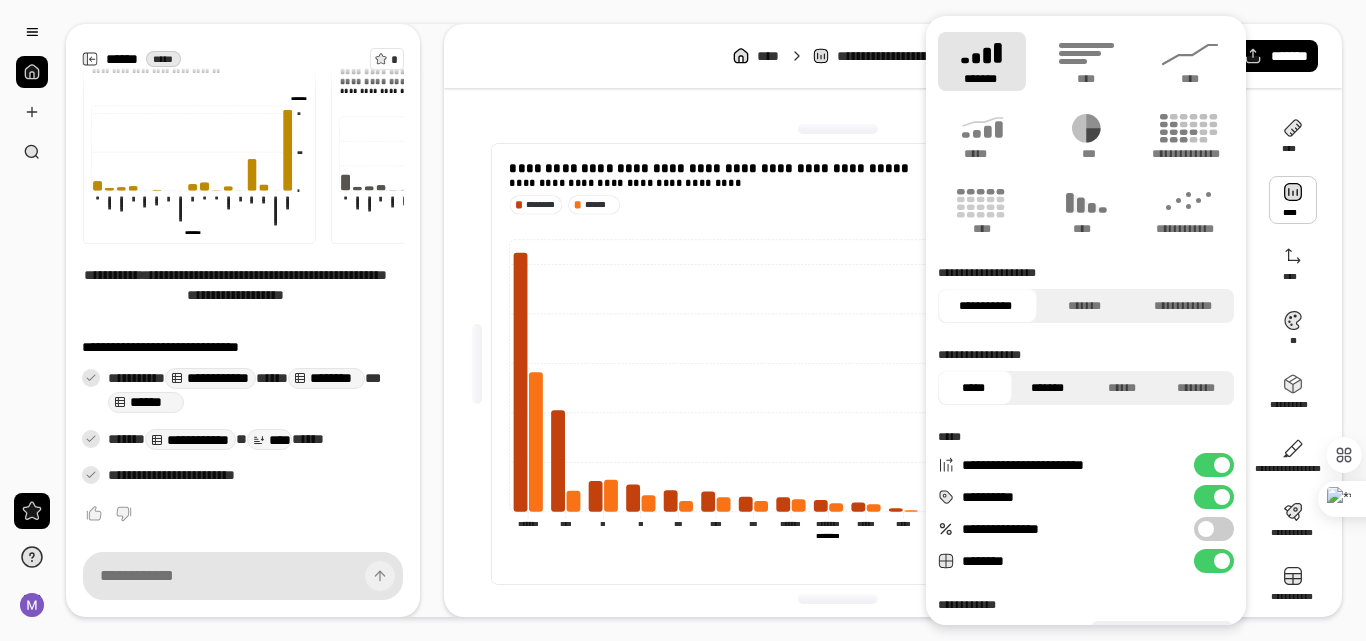 click on "*******" at bounding box center (1047, 388) 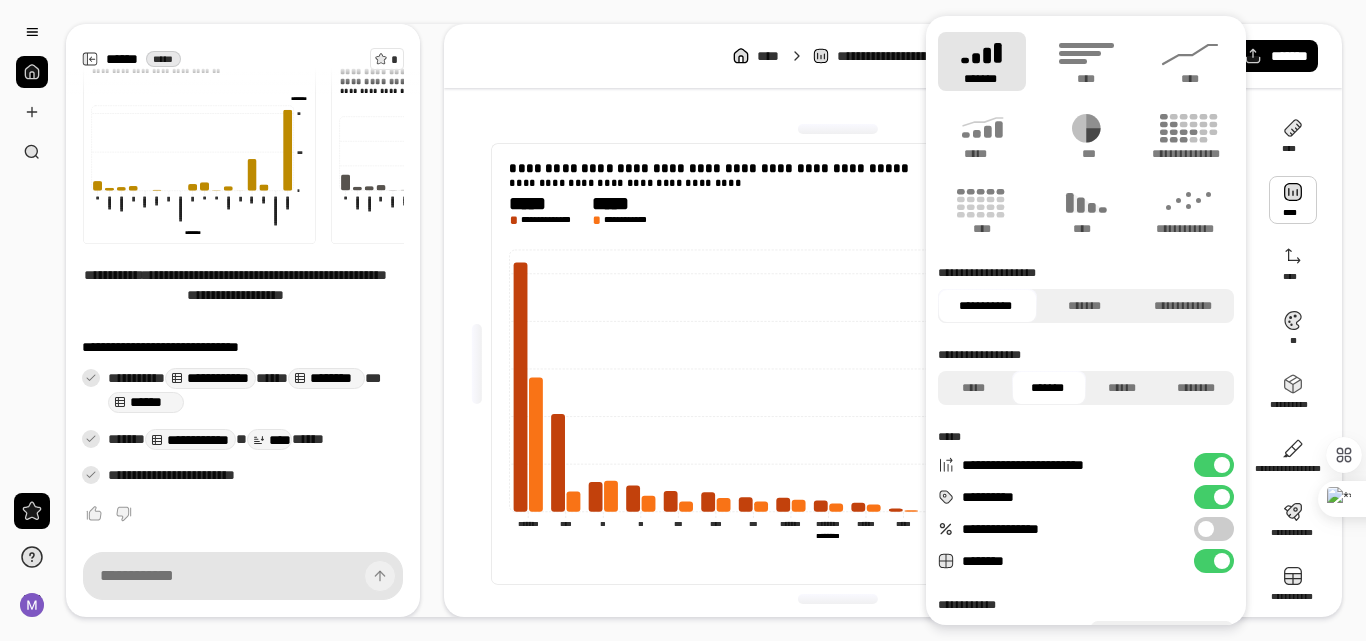 click on "**********" at bounding box center (1214, 529) 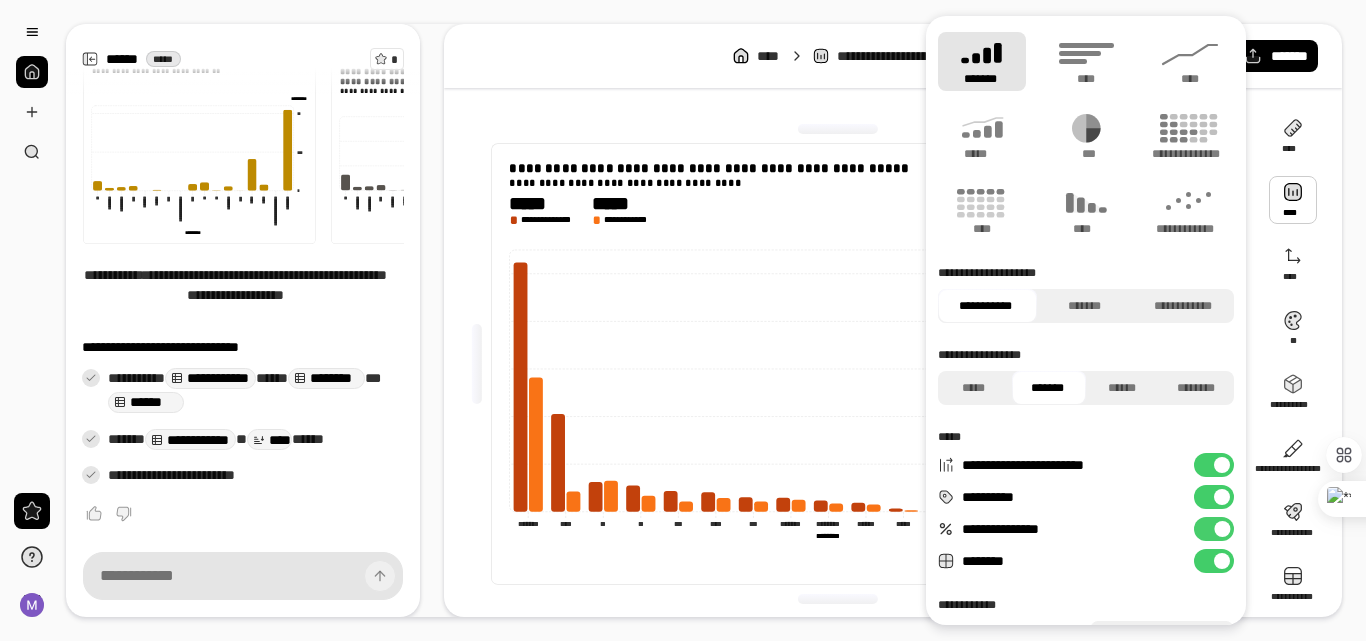 click at bounding box center [1222, 529] 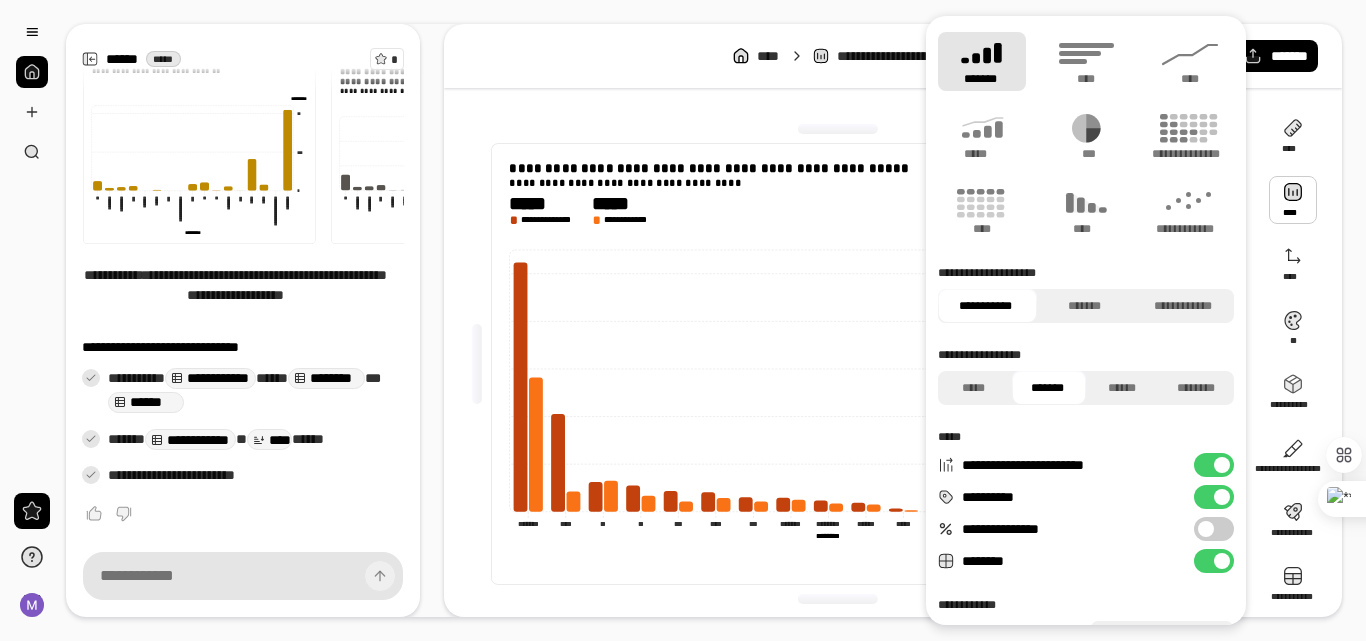 scroll, scrollTop: 86, scrollLeft: 0, axis: vertical 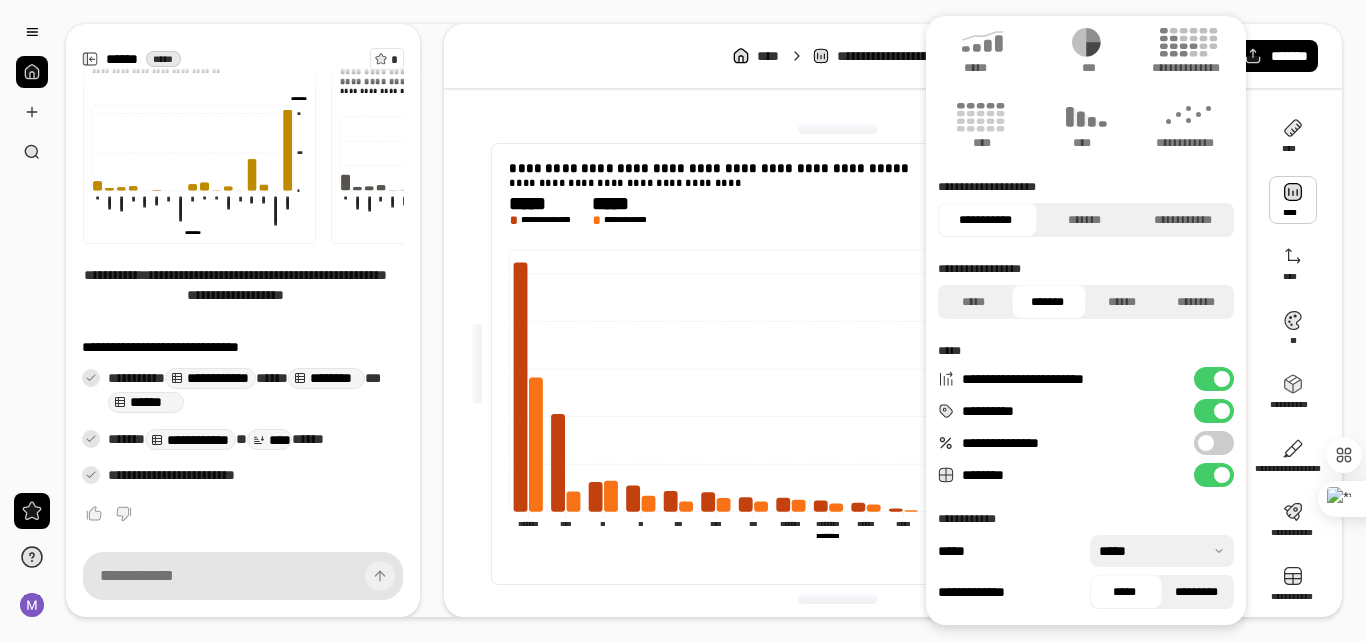 click on "*********" at bounding box center [1196, 592] 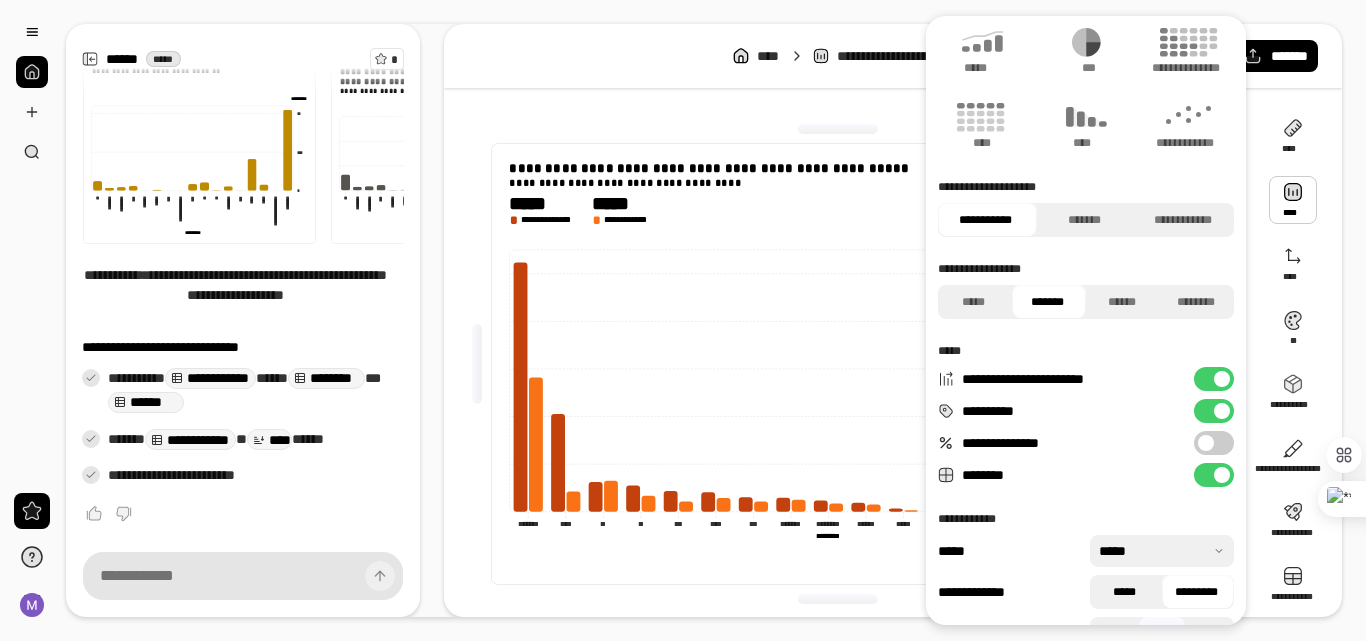 scroll, scrollTop: 128, scrollLeft: 0, axis: vertical 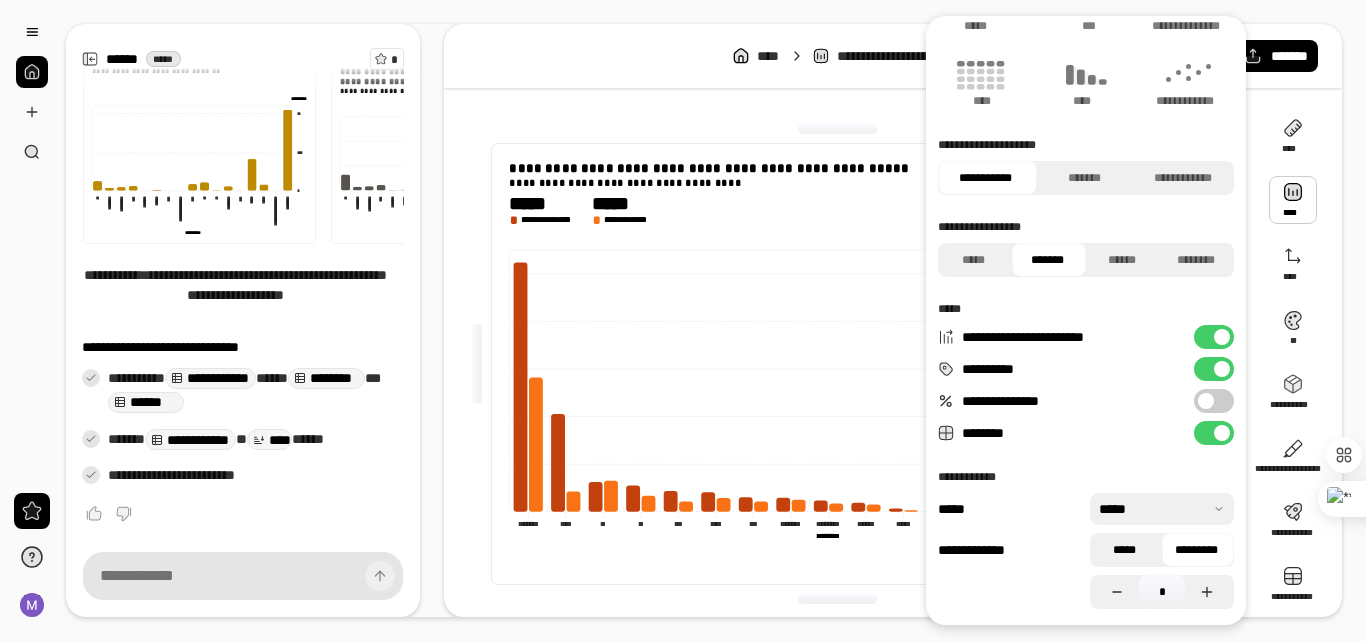 click on "*****" at bounding box center (1124, 550) 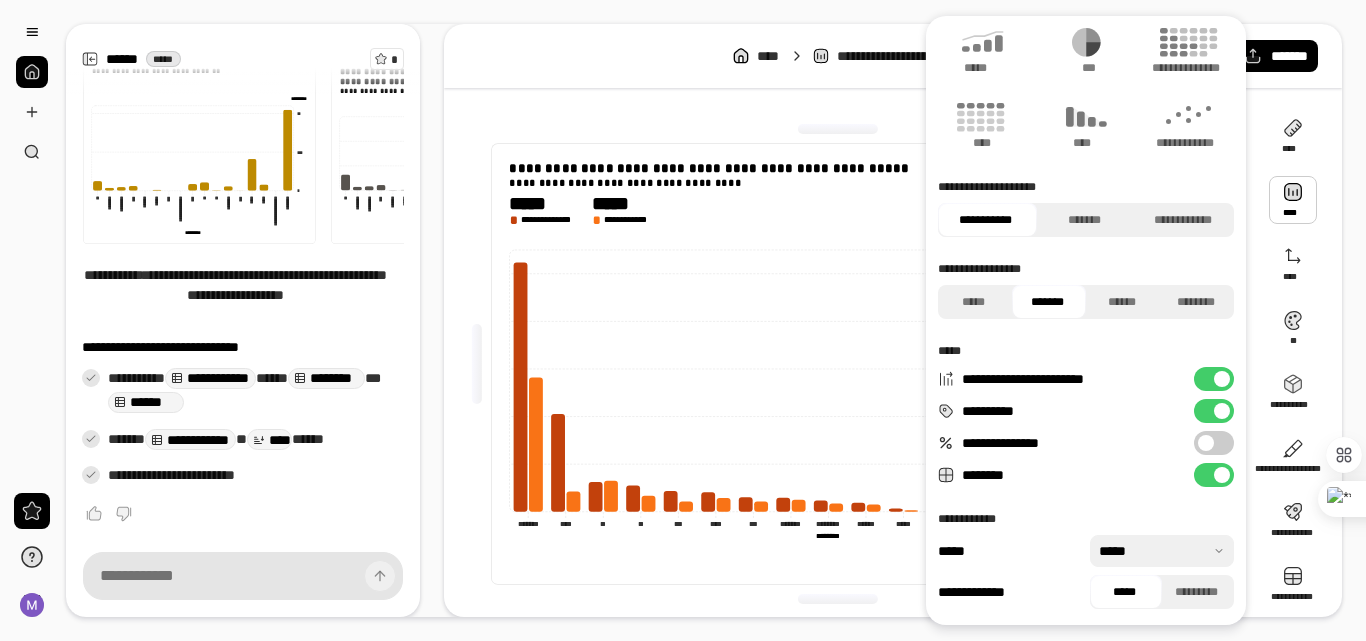 scroll, scrollTop: 86, scrollLeft: 0, axis: vertical 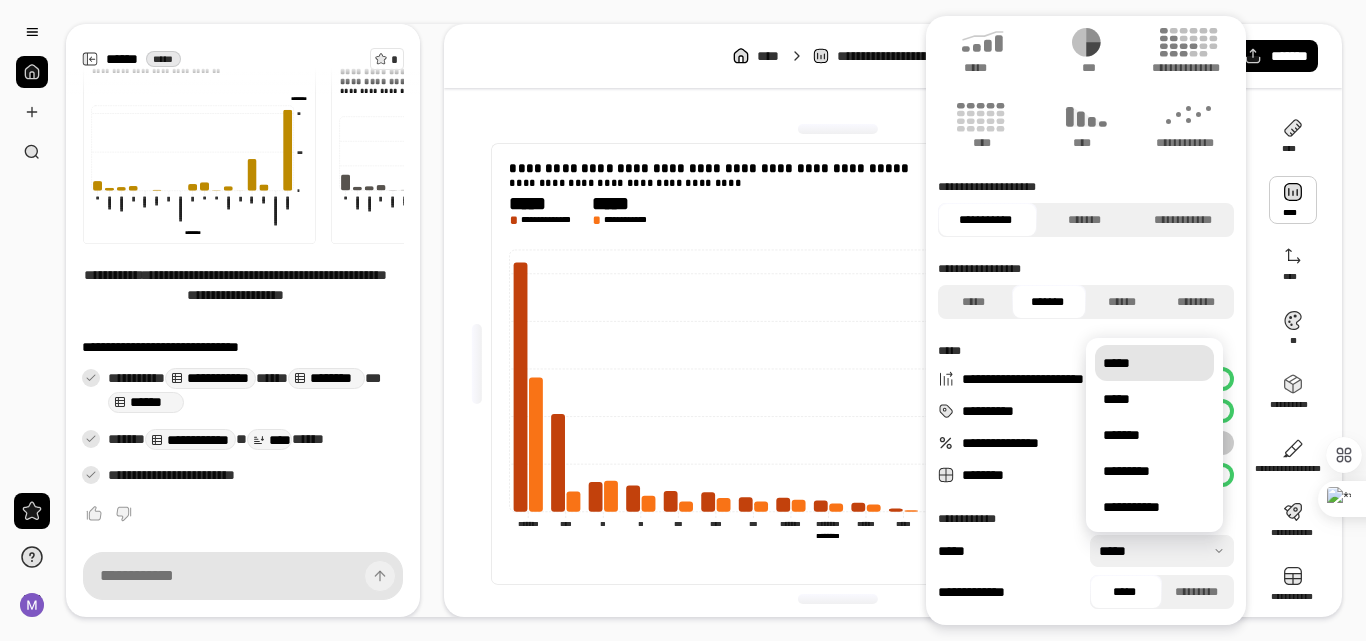 click on "**********" at bounding box center (1086, 519) 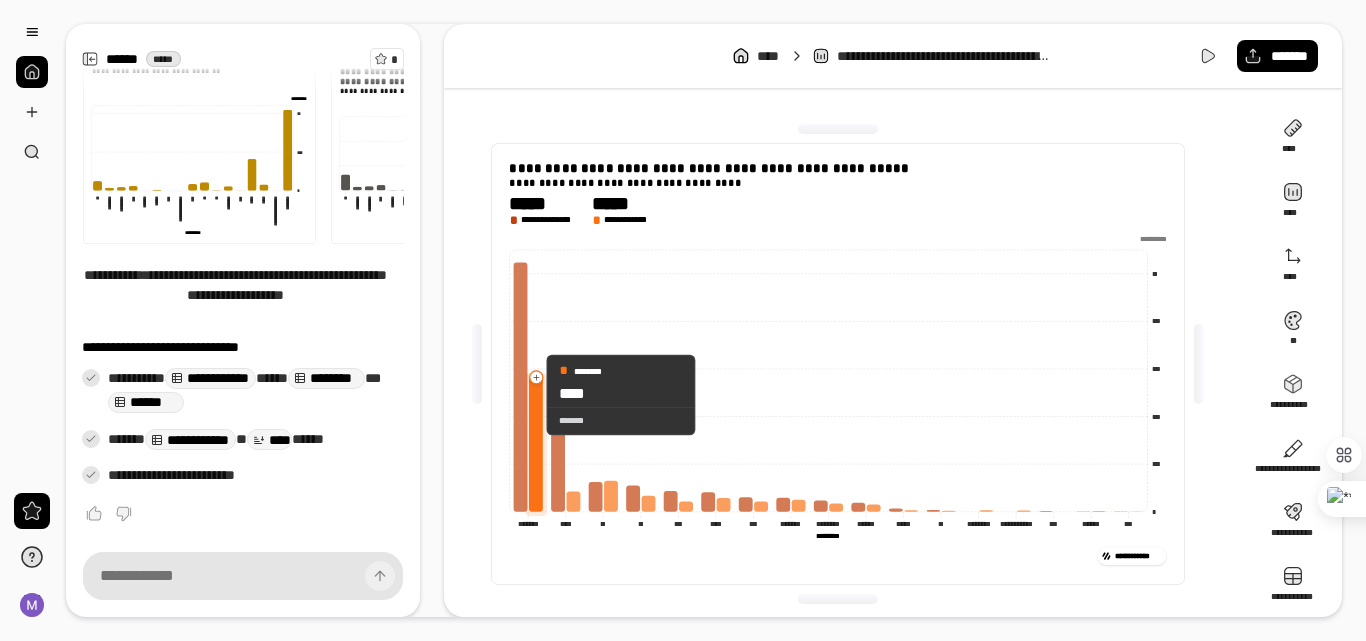 click 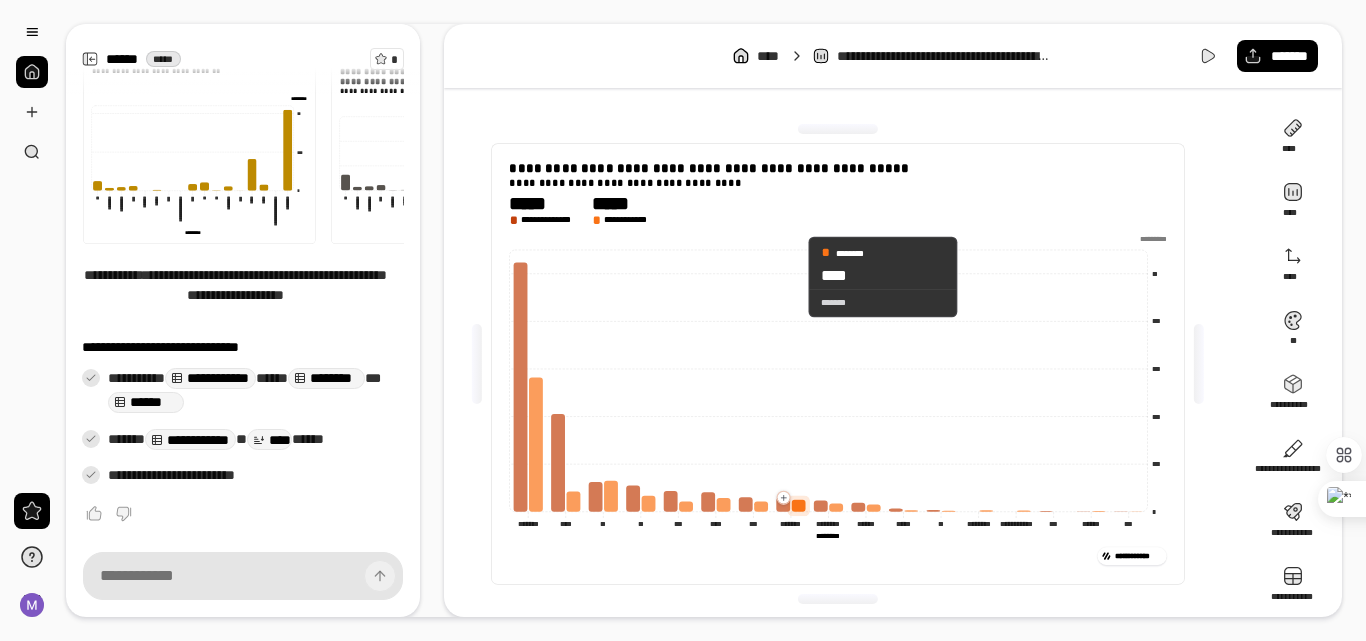 scroll, scrollTop: 7, scrollLeft: 0, axis: vertical 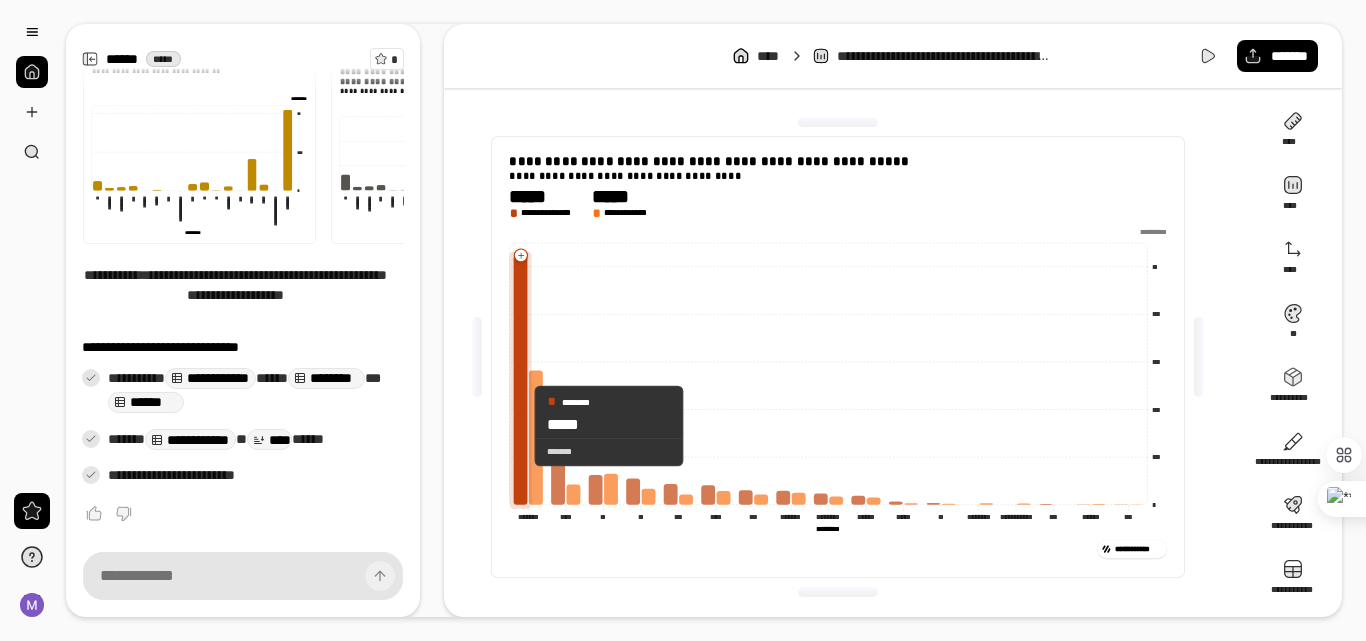 click 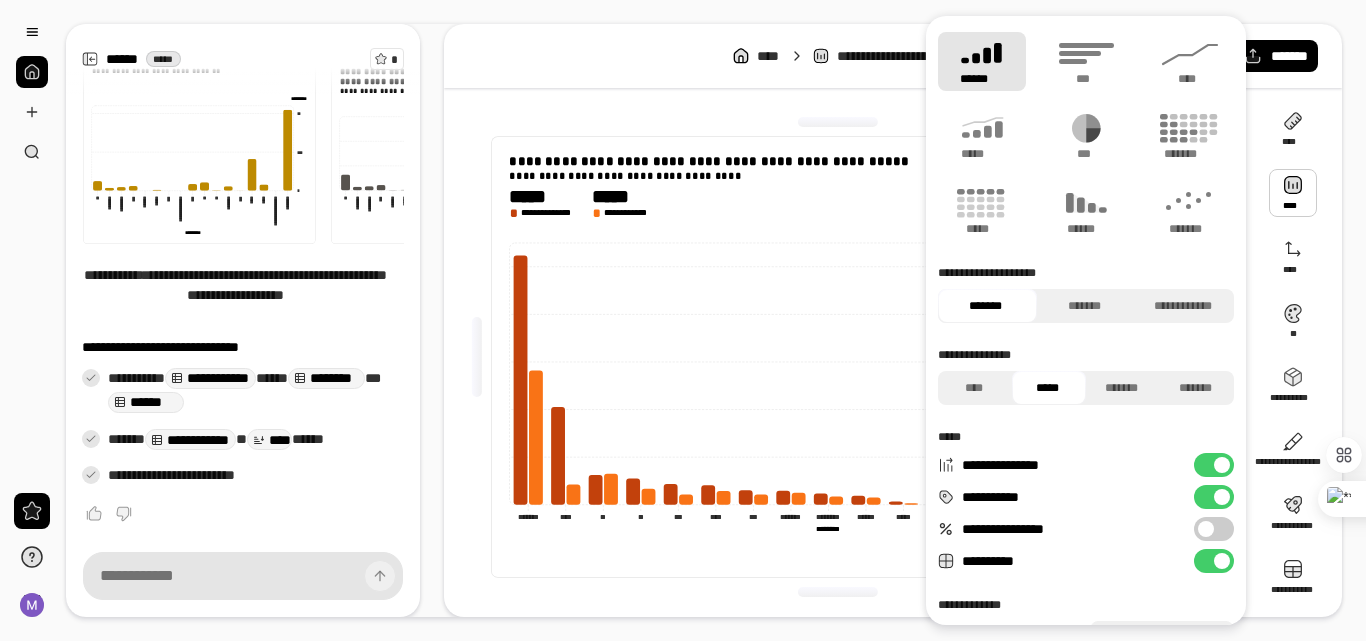 click at bounding box center [1293, 193] 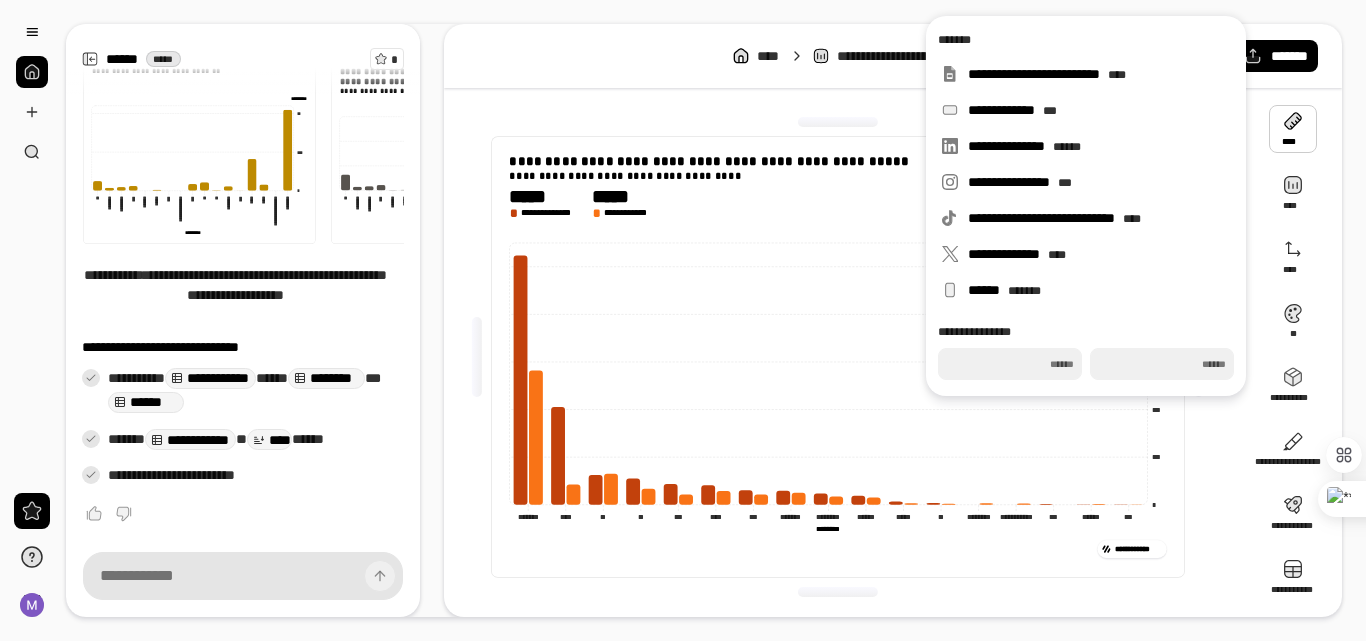 click at bounding box center [1293, 129] 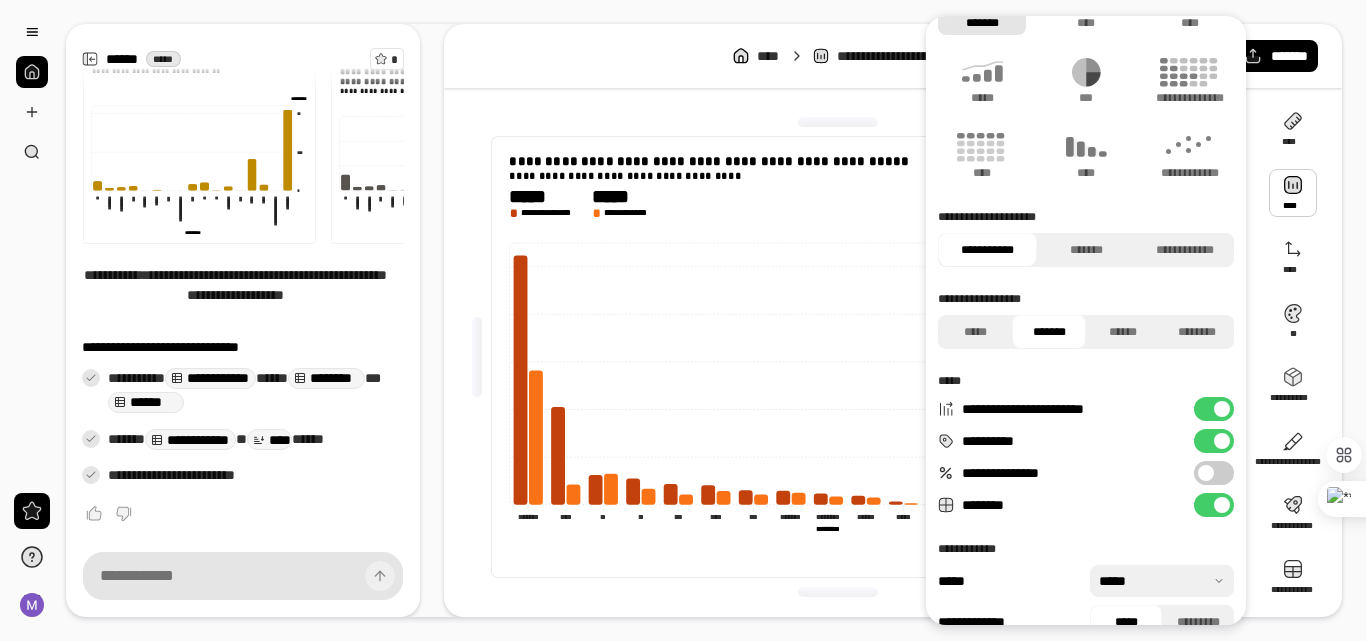 scroll, scrollTop: 86, scrollLeft: 0, axis: vertical 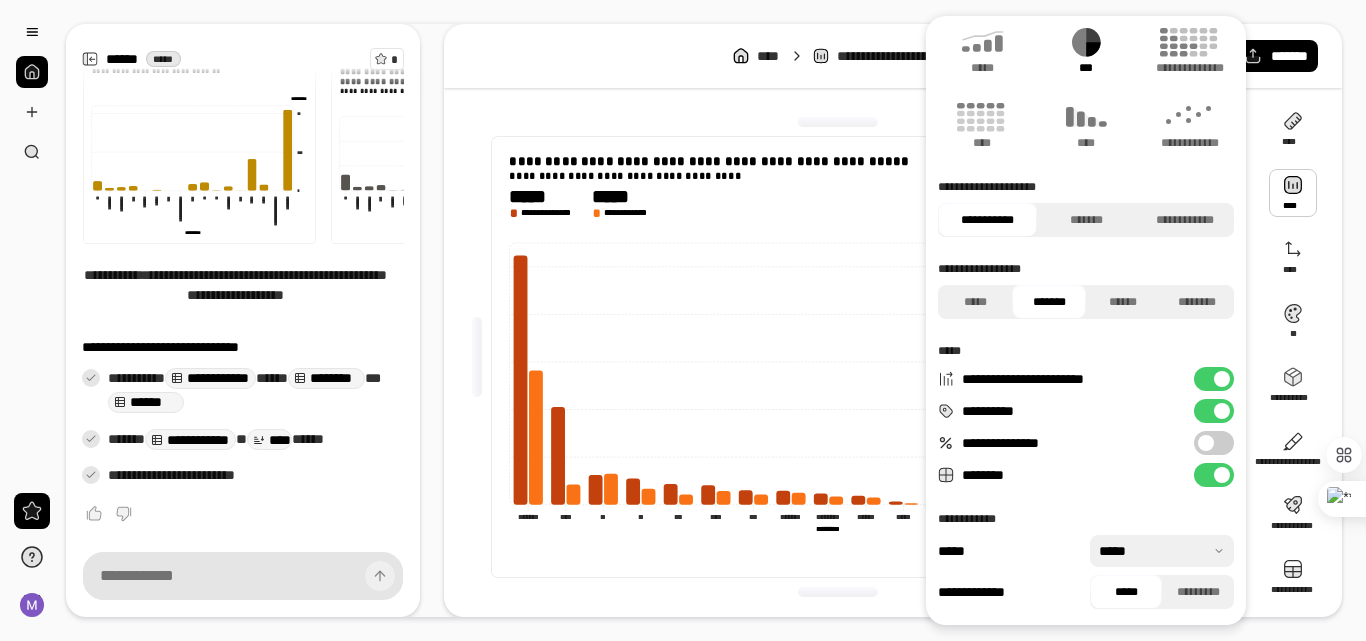 click on "***" at bounding box center [1086, 50] 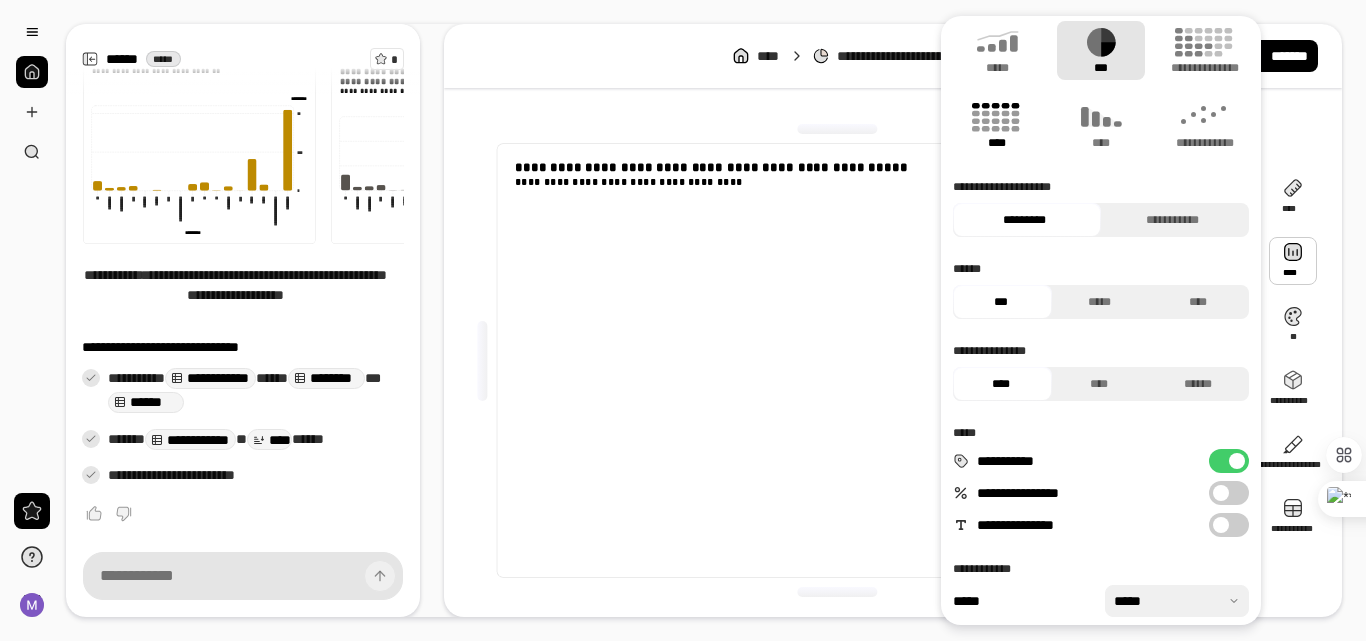 scroll, scrollTop: 0, scrollLeft: 0, axis: both 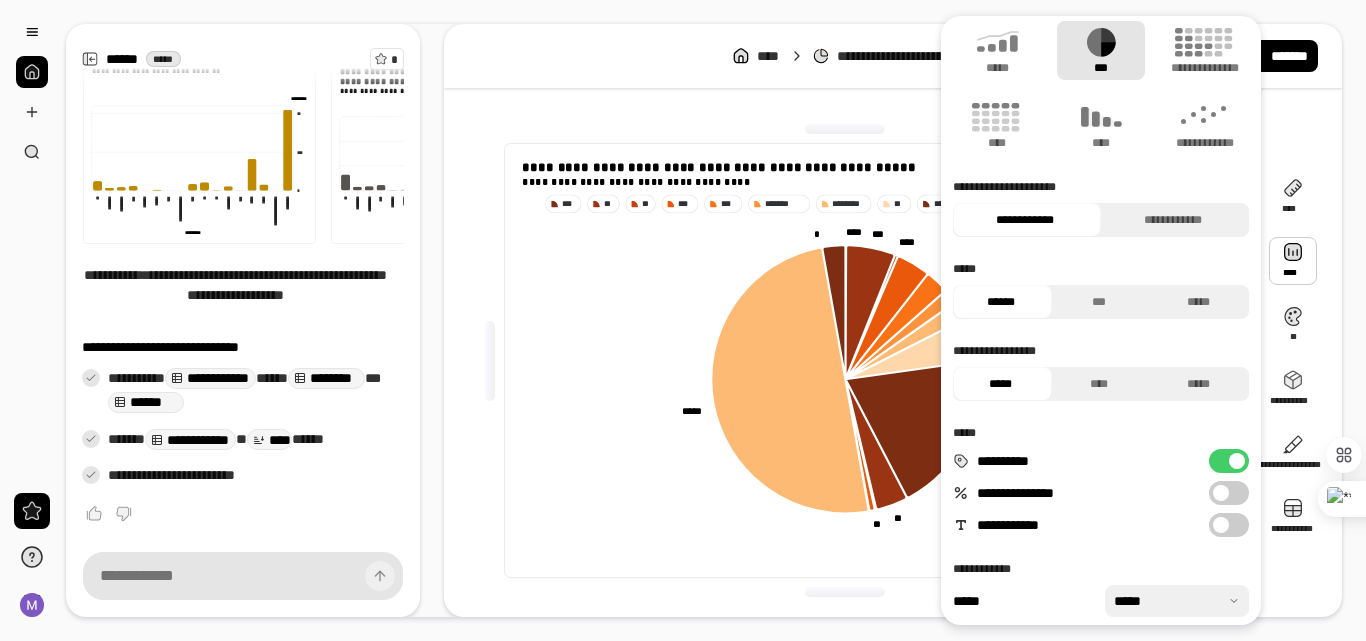 click 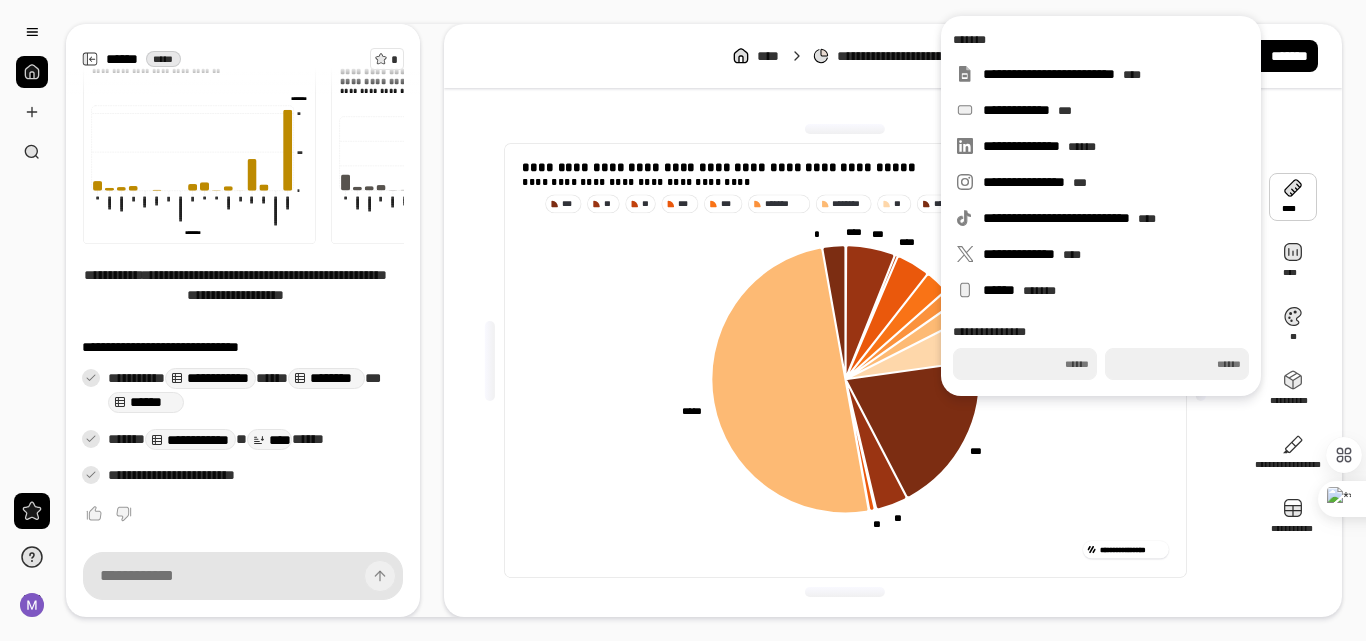 click at bounding box center [1293, 197] 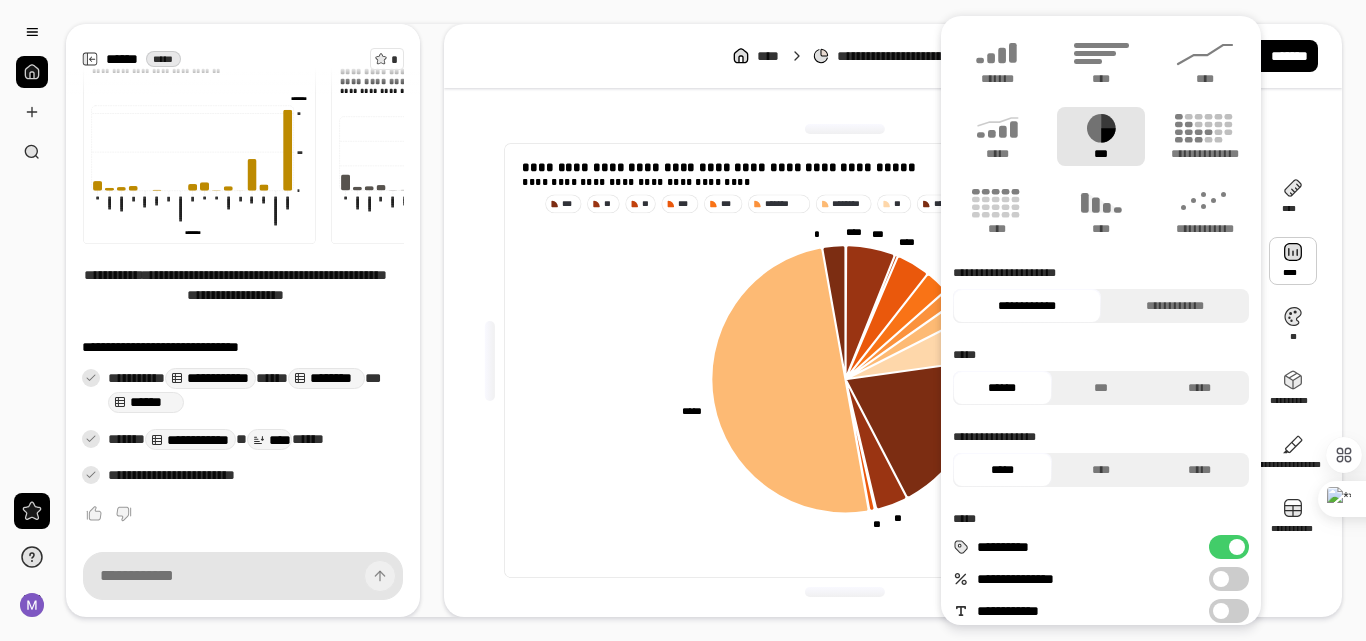 click at bounding box center (1293, 261) 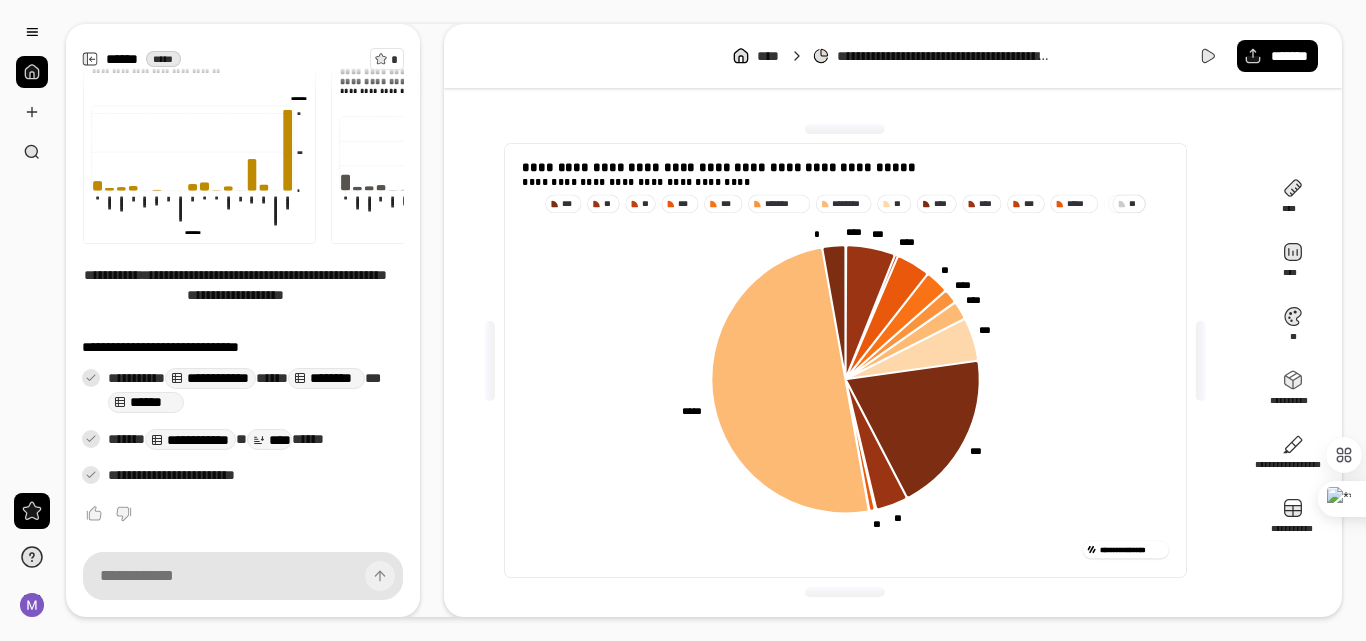 click at bounding box center [32, 72] 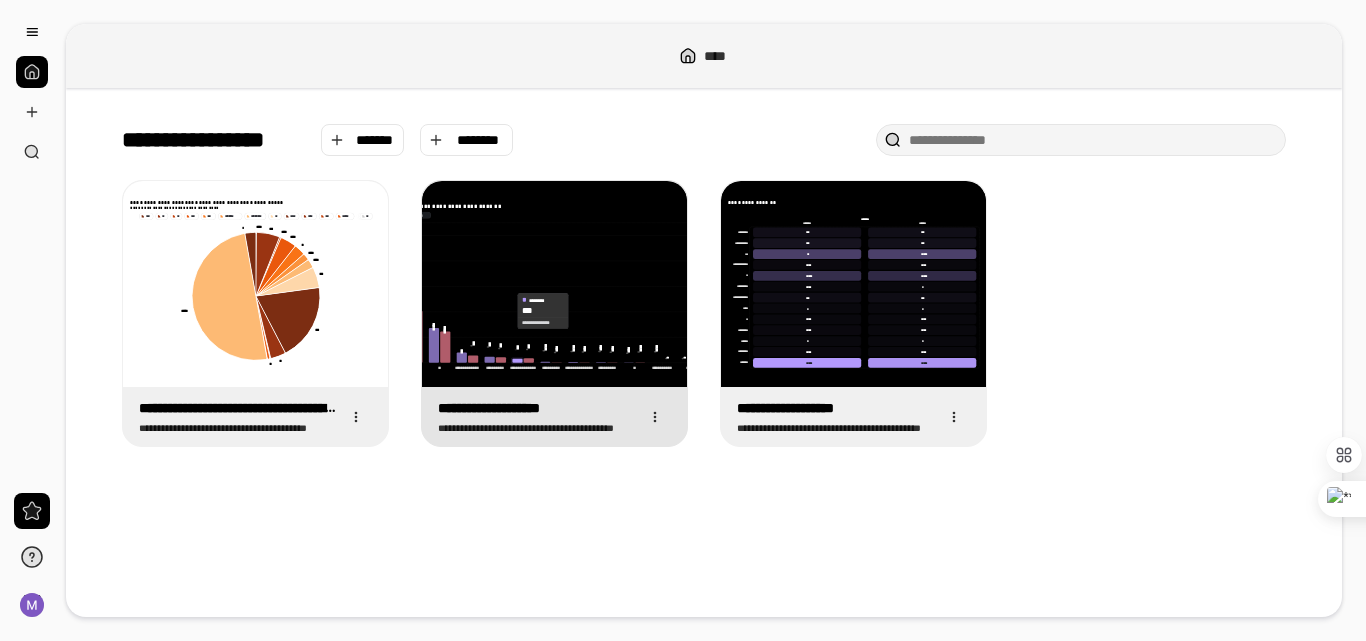click 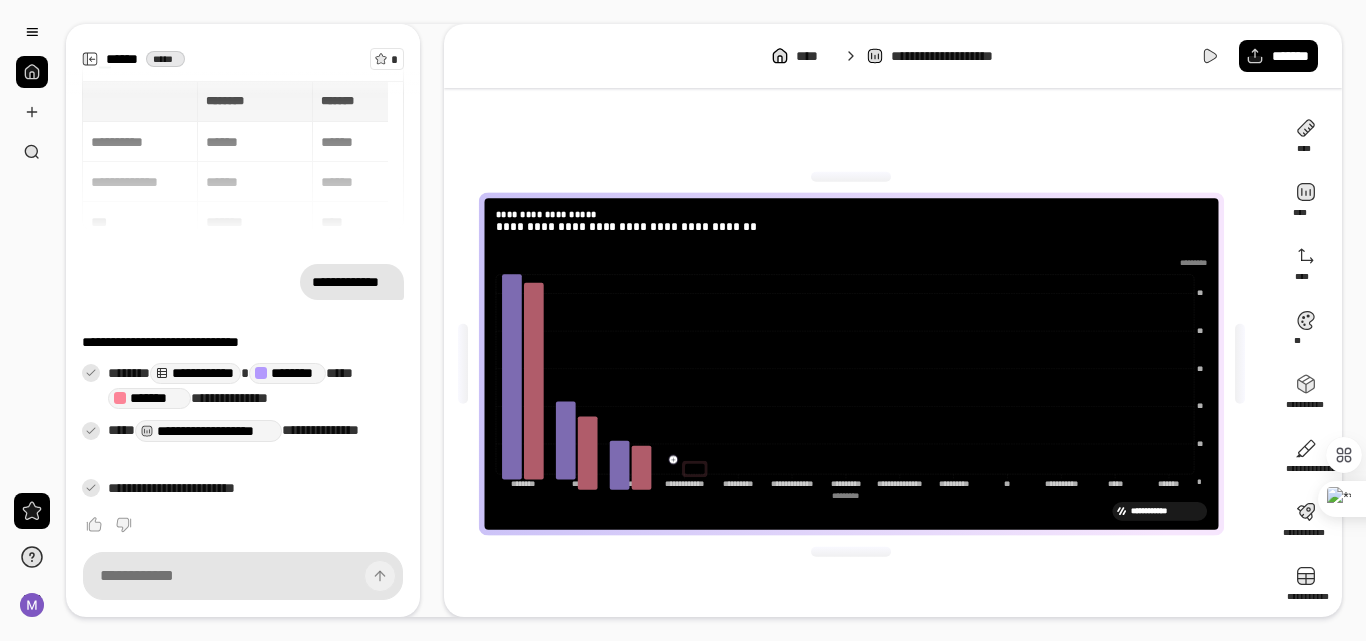 scroll, scrollTop: 0, scrollLeft: 0, axis: both 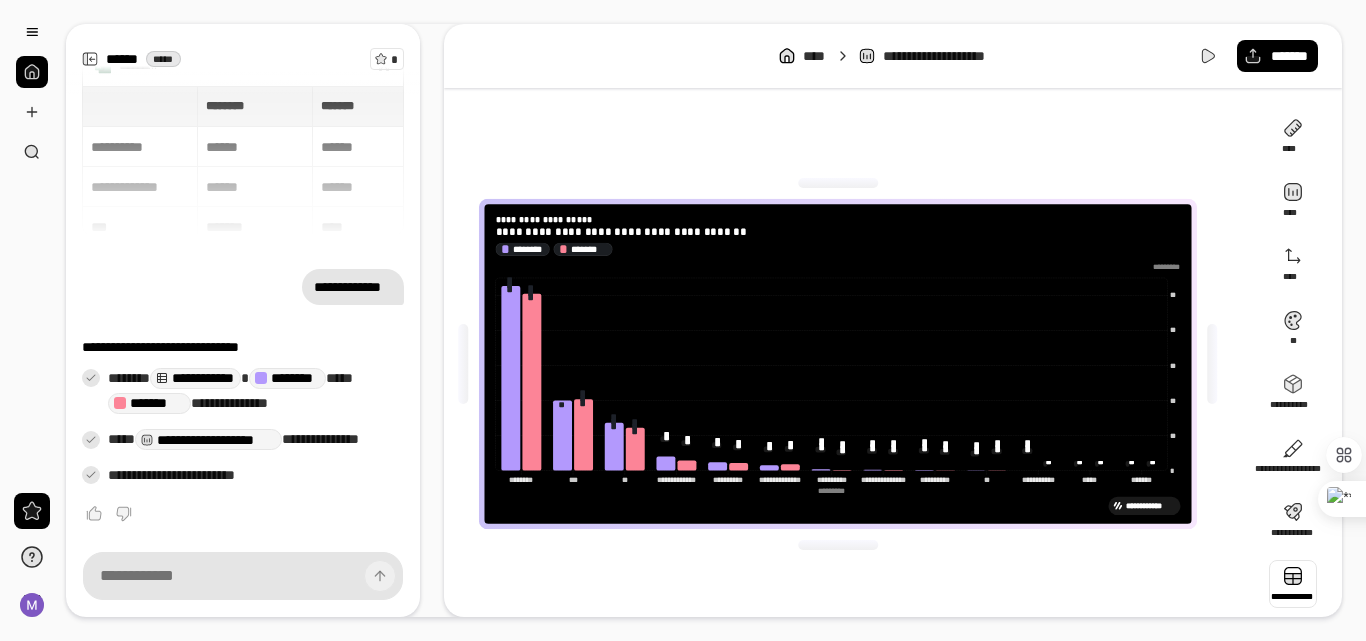 click at bounding box center [1293, 584] 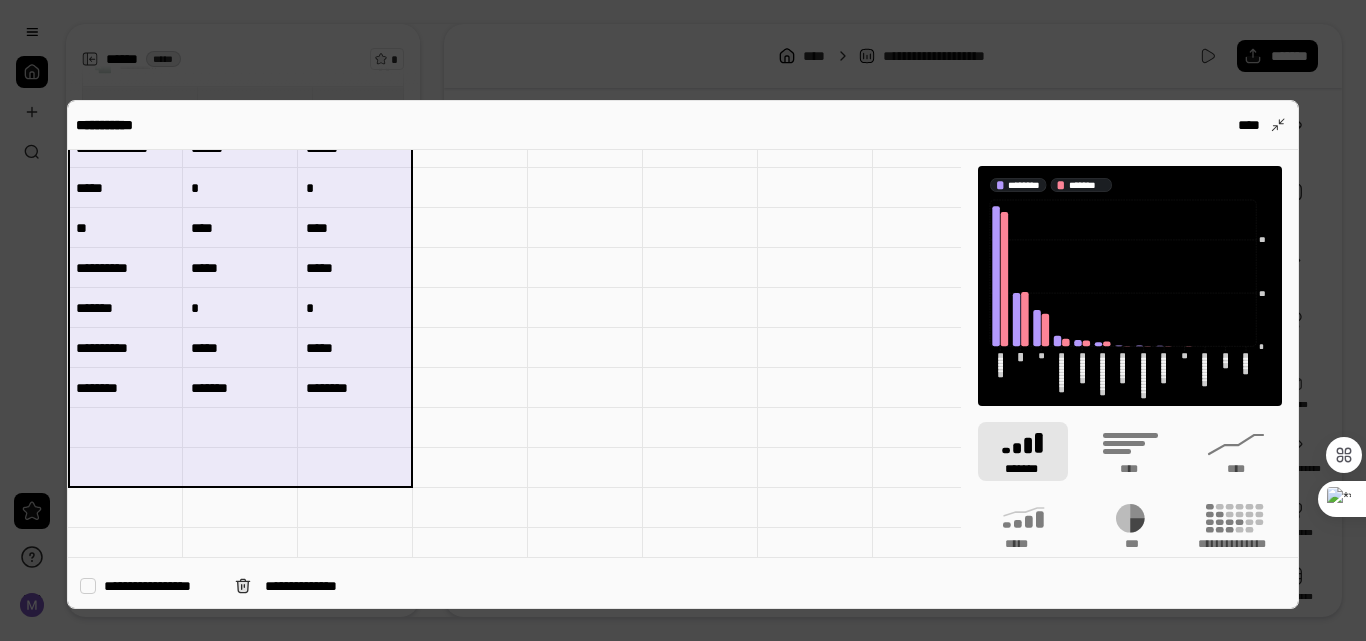 scroll, scrollTop: 318, scrollLeft: 0, axis: vertical 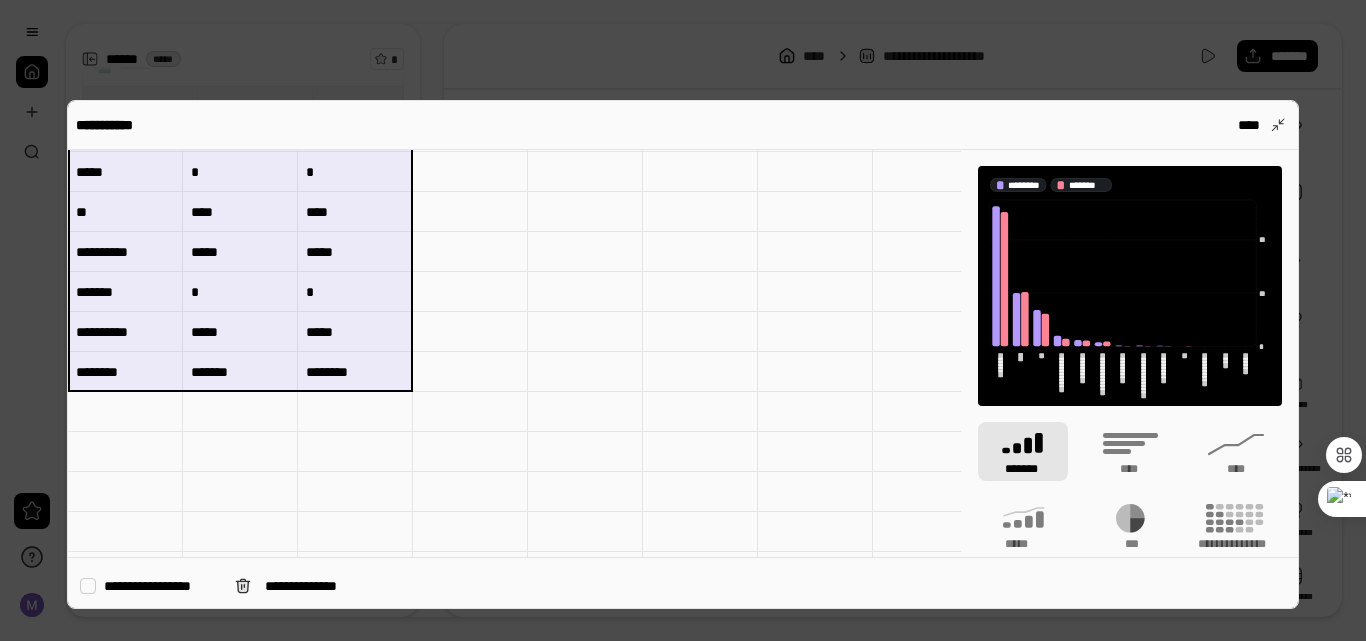 drag, startPoint x: 95, startPoint y: 172, endPoint x: 374, endPoint y: 367, distance: 340.39096 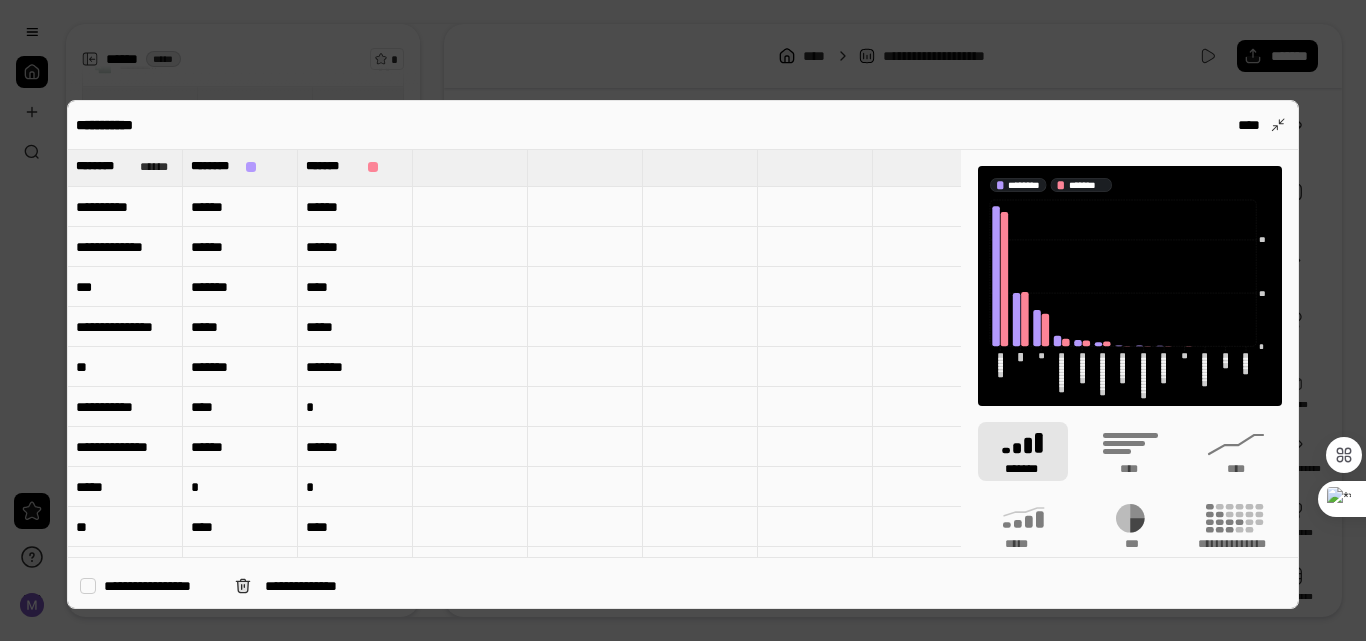 scroll, scrollTop: 0, scrollLeft: 0, axis: both 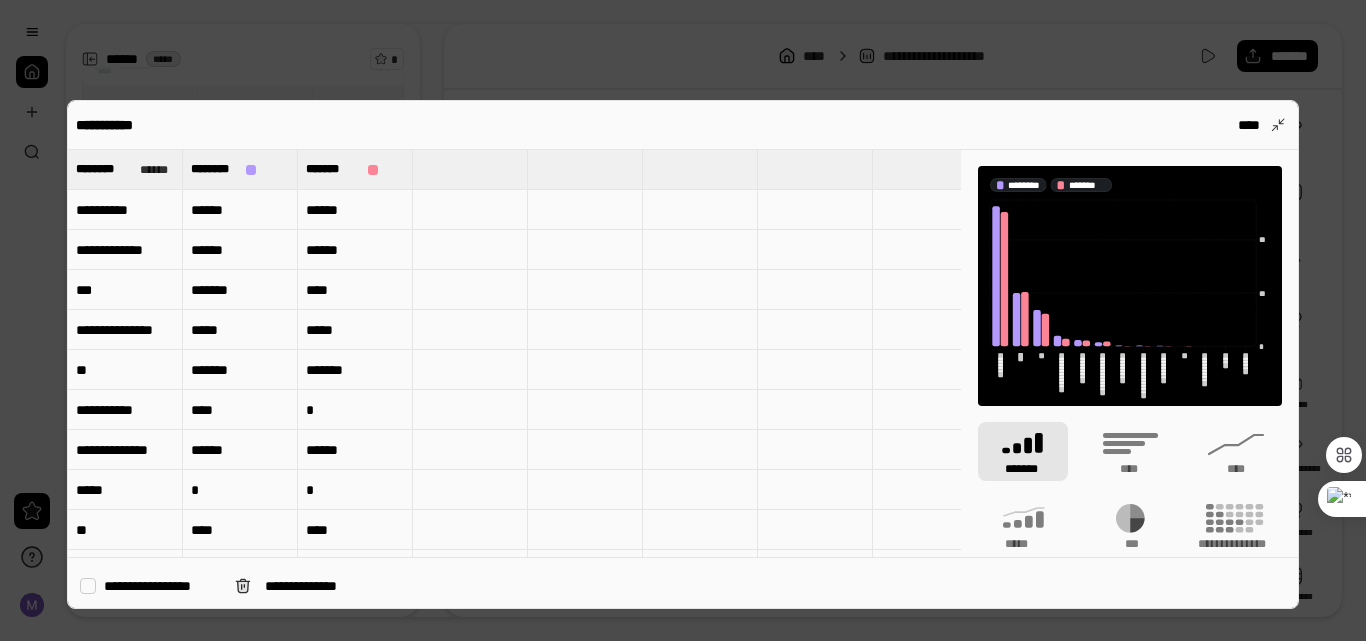 click on "******" at bounding box center (240, 210) 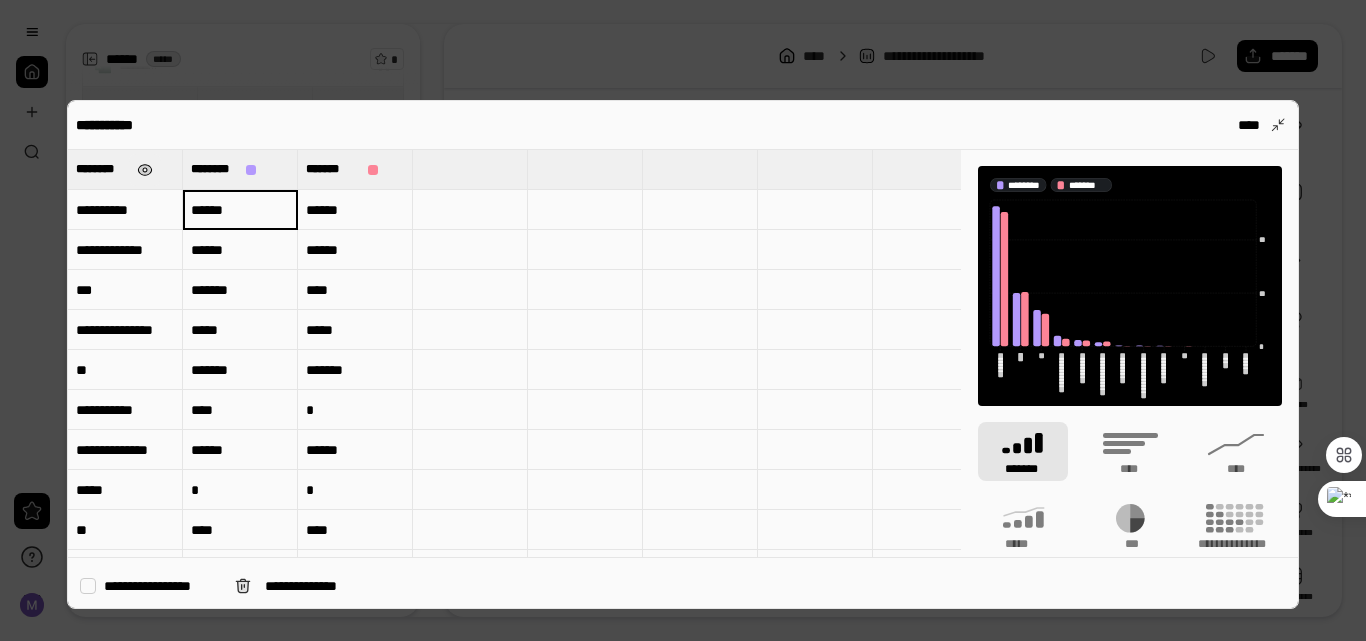 click at bounding box center [146, 170] 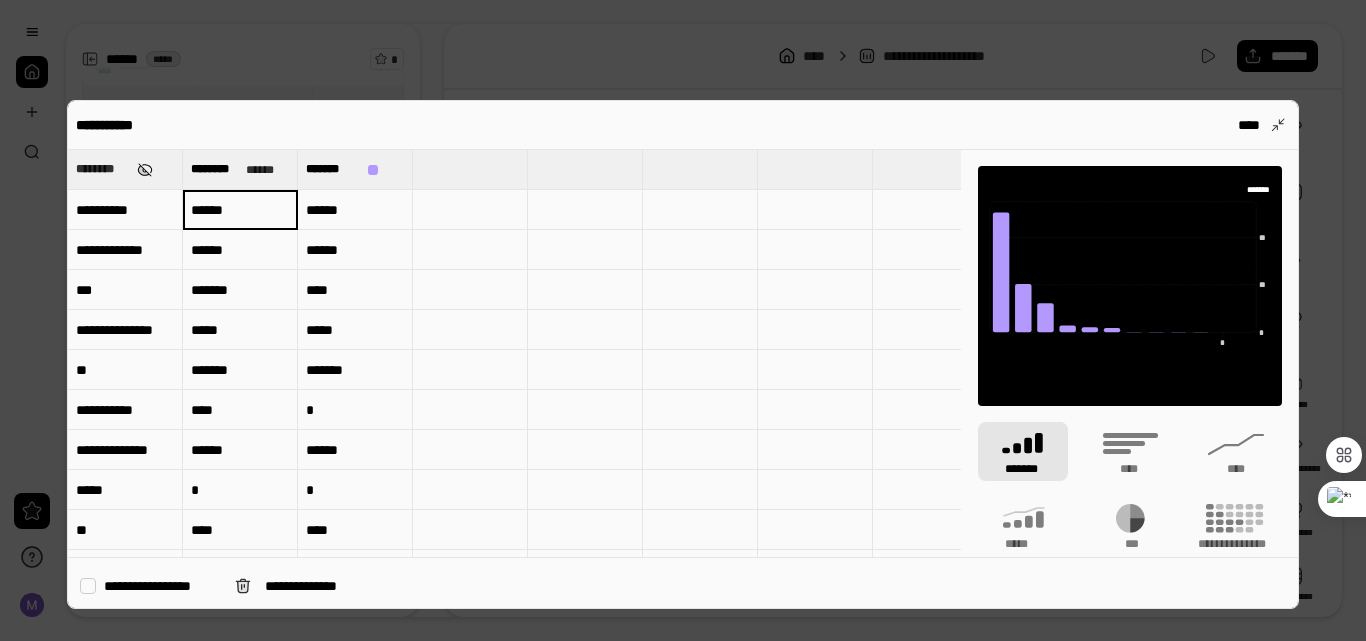 type on "*******" 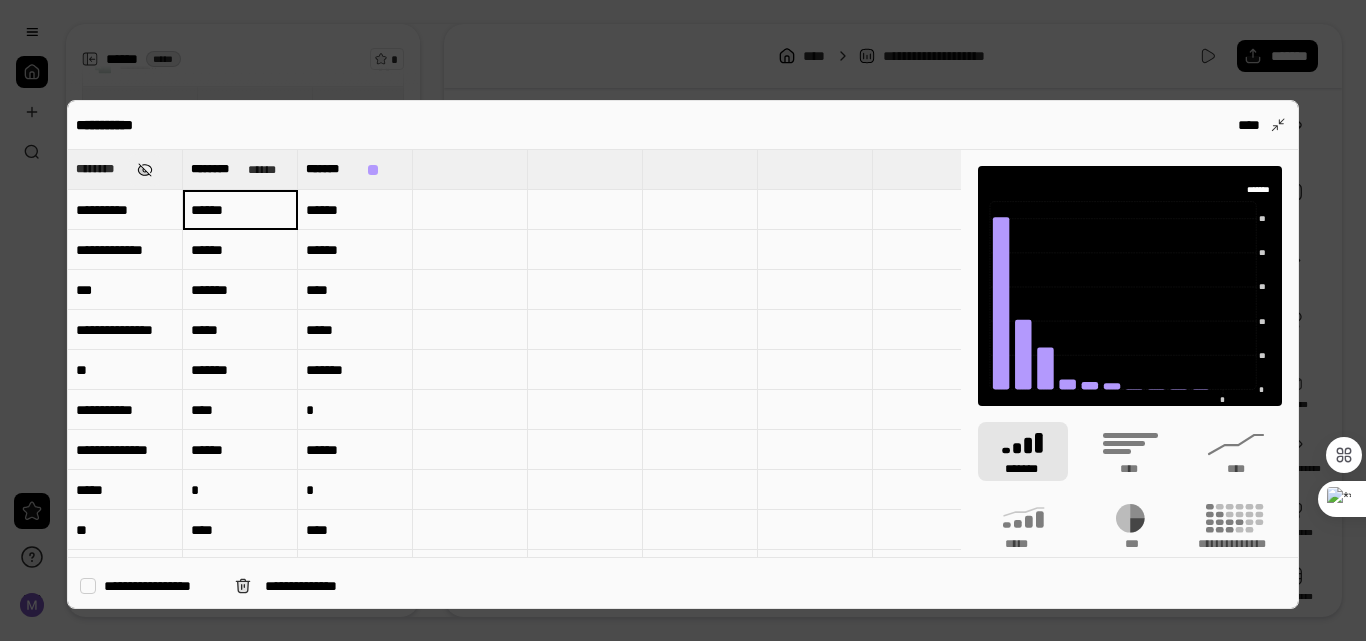 click at bounding box center (146, 170) 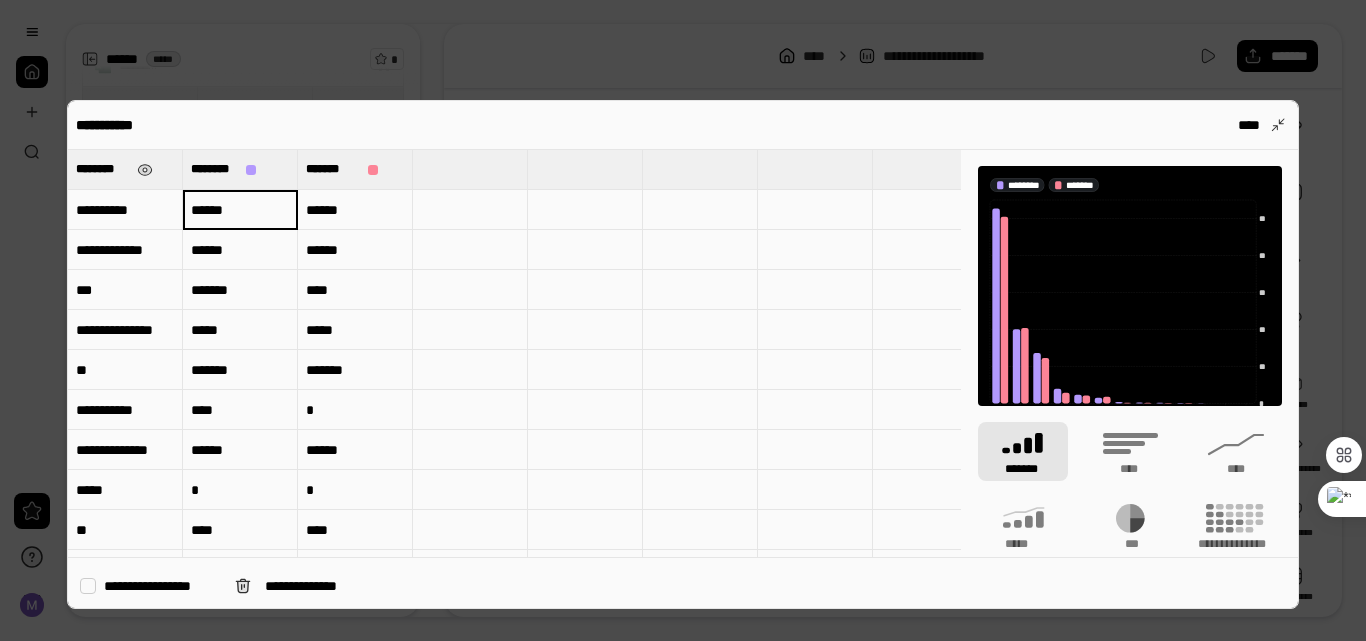 type 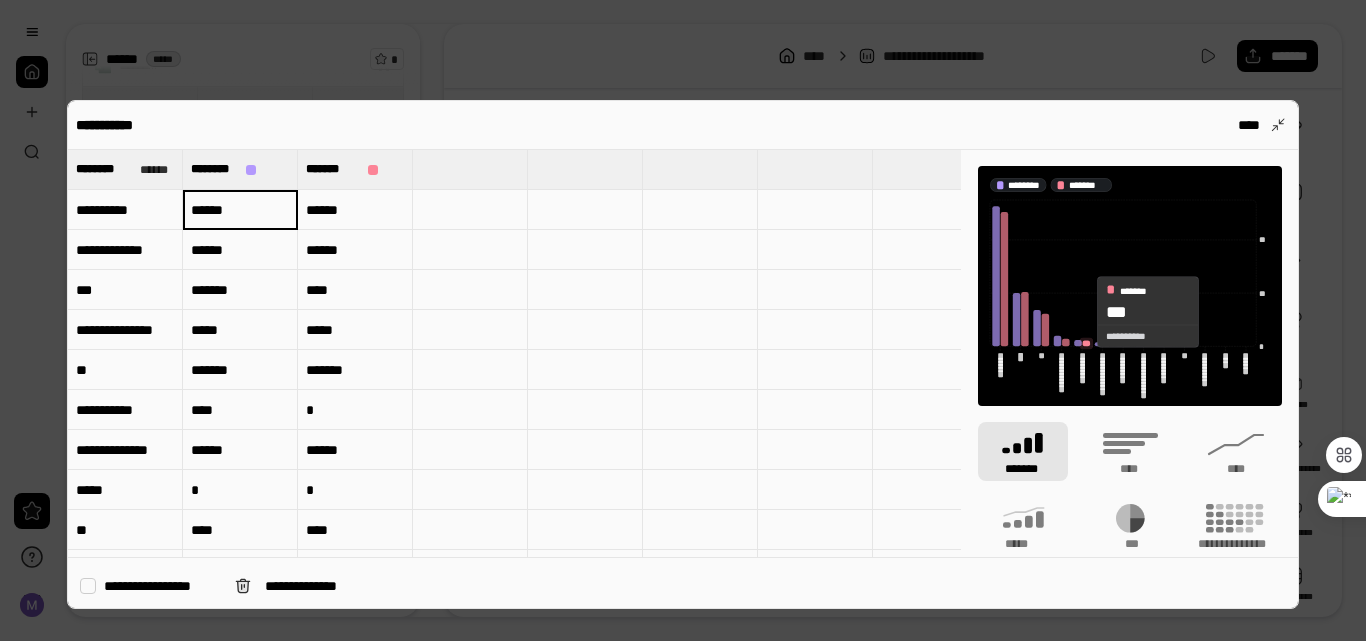 click 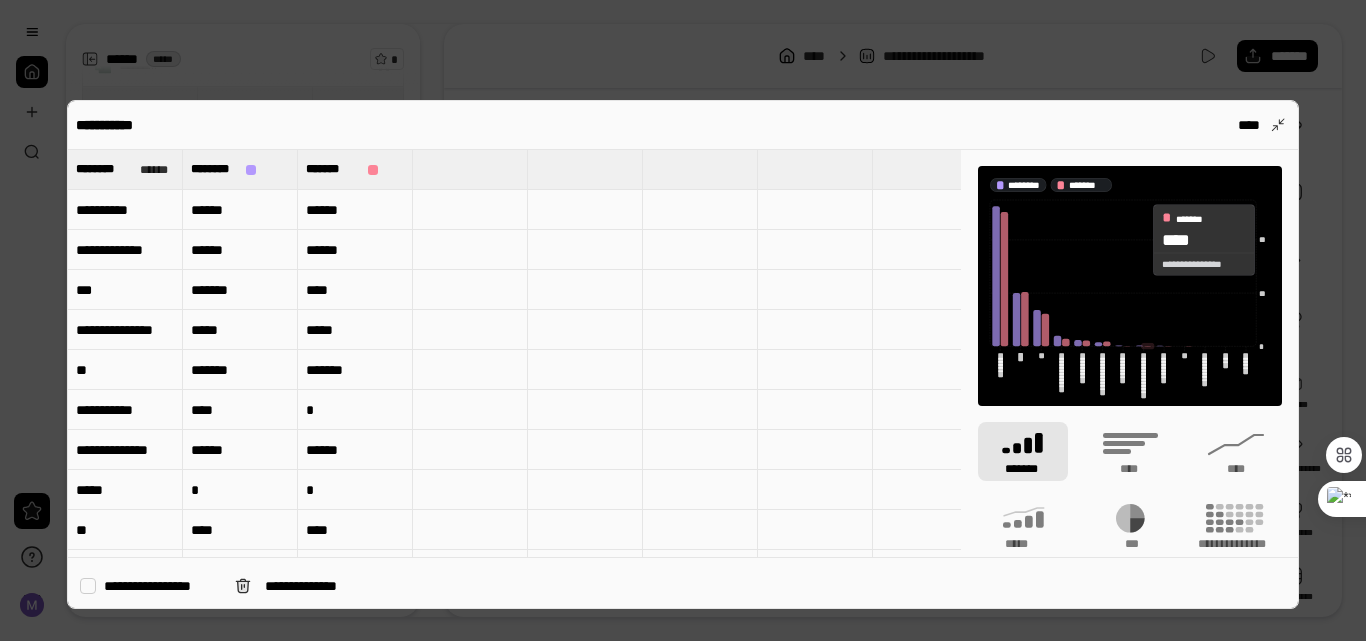 click 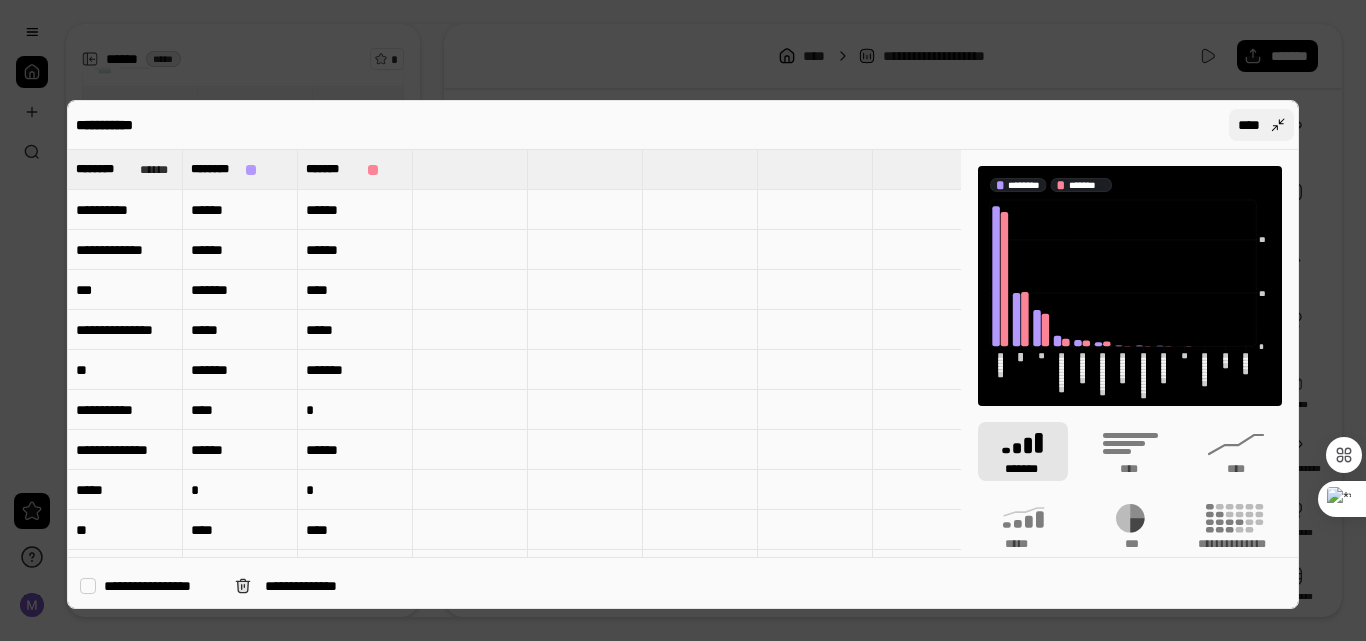 click on "****" at bounding box center (1249, 125) 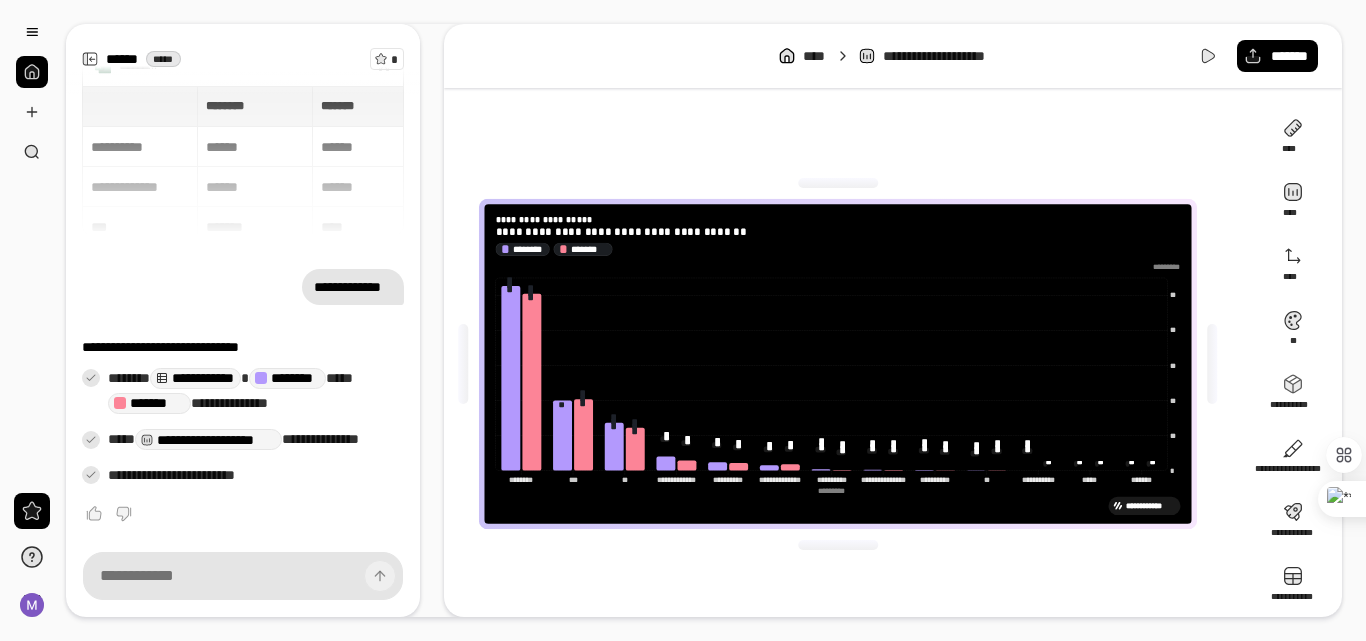 click on "**********" at bounding box center (243, 161) 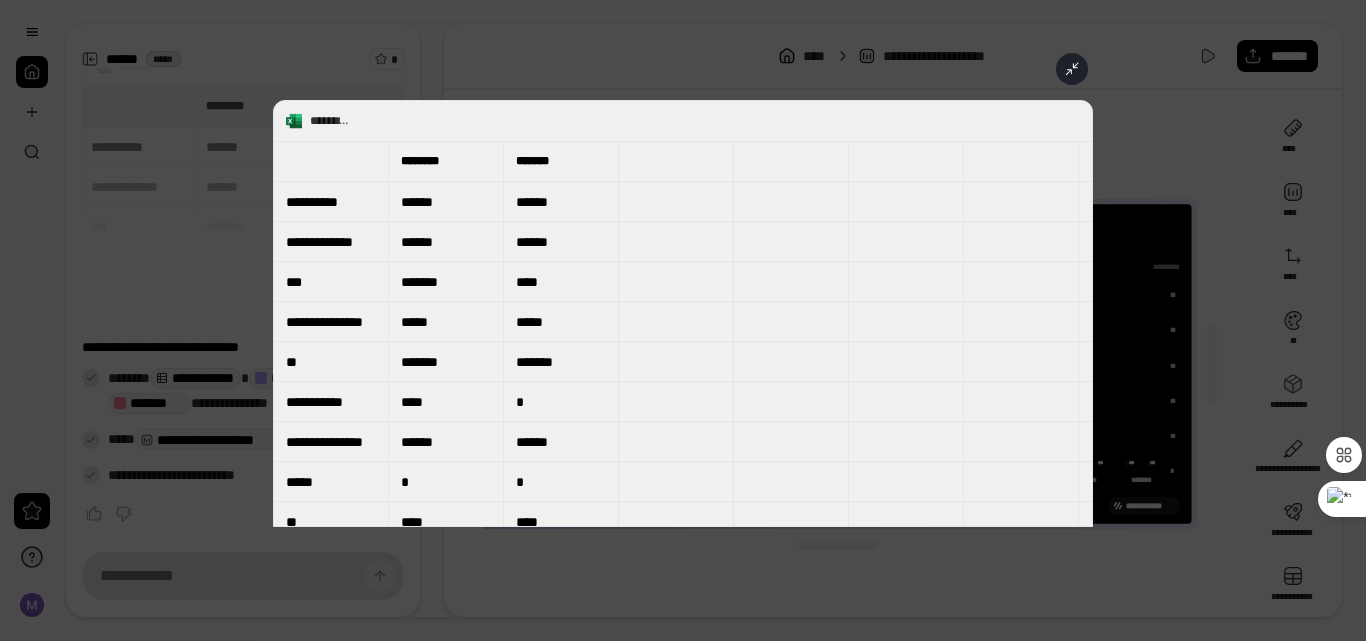 drag, startPoint x: 1079, startPoint y: 71, endPoint x: 1034, endPoint y: 70, distance: 45.01111 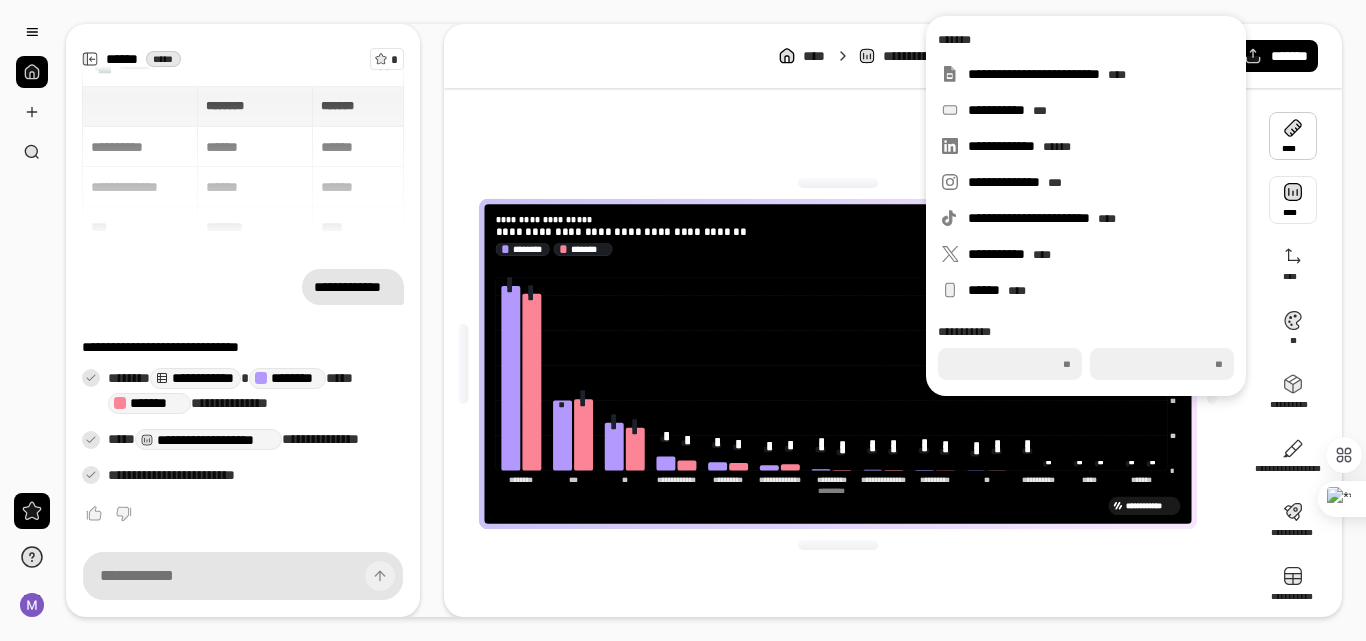 click at bounding box center [1293, 200] 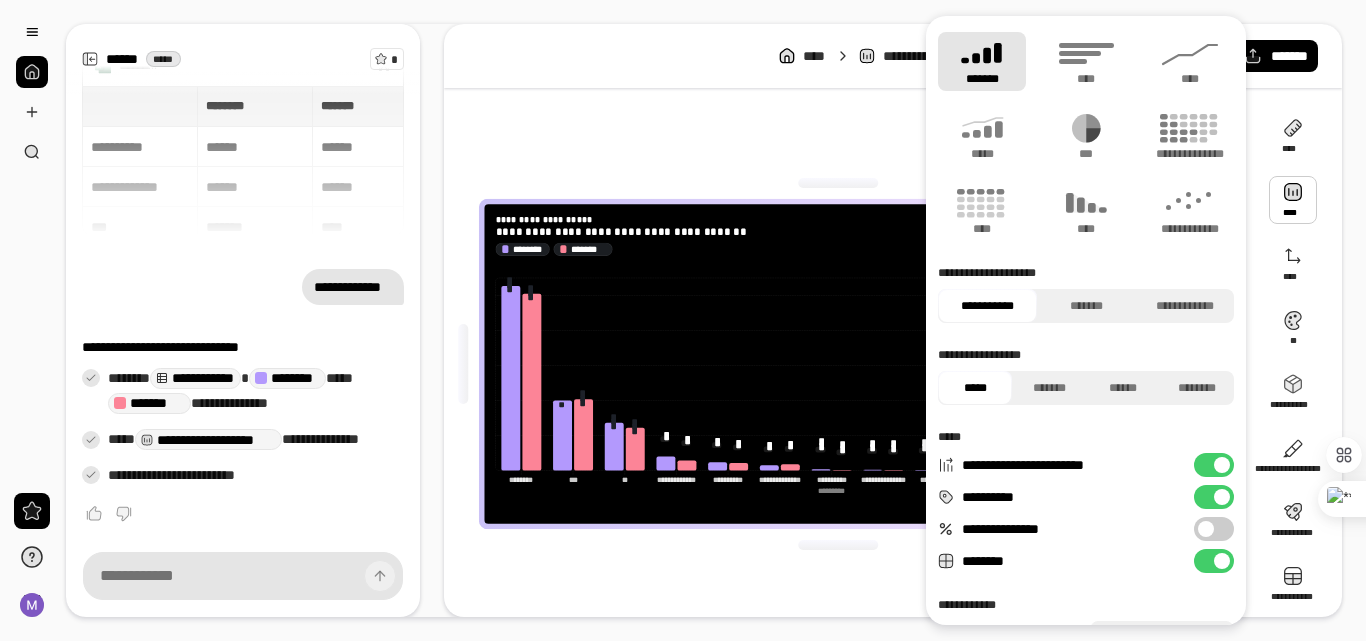 click on "**********" at bounding box center (1214, 497) 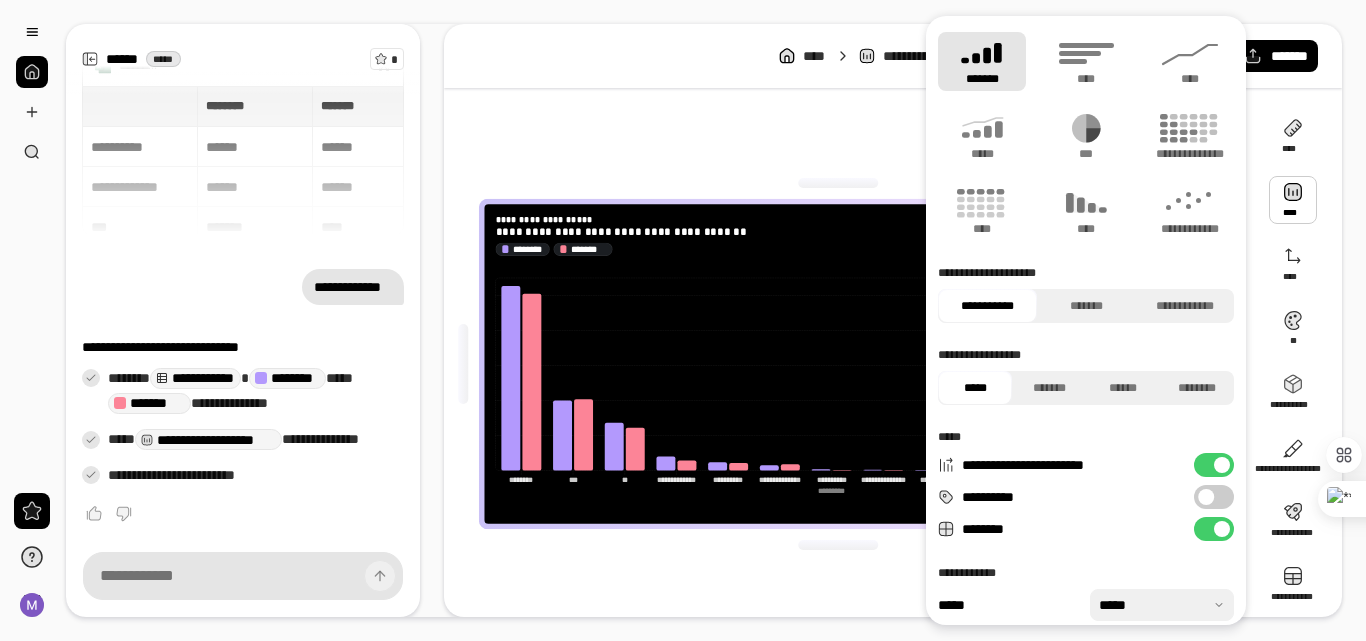click on "**********" at bounding box center [1214, 497] 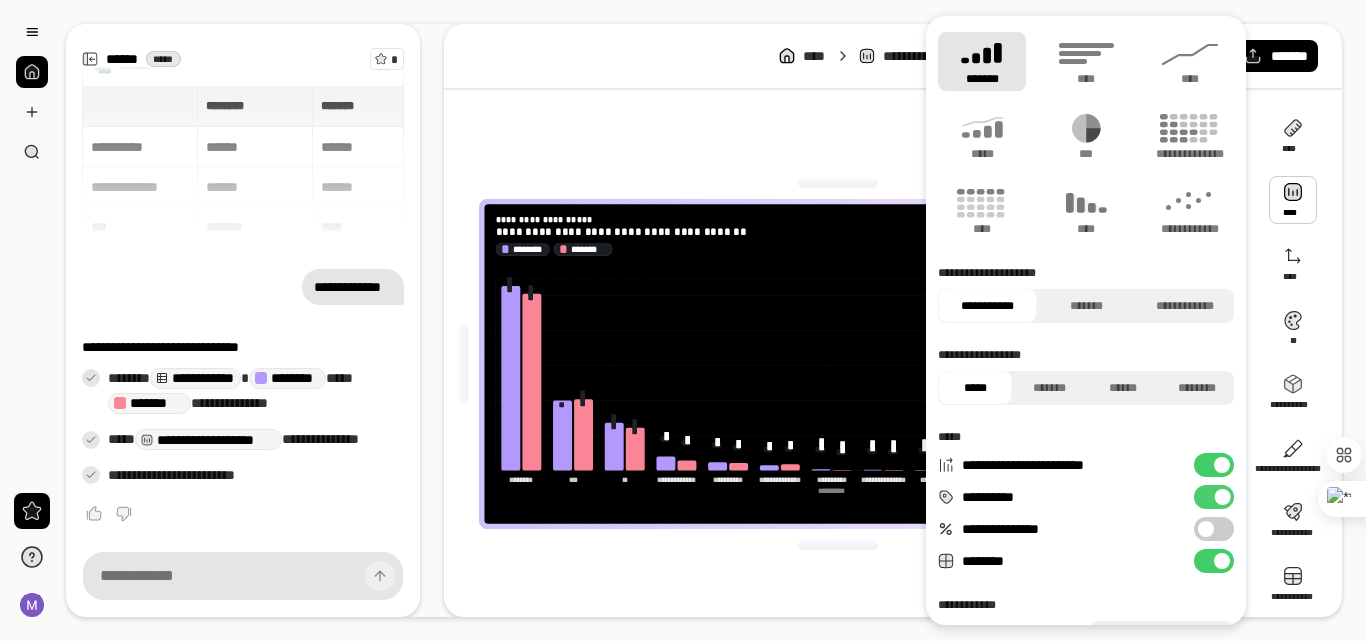 click at bounding box center [1223, 497] 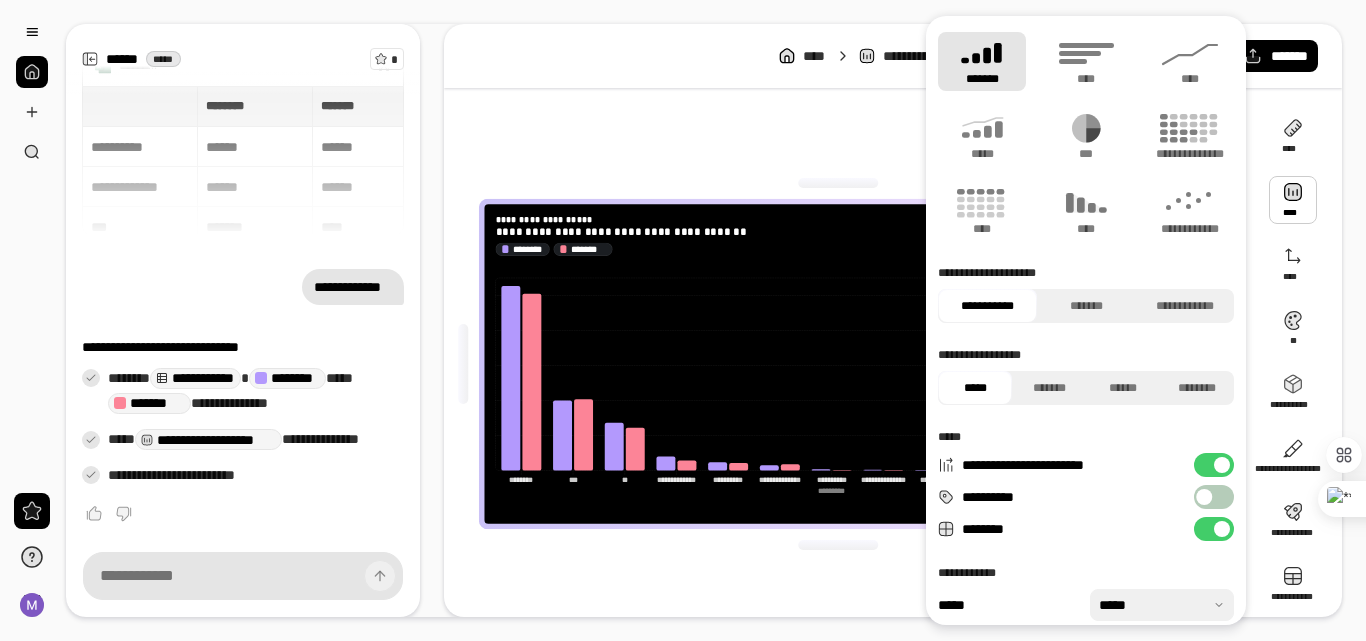 click on "**********" at bounding box center [1214, 497] 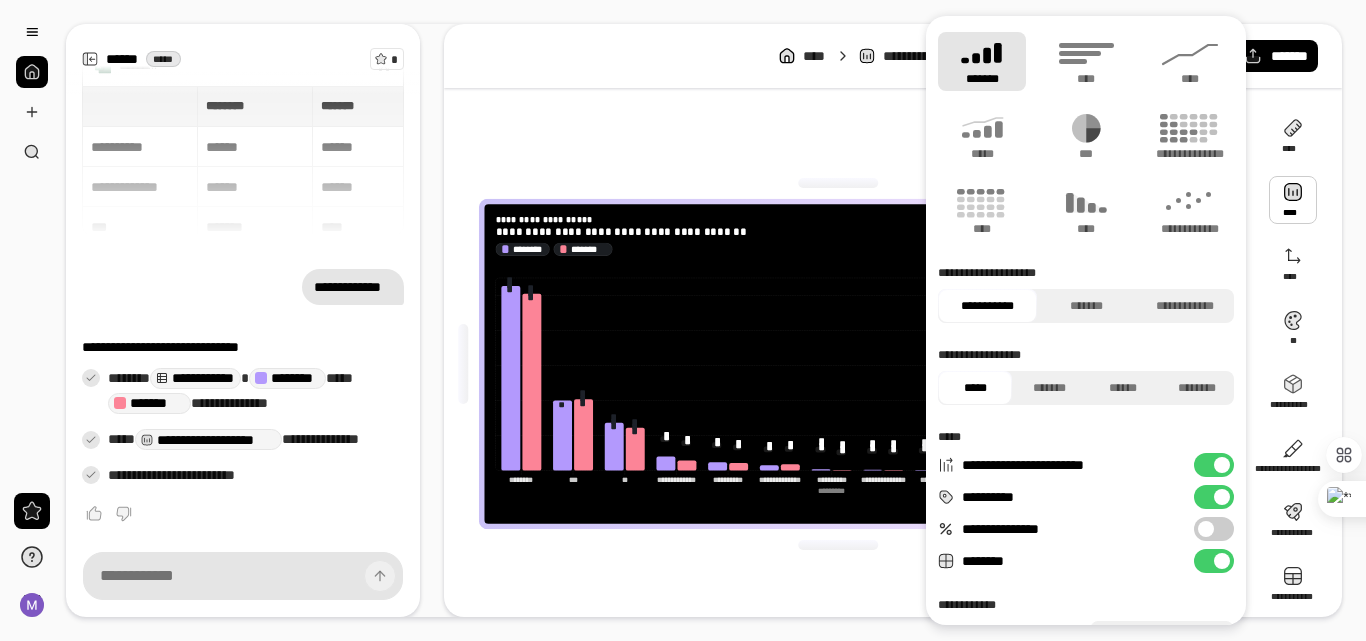click at bounding box center [1222, 497] 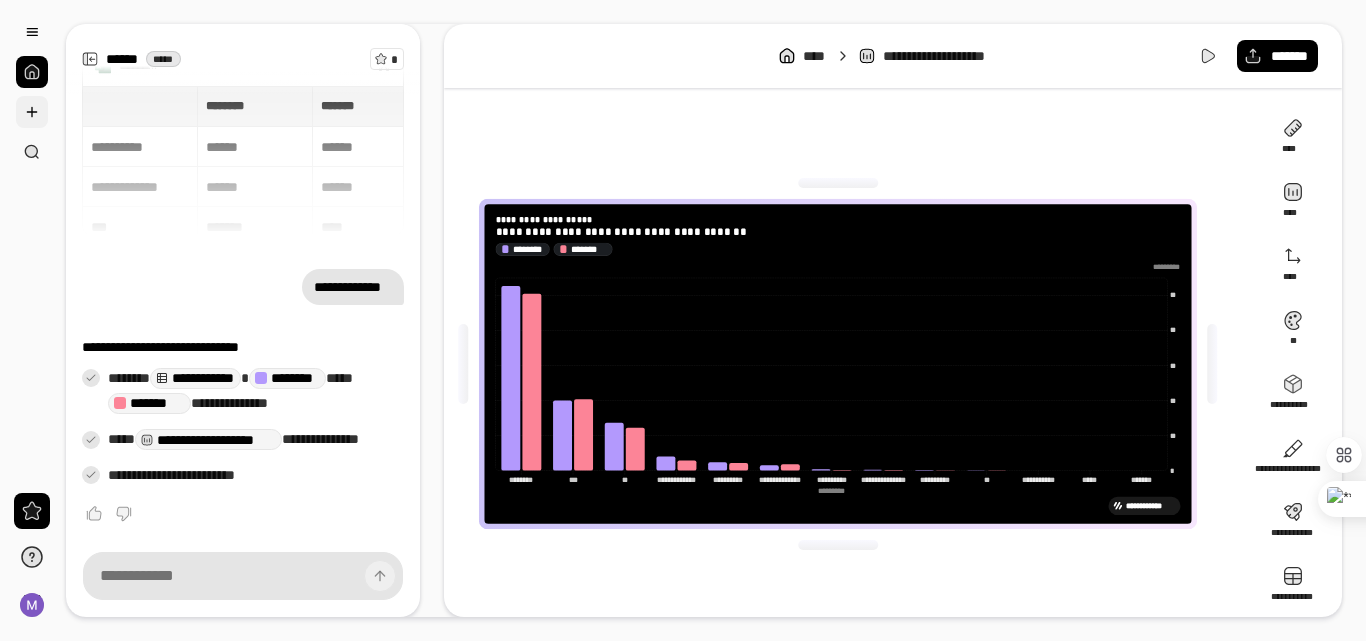click at bounding box center (32, 112) 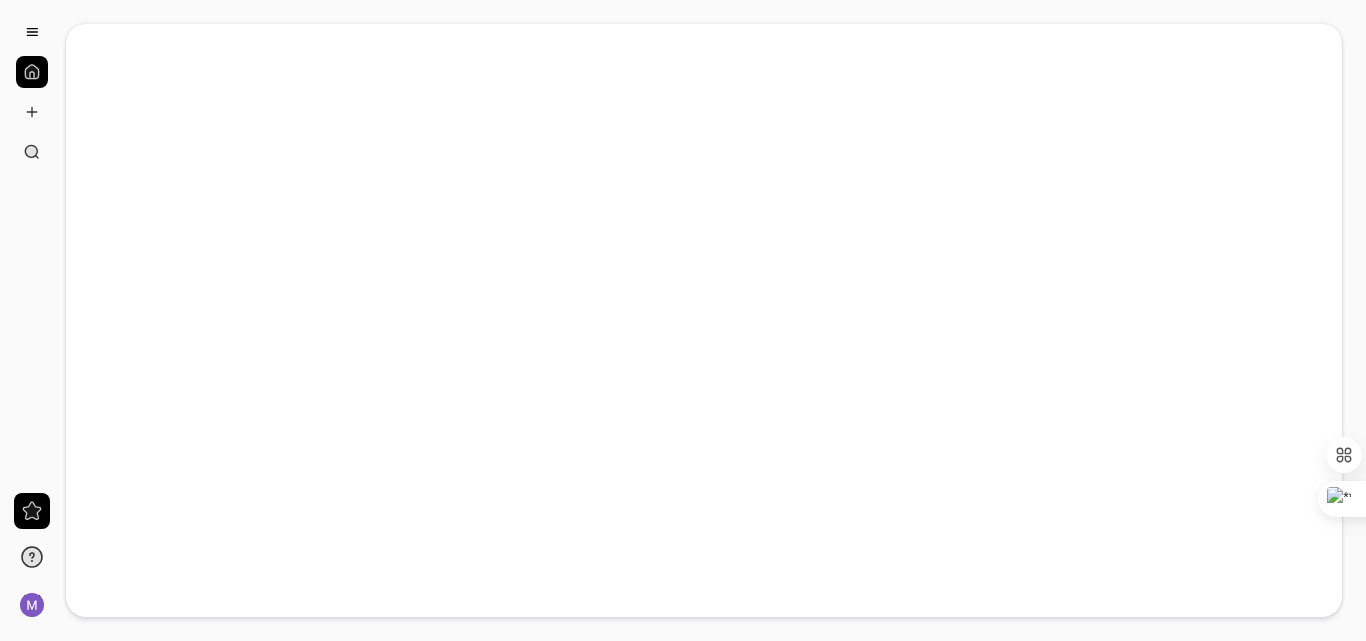 click at bounding box center [32, 92] 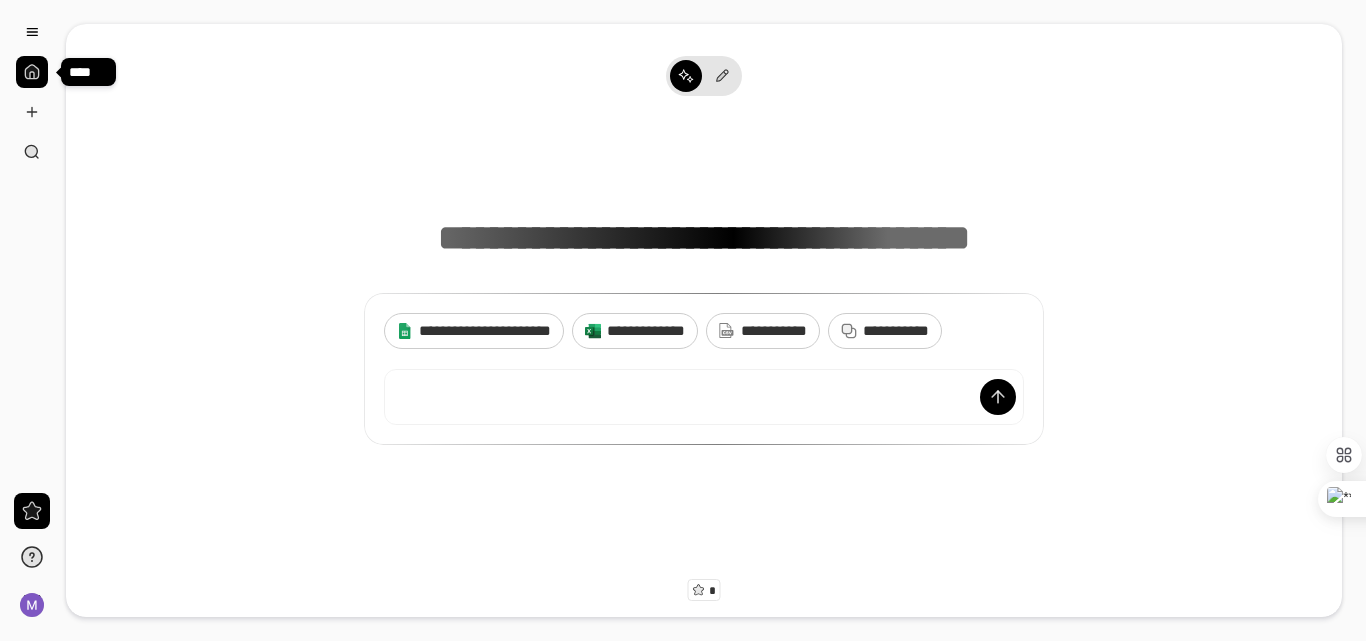 click at bounding box center [32, 72] 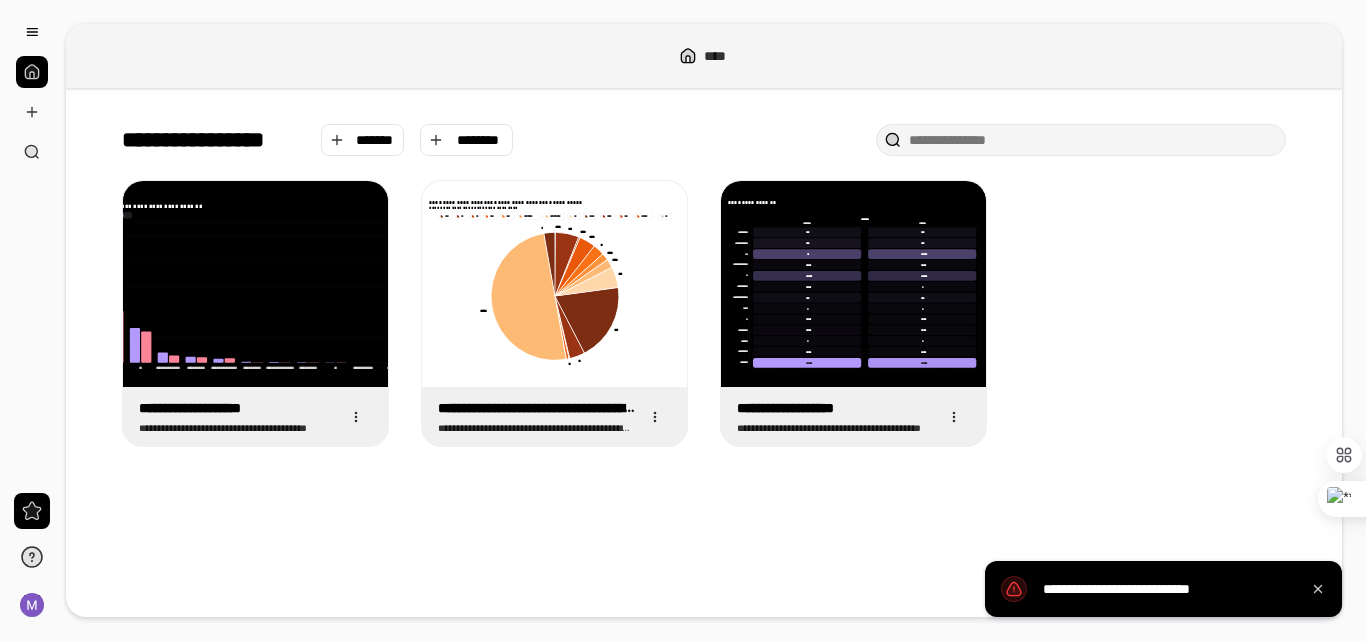 click on "**********" at bounding box center (1163, 589) 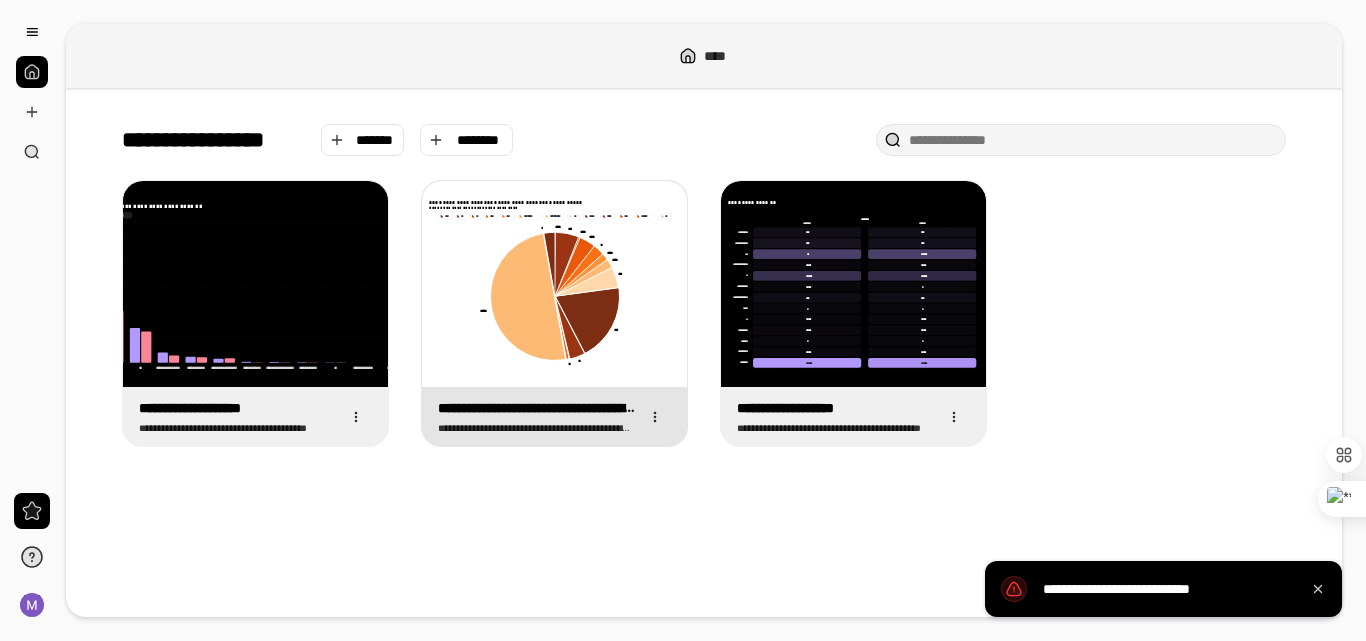 click 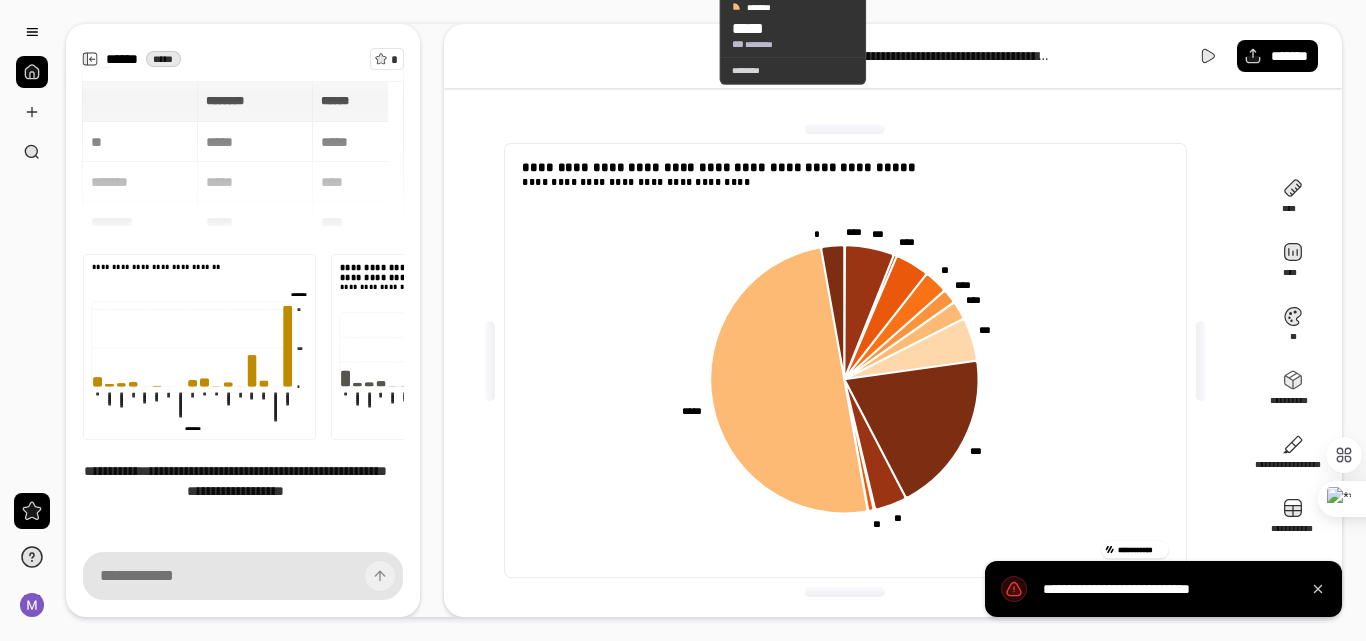 scroll, scrollTop: 196, scrollLeft: 0, axis: vertical 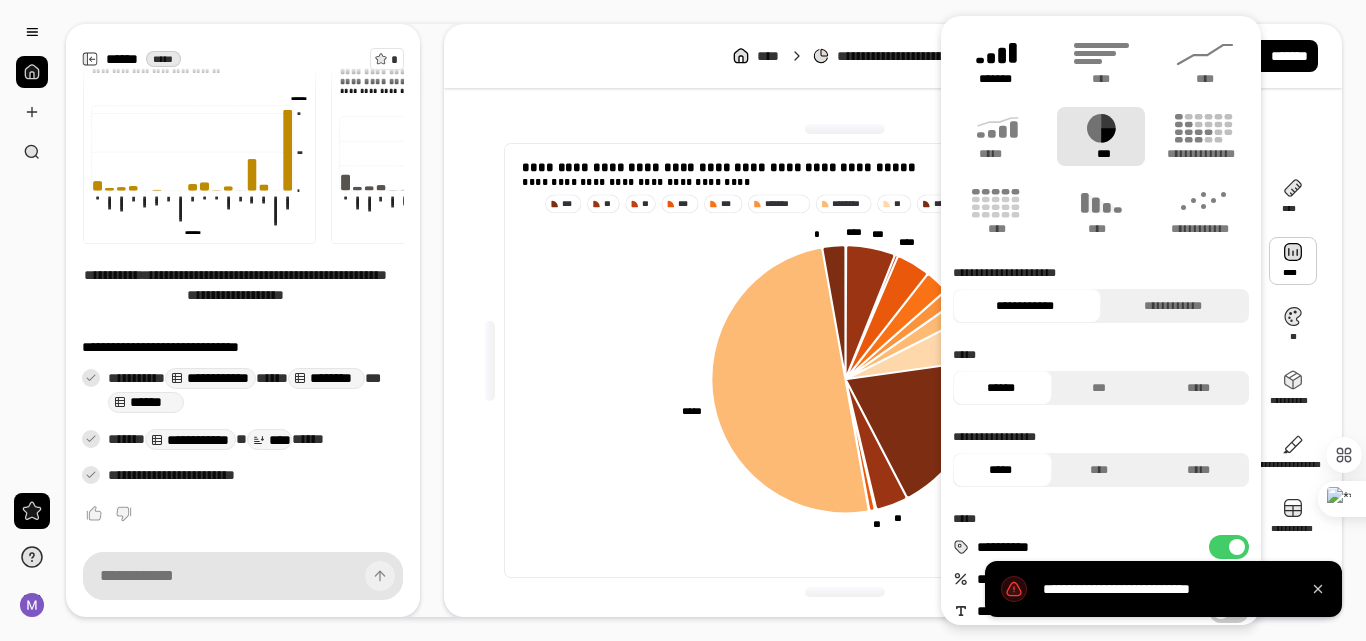 click on "*******" at bounding box center [995, 79] 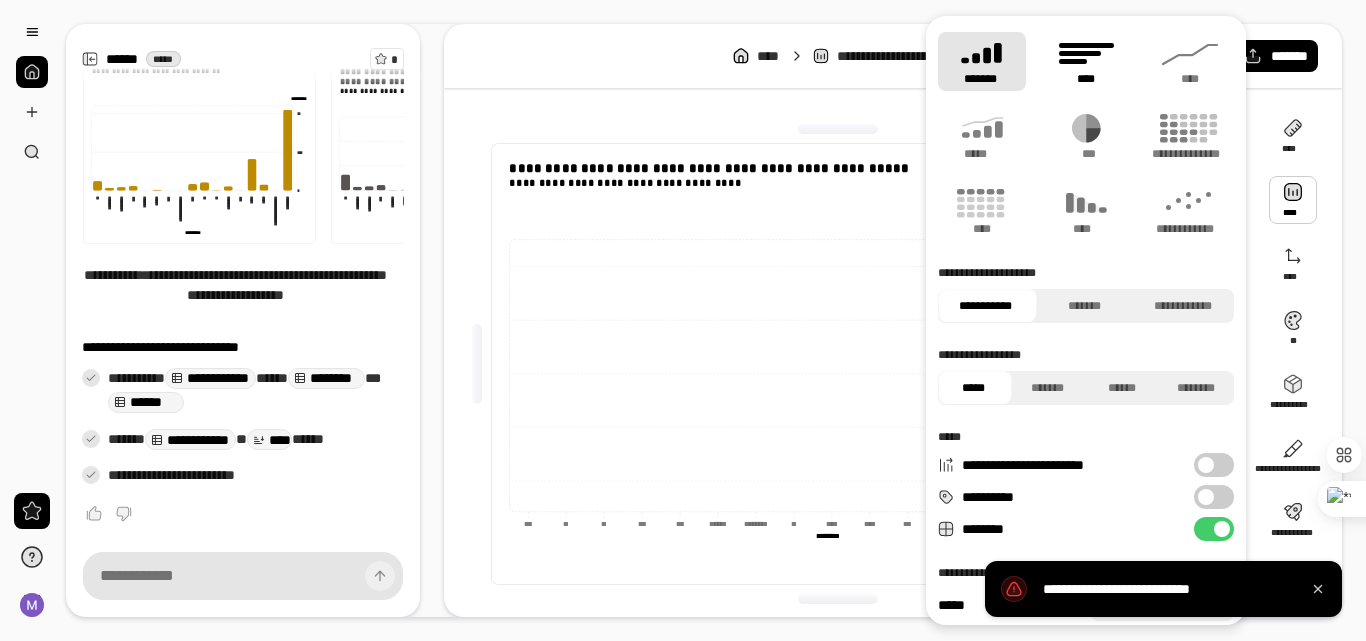click 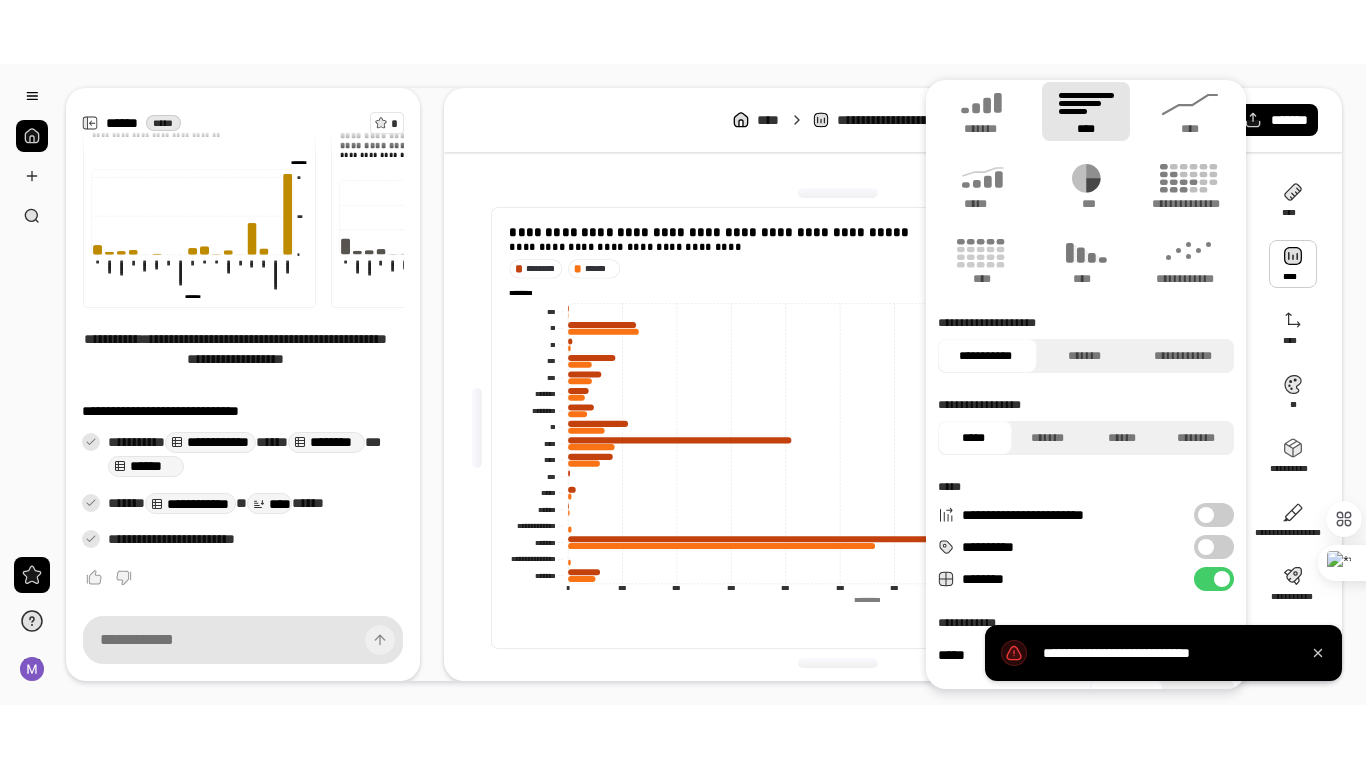 scroll, scrollTop: 54, scrollLeft: 0, axis: vertical 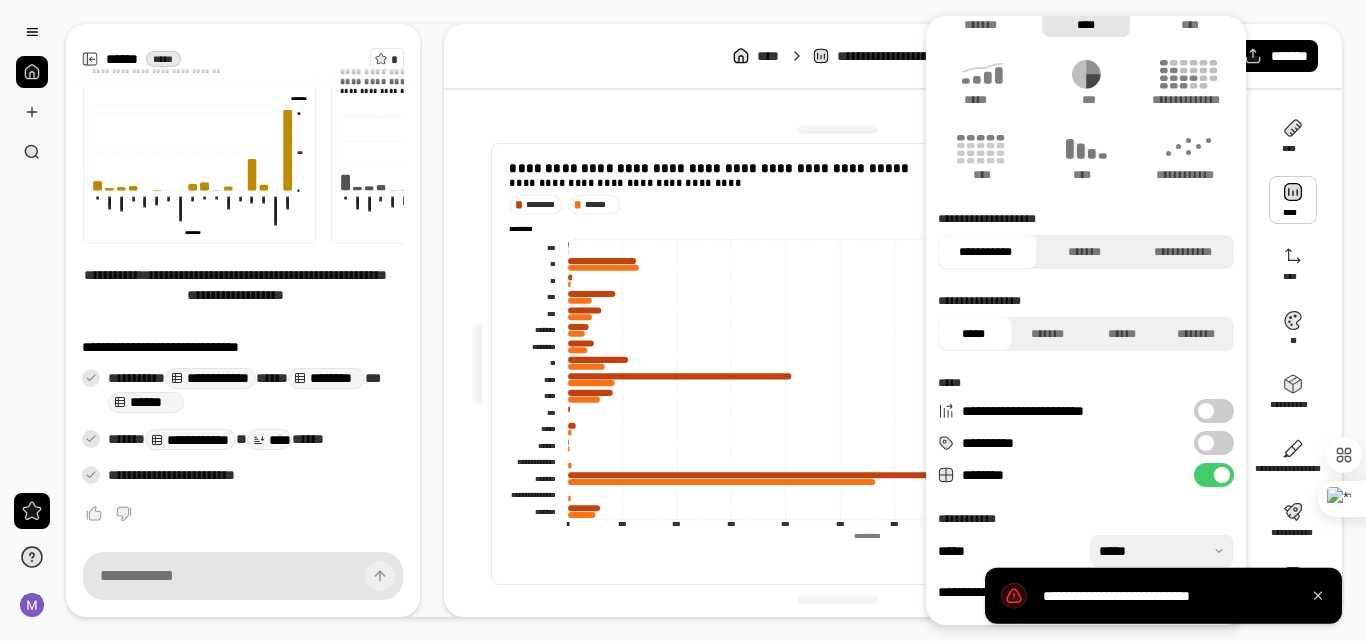 click on "**********" at bounding box center (1086, 431) 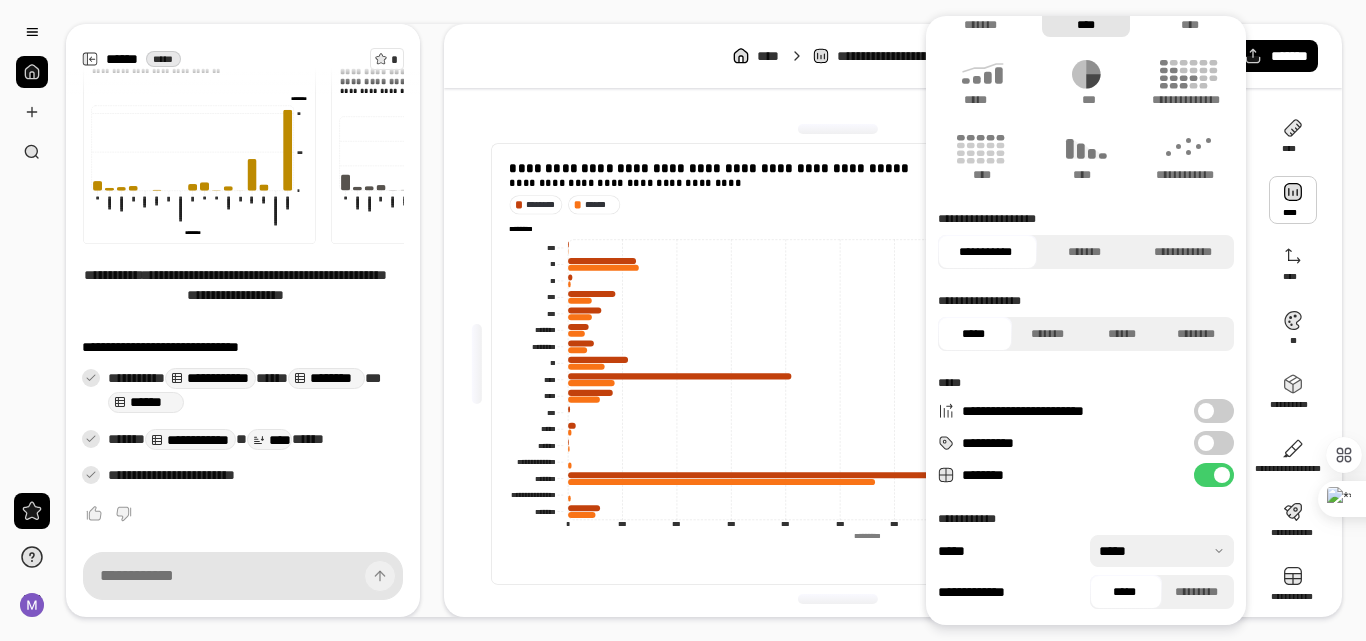 click at bounding box center (1206, 443) 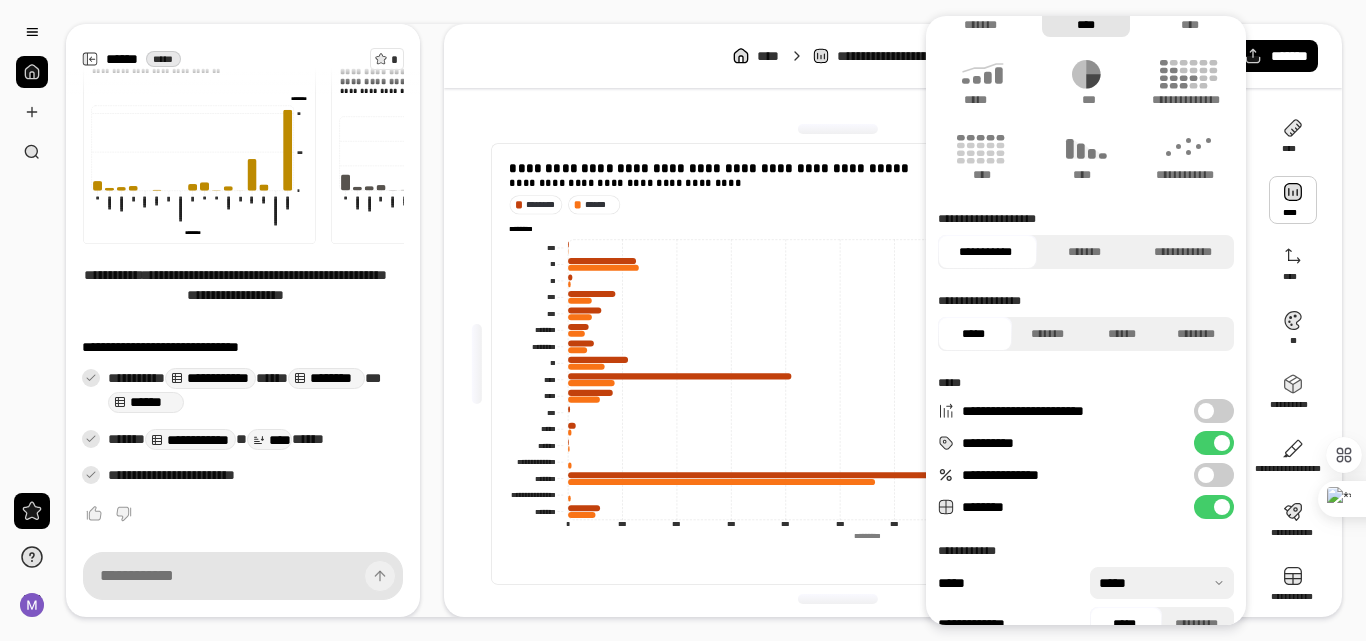 click on "**********" at bounding box center [1214, 443] 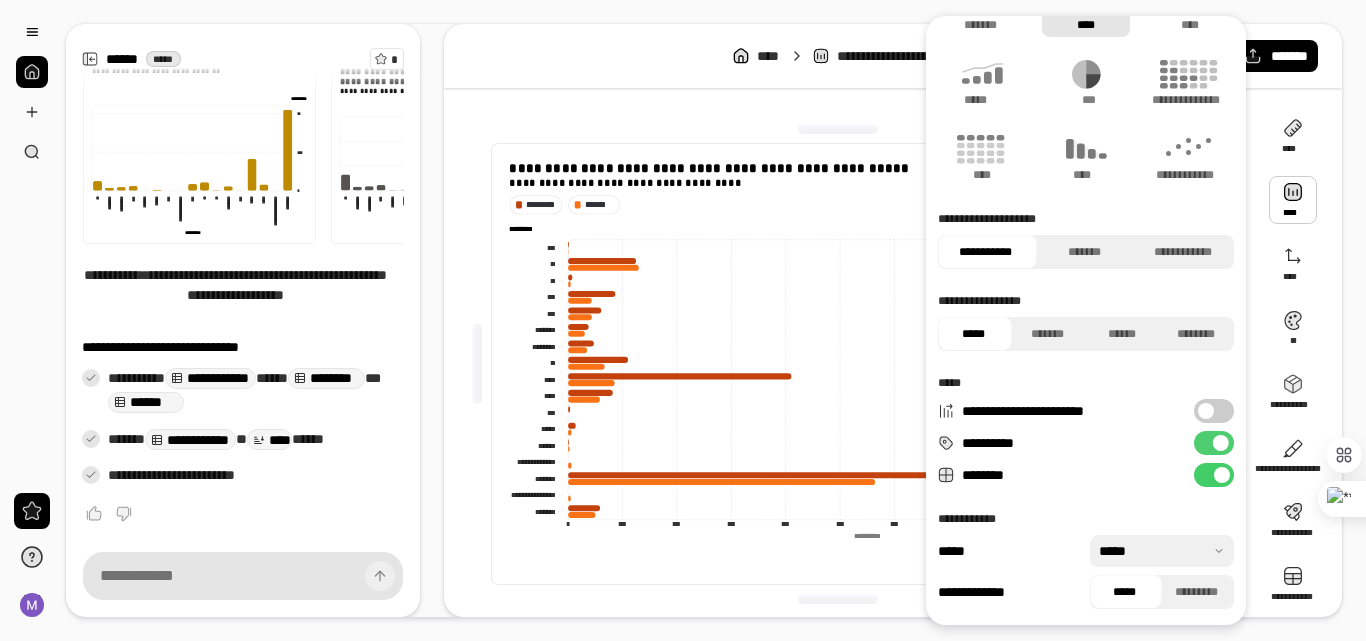 click on "**********" at bounding box center [1214, 443] 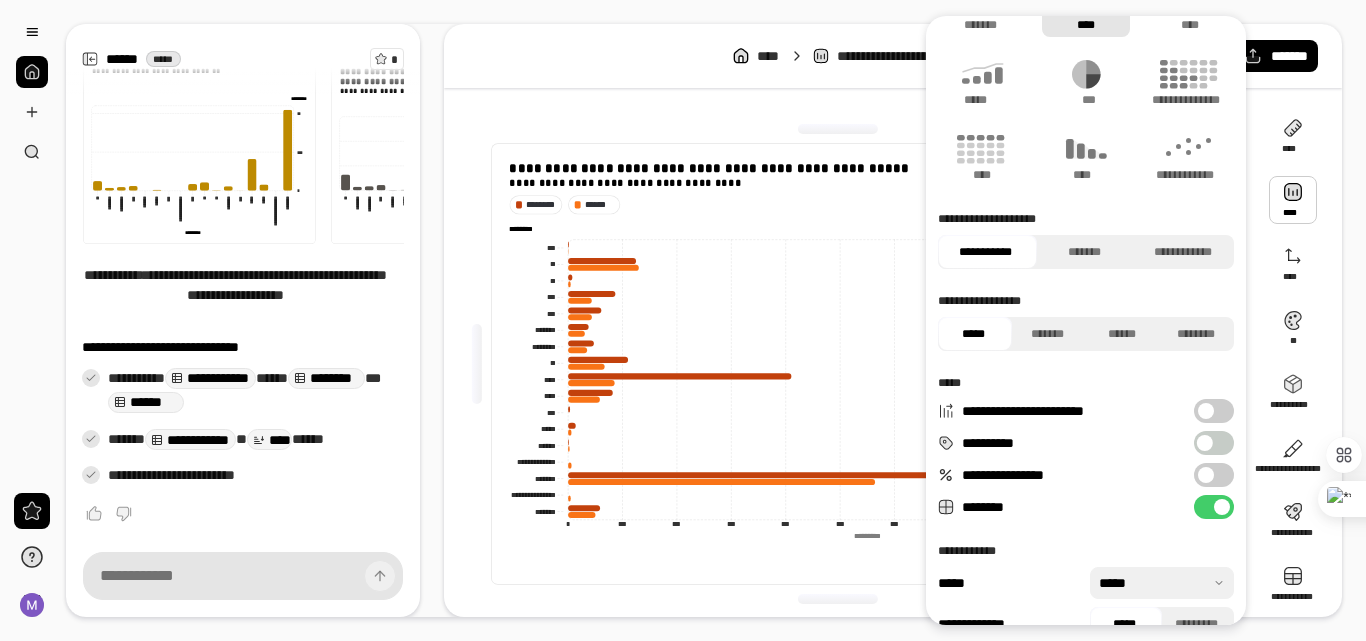 click 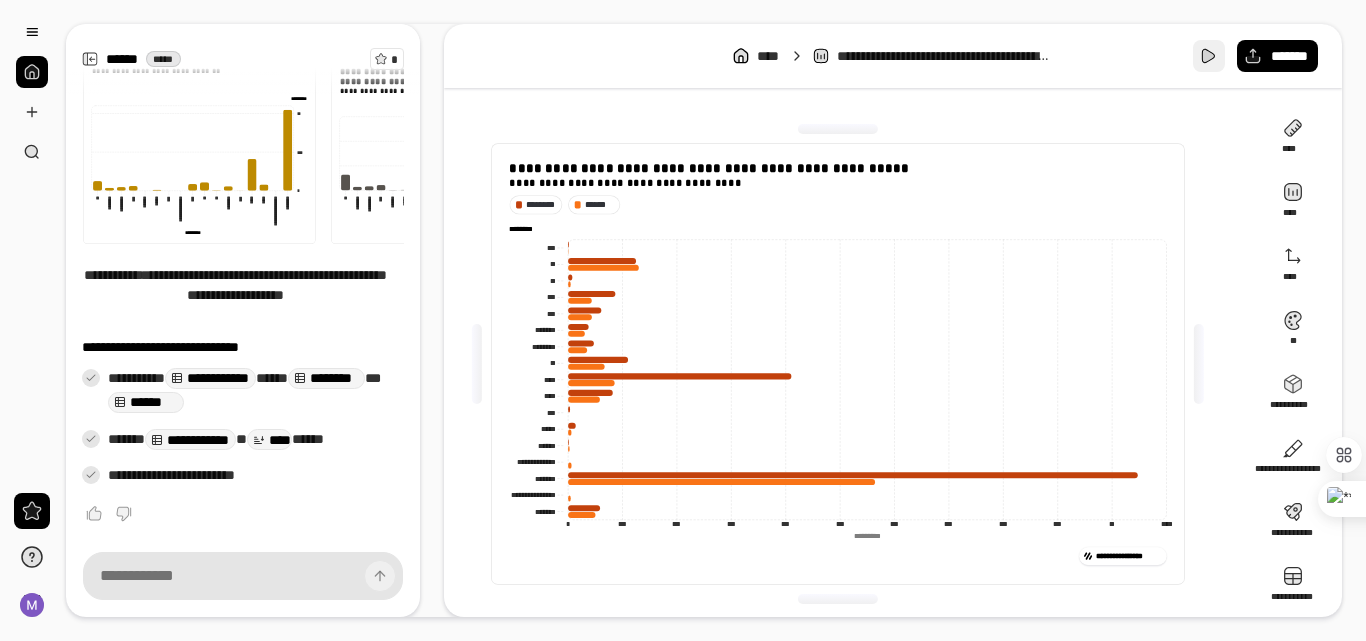 click at bounding box center (1209, 56) 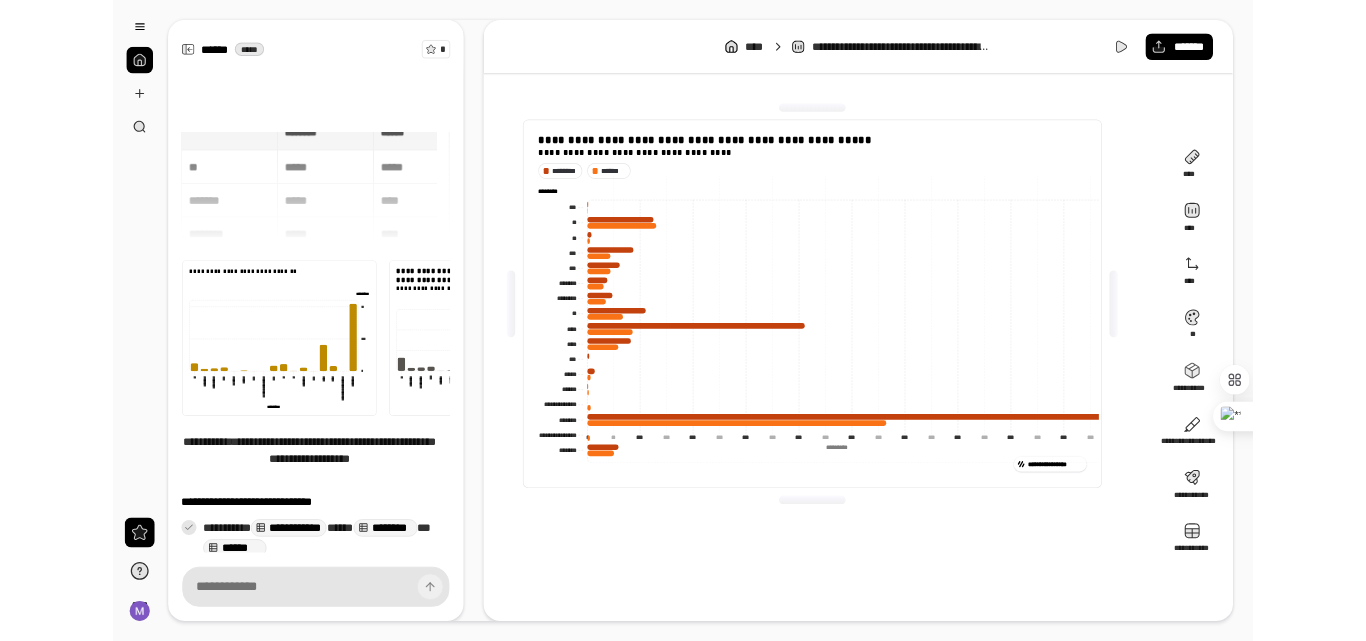scroll, scrollTop: 196, scrollLeft: 0, axis: vertical 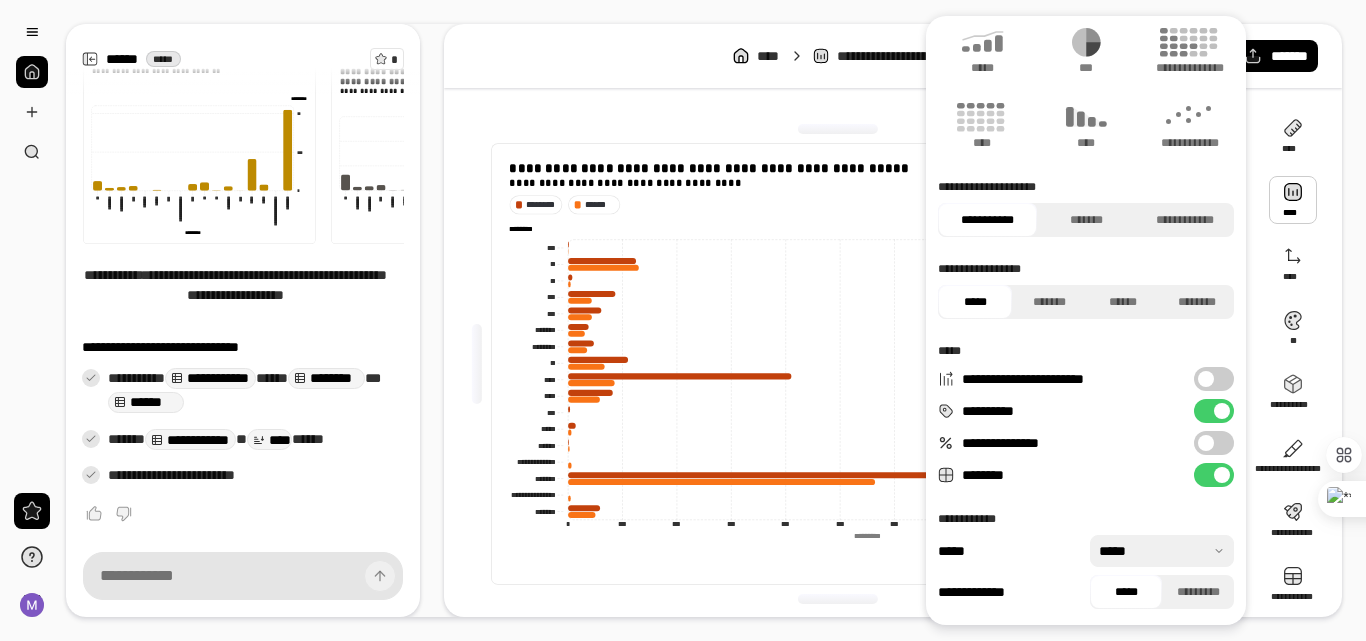 click at bounding box center (1206, 379) 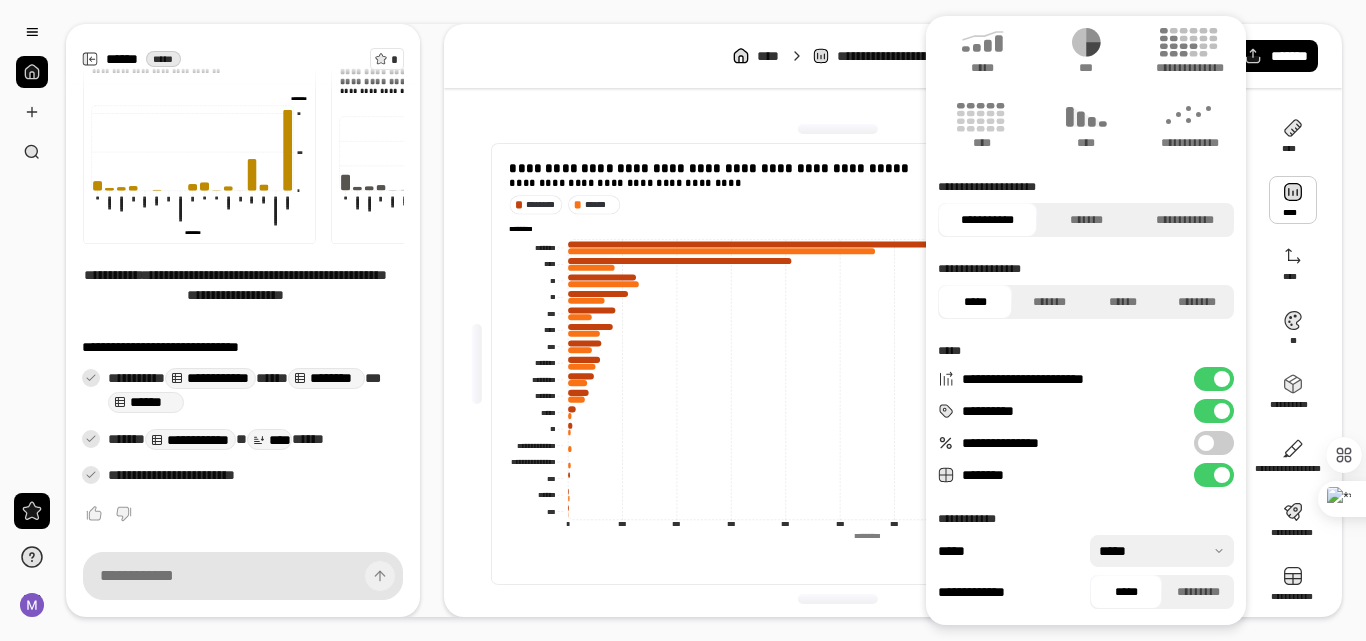 click on "**********" at bounding box center [1000, 443] 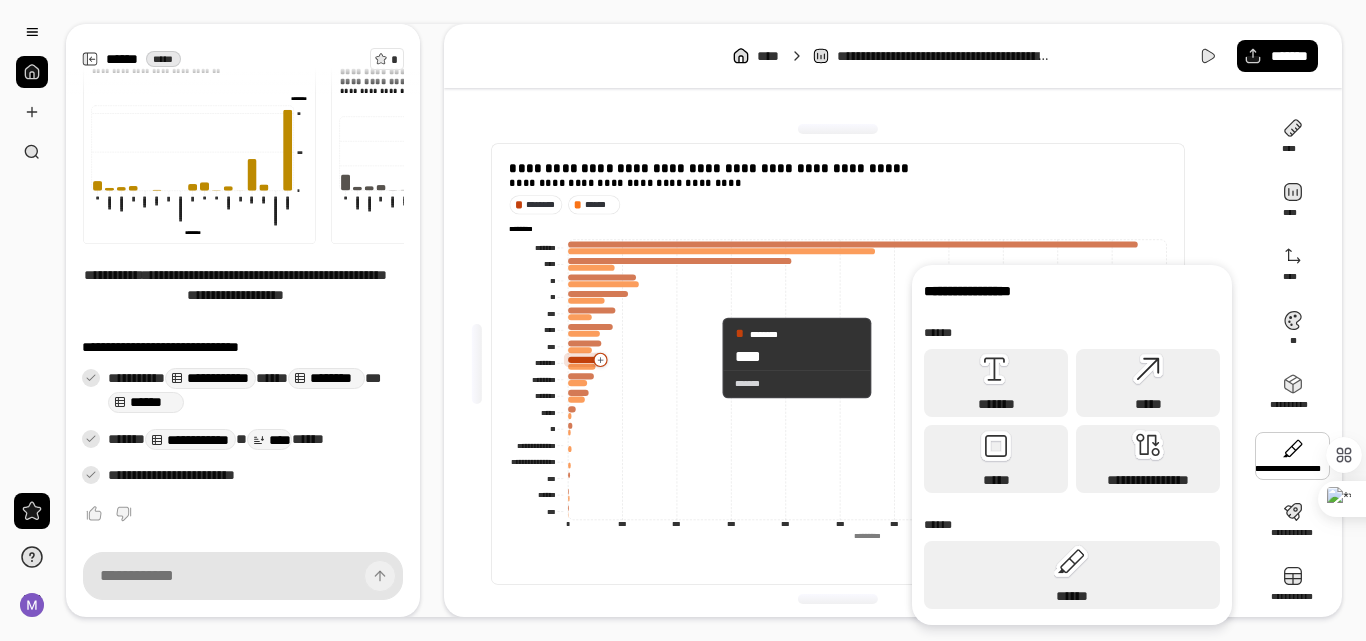 click 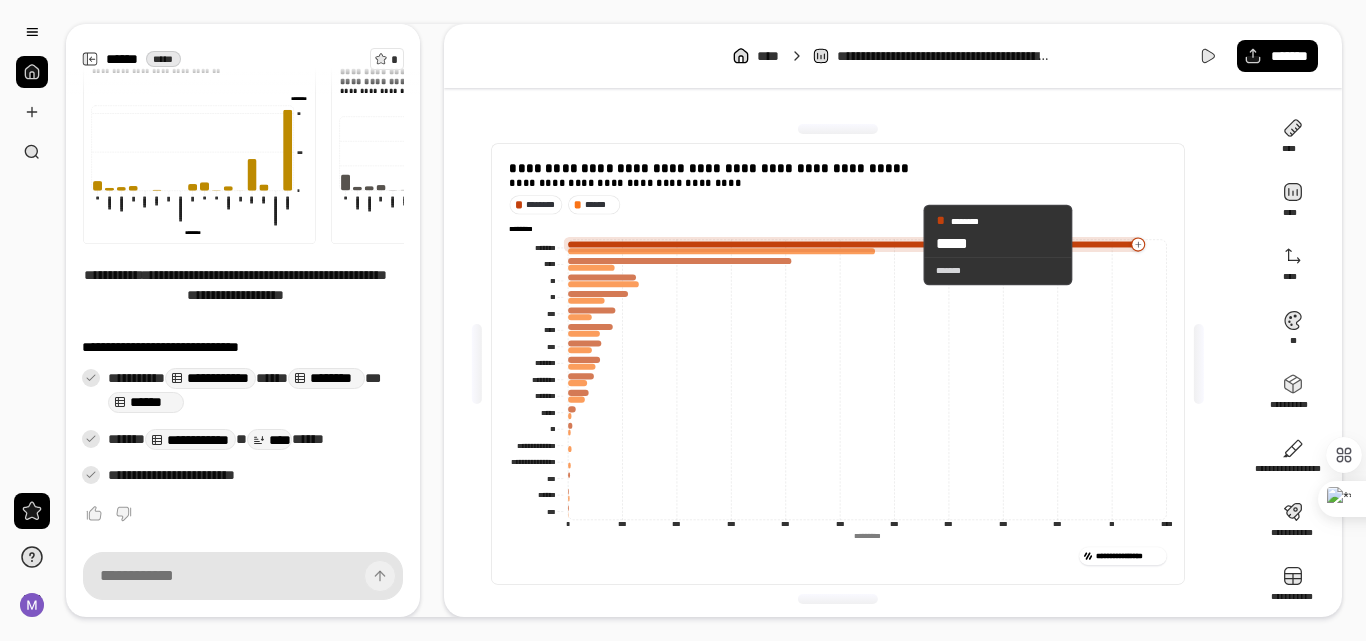 click 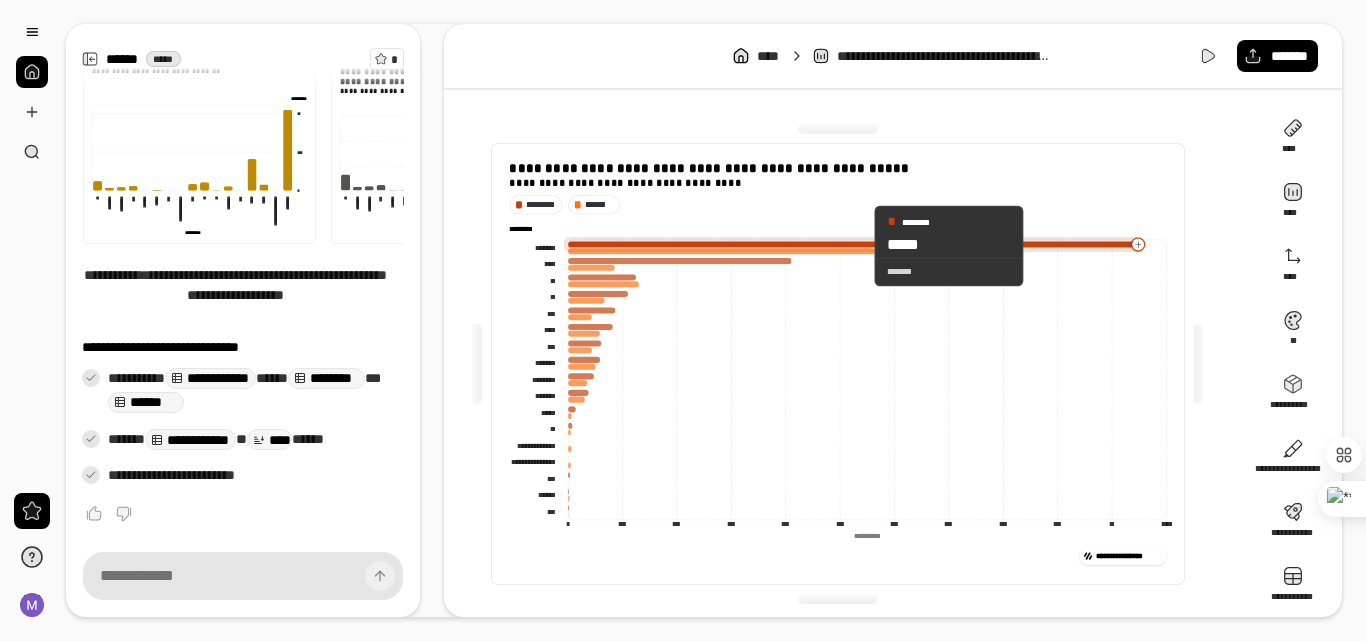 drag, startPoint x: 905, startPoint y: 245, endPoint x: 858, endPoint y: 246, distance: 47.010635 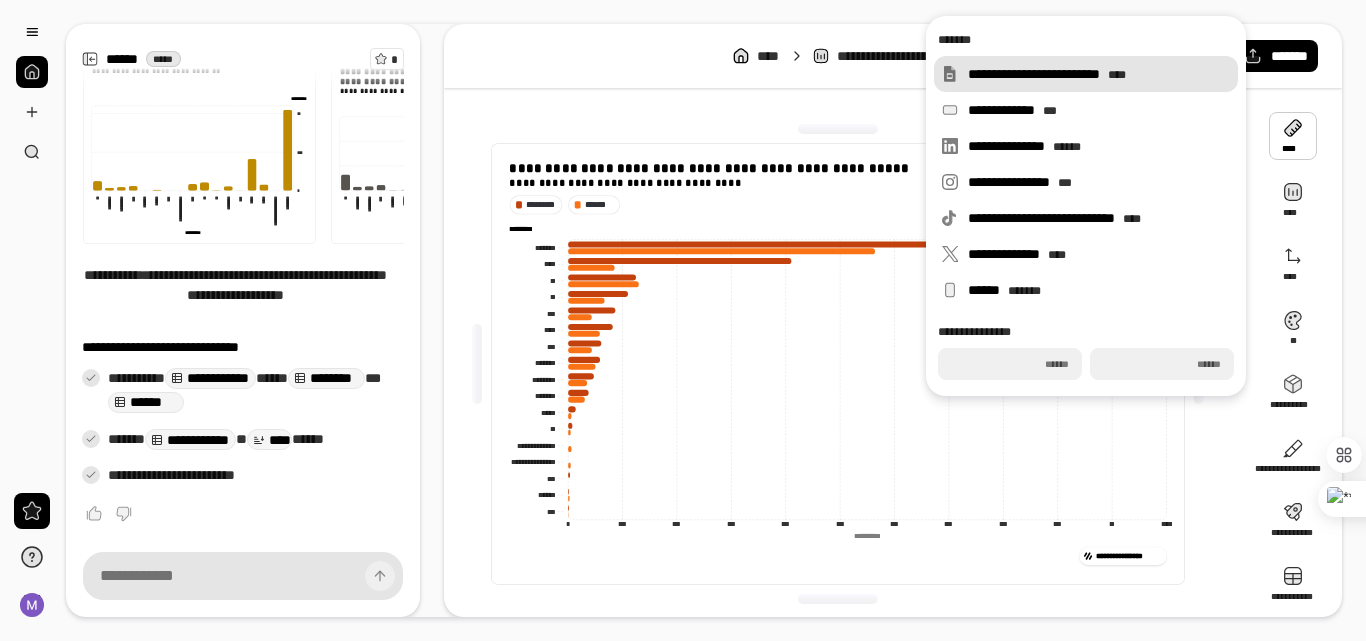 click on "**********" at bounding box center (1034, 74) 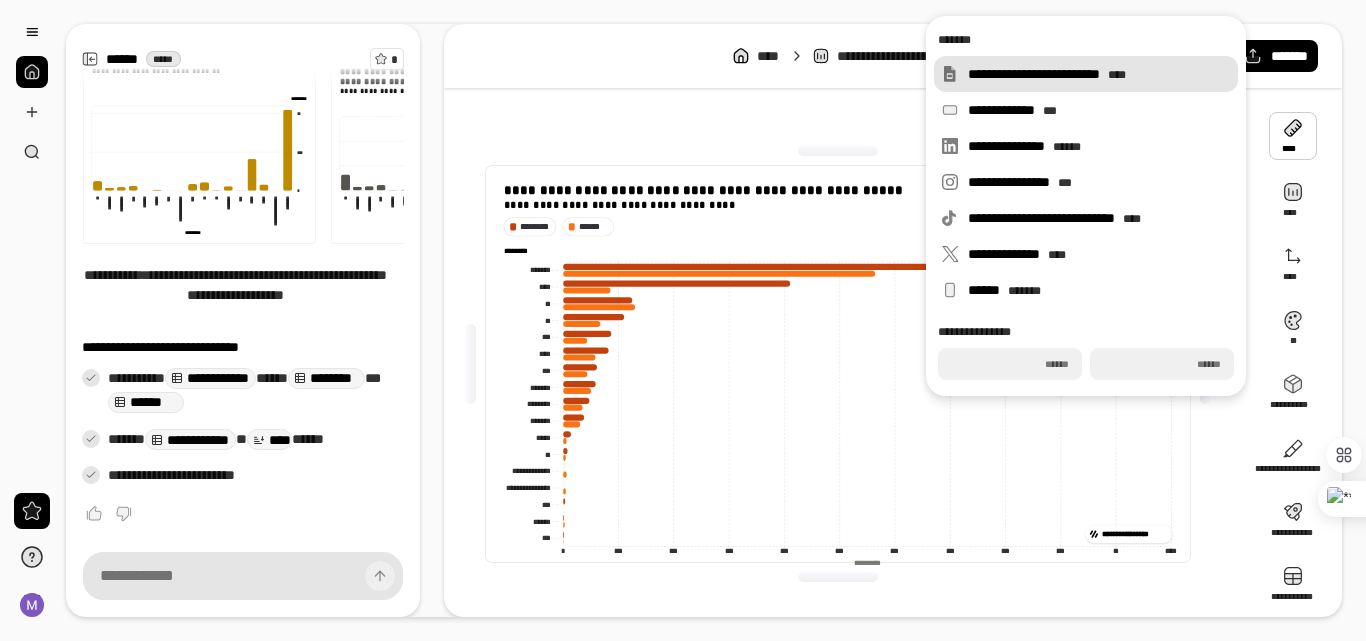 type on "***" 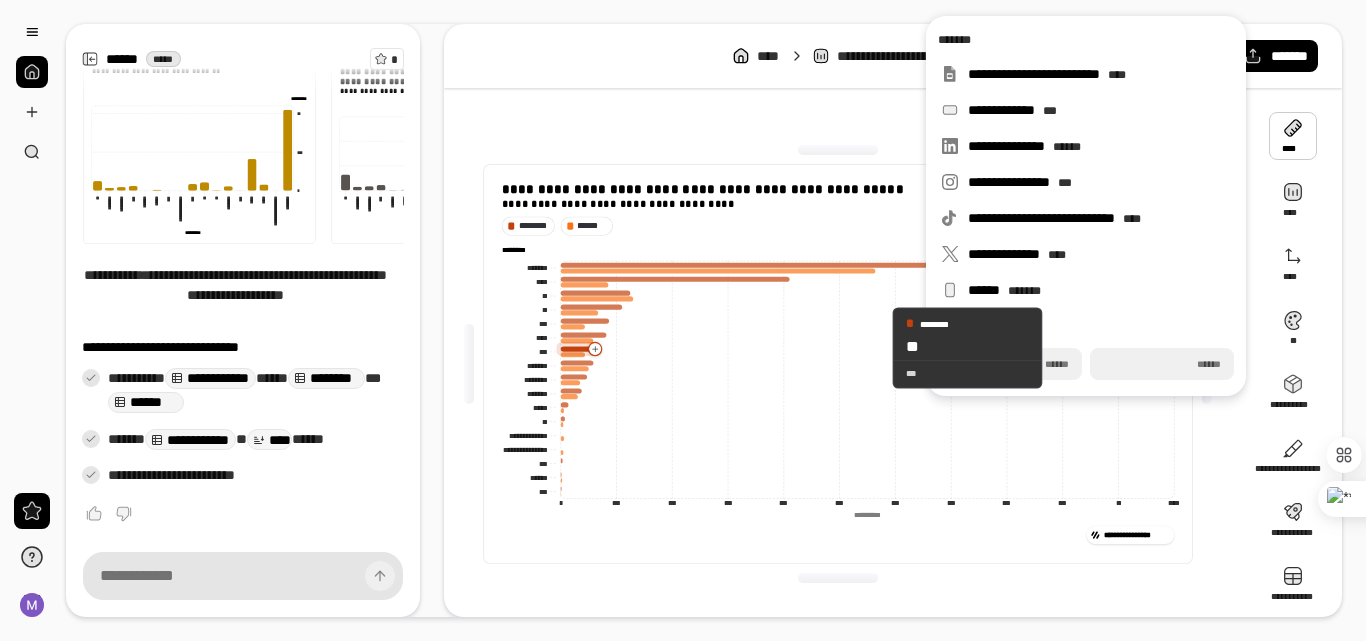click 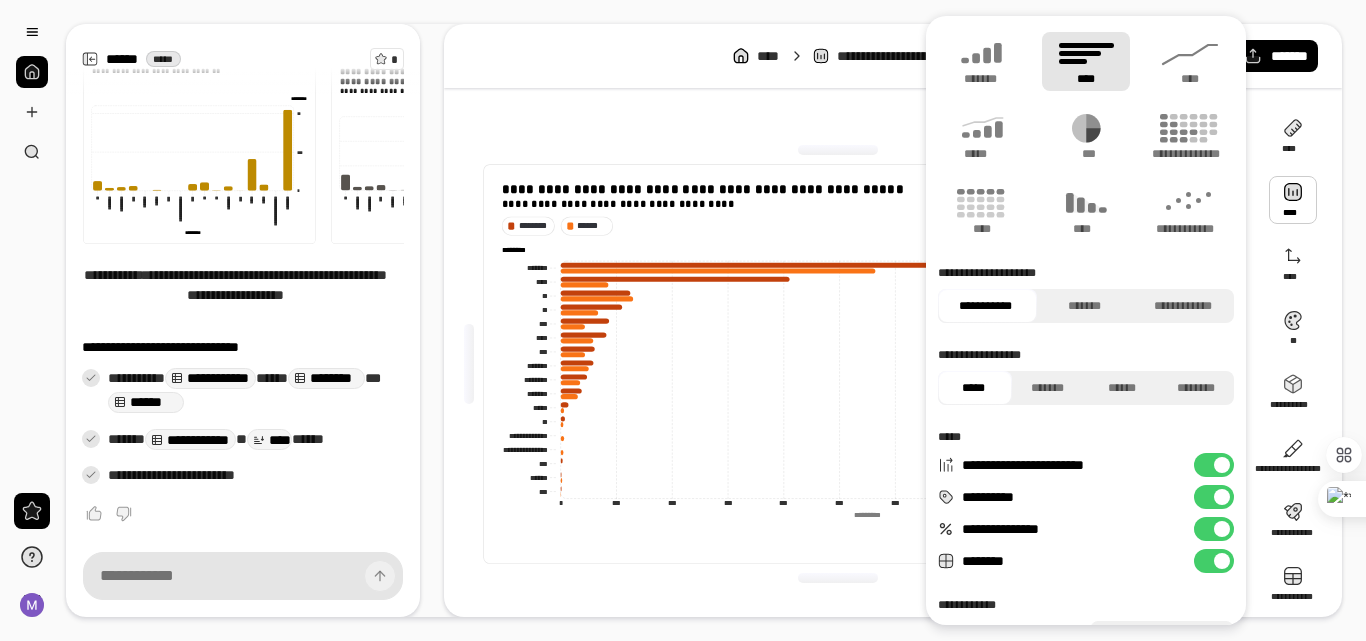 click on "**********" at bounding box center (1214, 529) 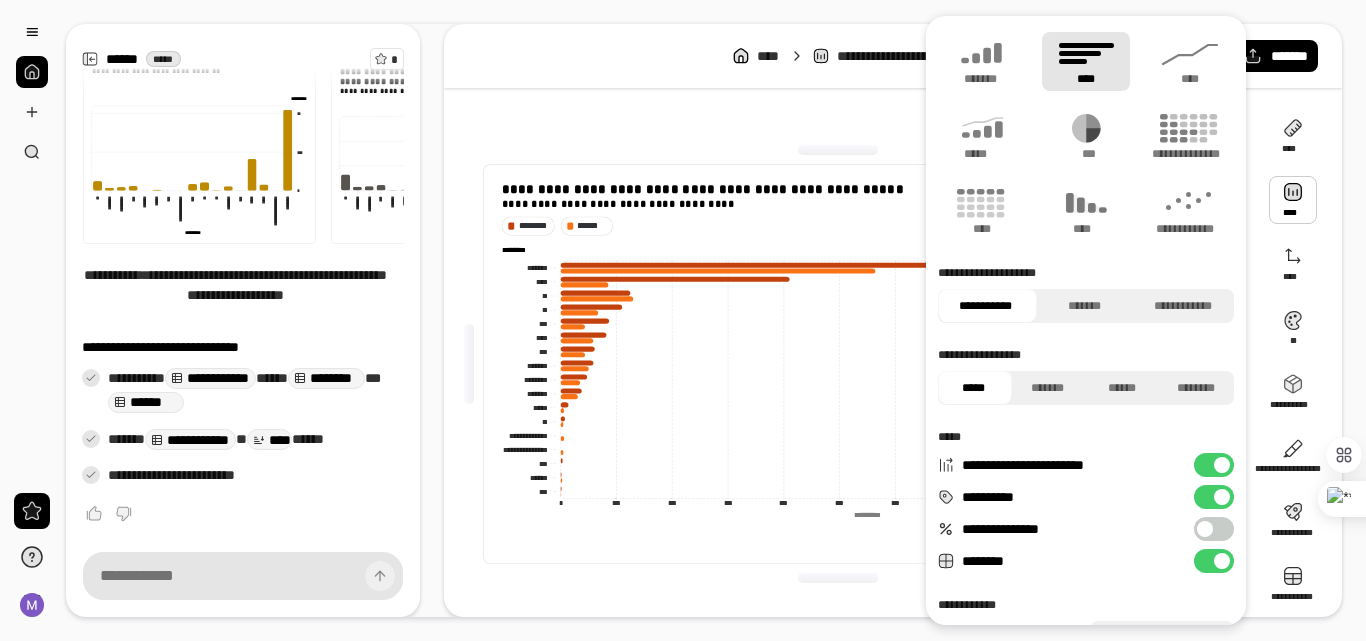 click on "**********" at bounding box center (1086, 363) 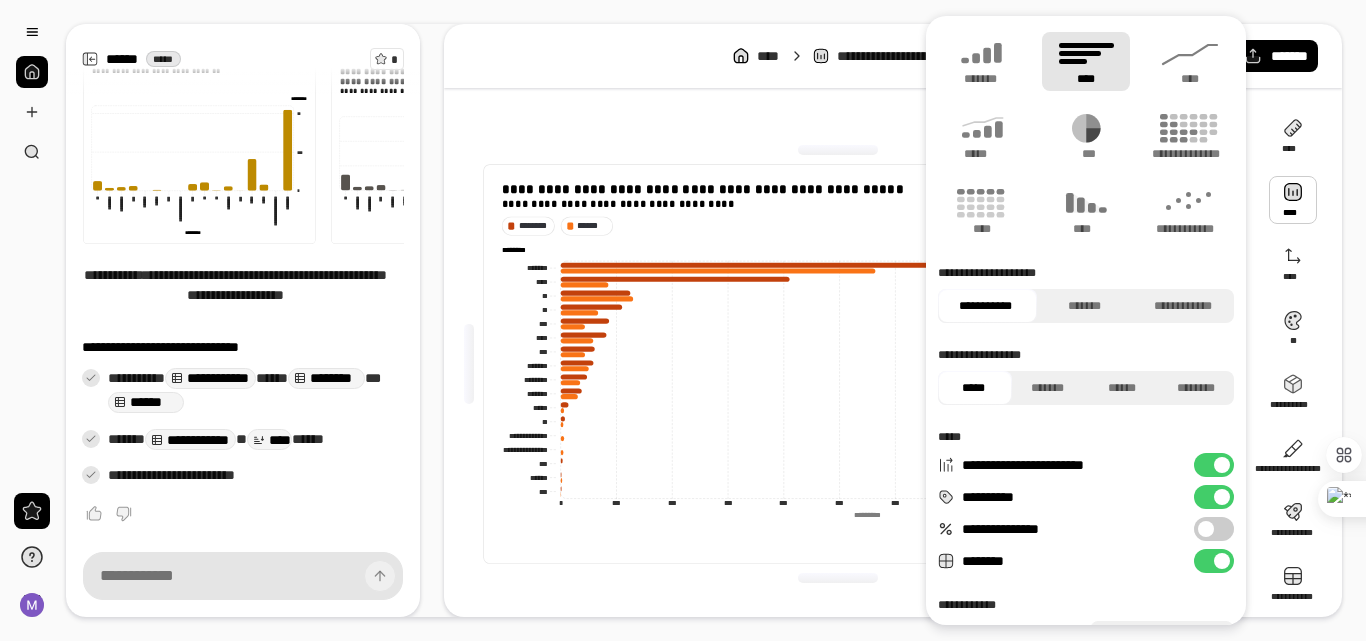 click on "**********" at bounding box center [1214, 529] 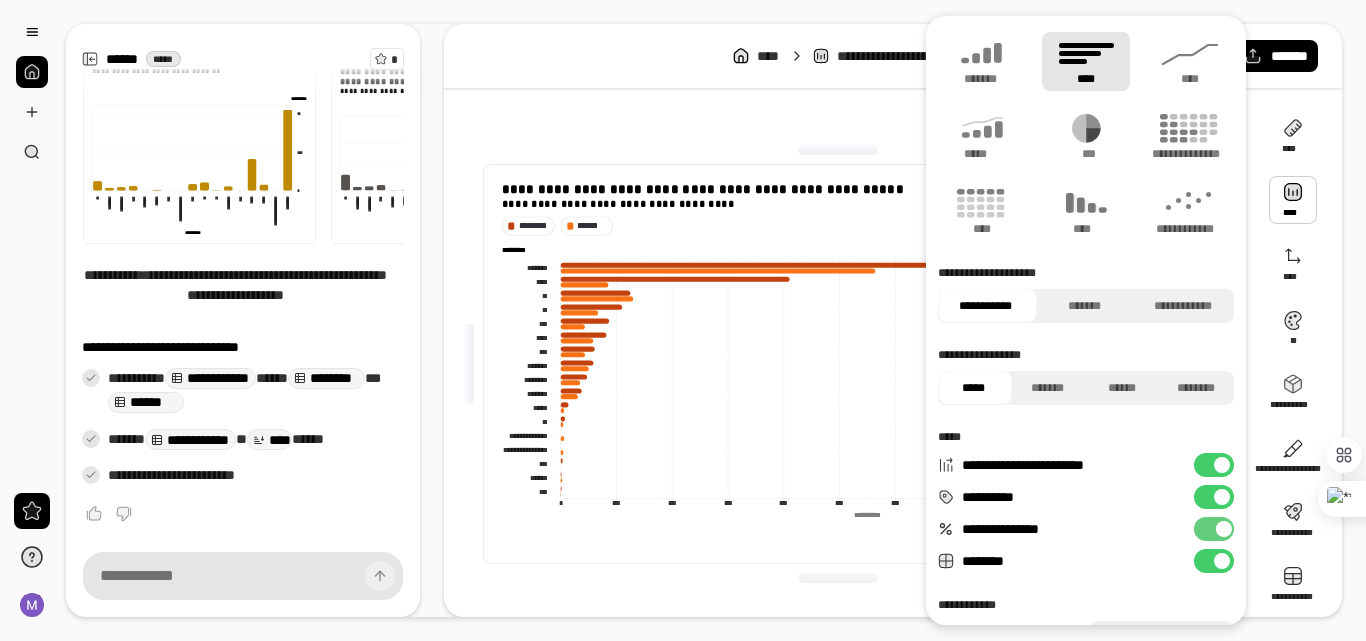 click at bounding box center (1222, 465) 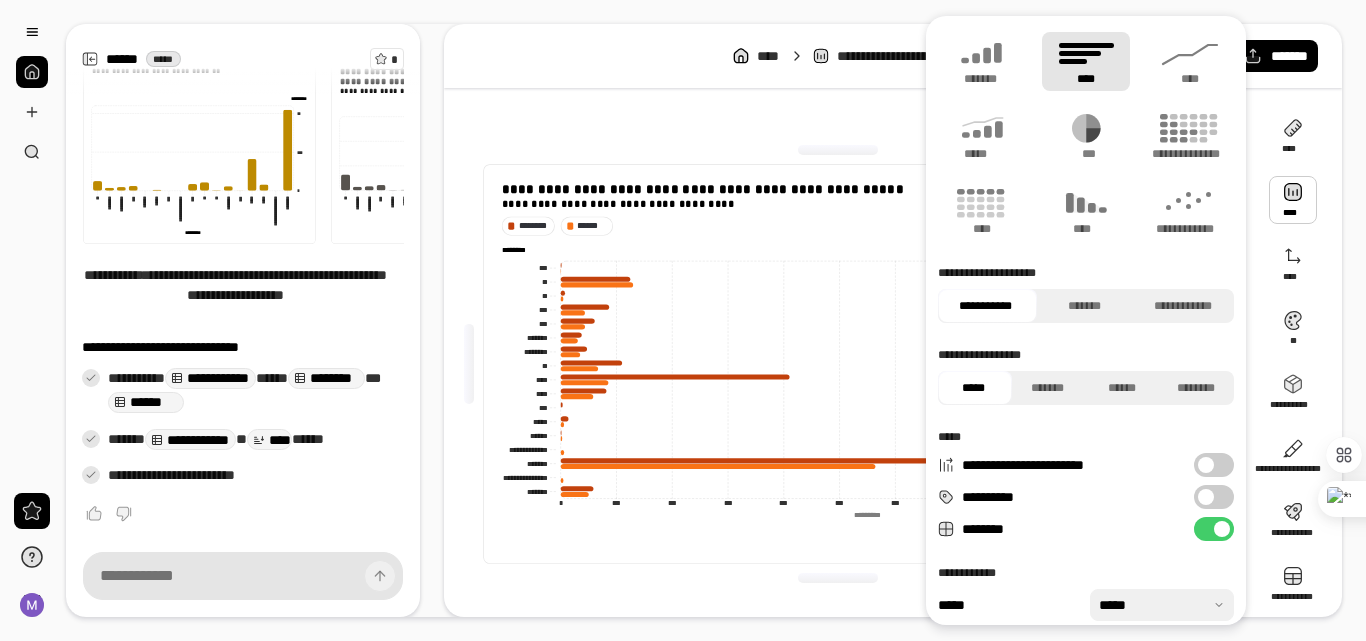 click on "**********" at bounding box center (1214, 497) 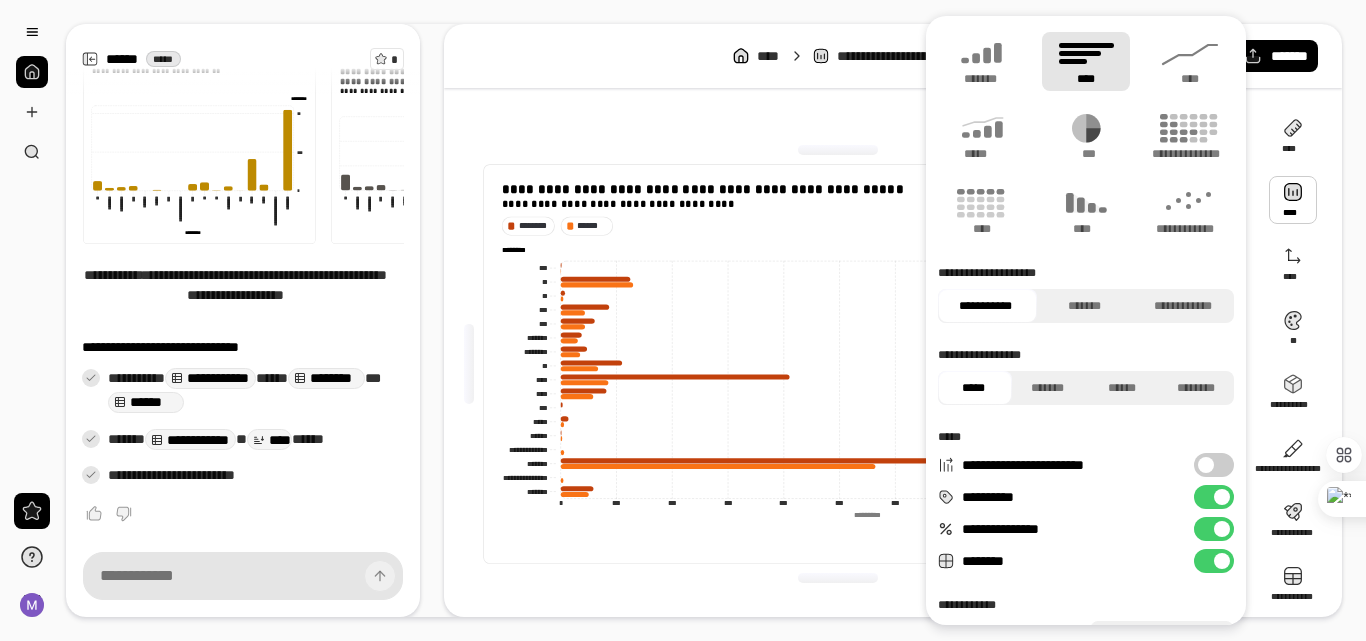 click at bounding box center (1222, 497) 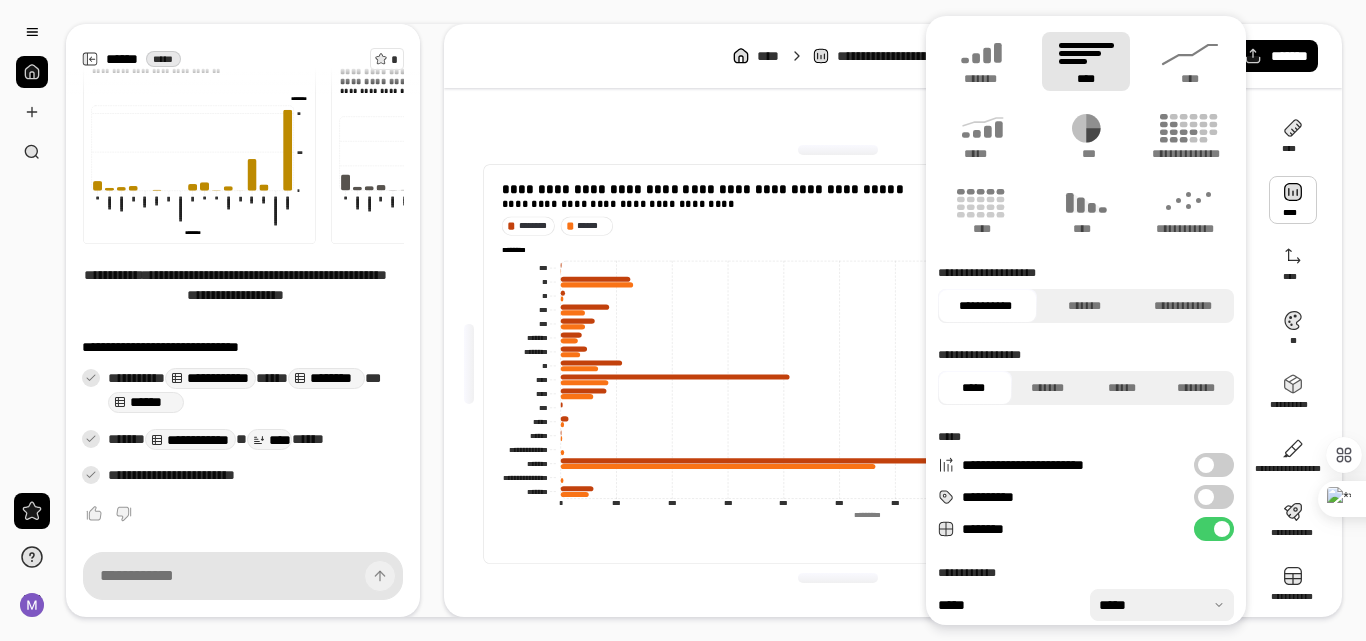 click on "**********" at bounding box center (1214, 497) 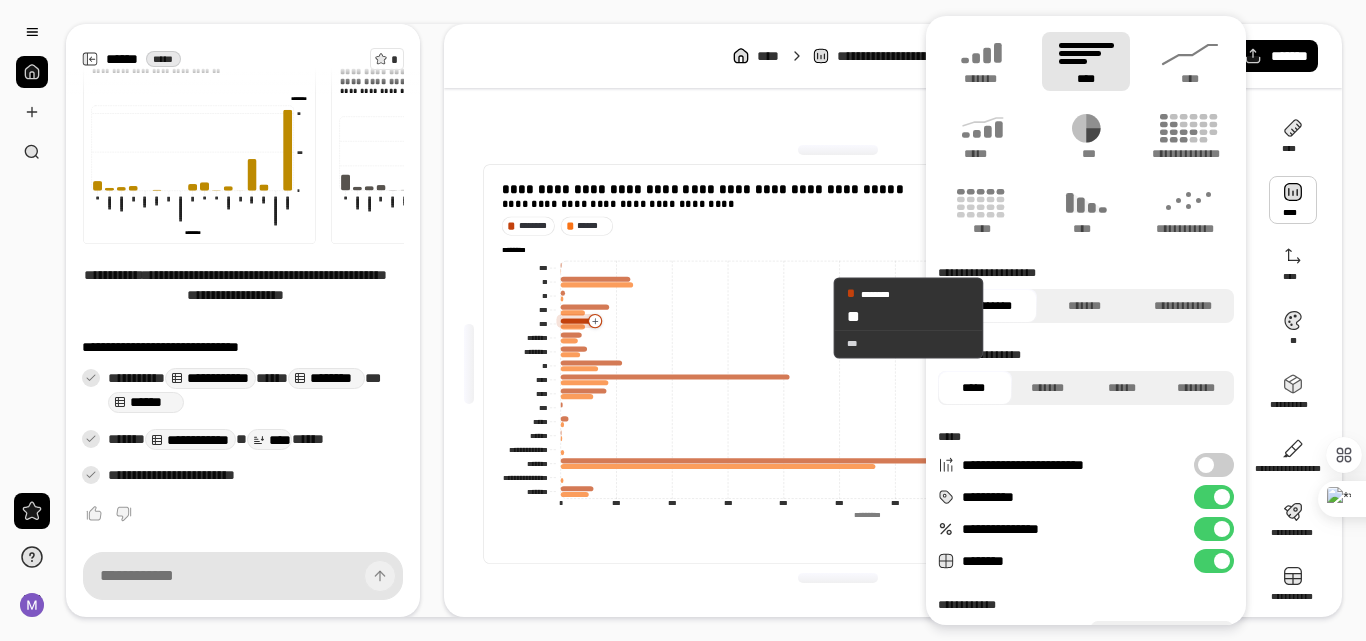 click 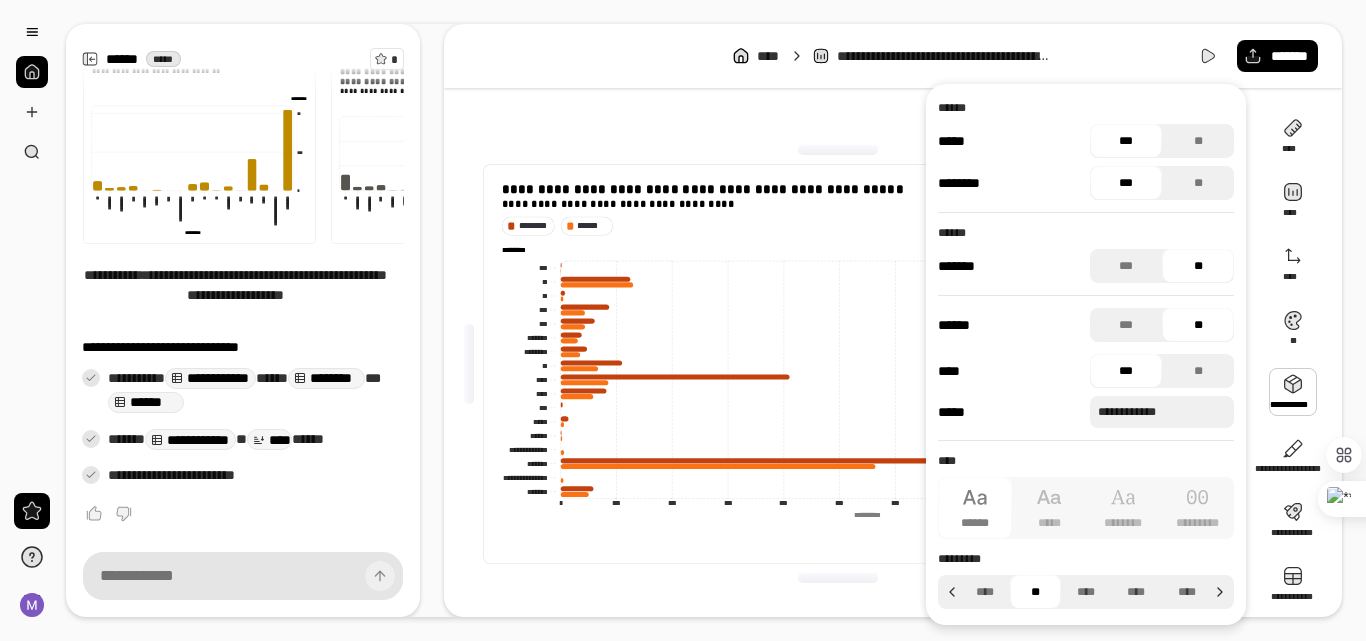 click at bounding box center (1293, 392) 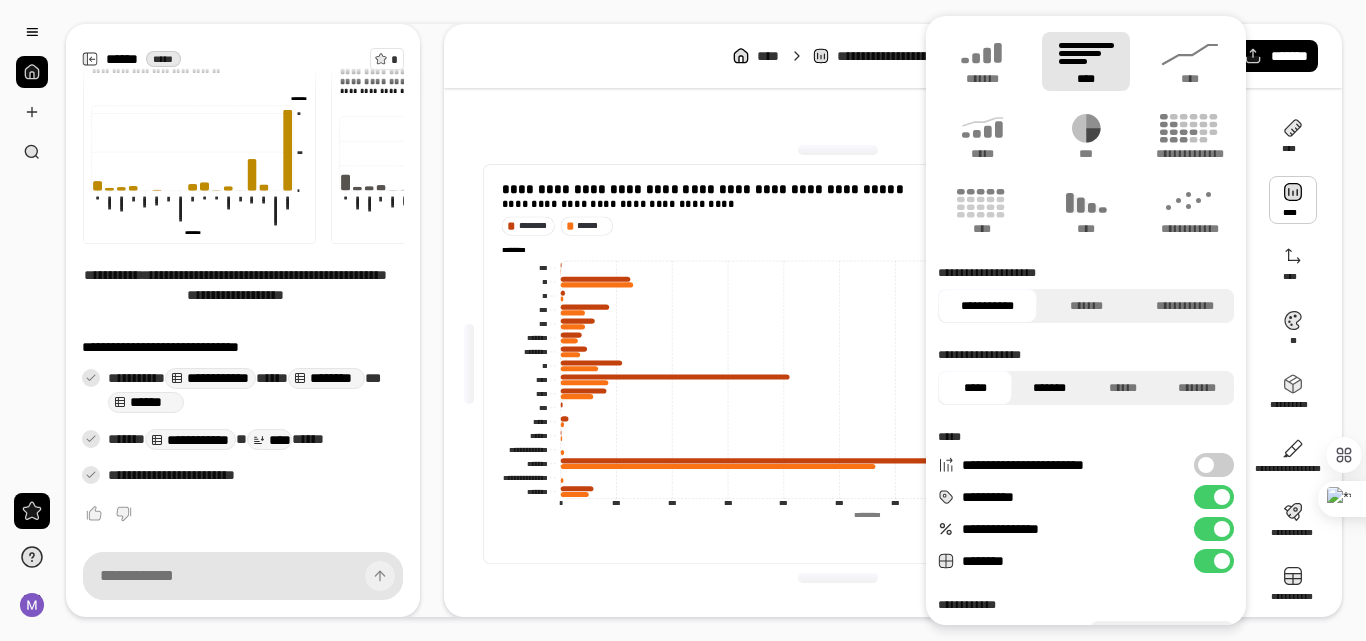 click on "*******" at bounding box center [1049, 388] 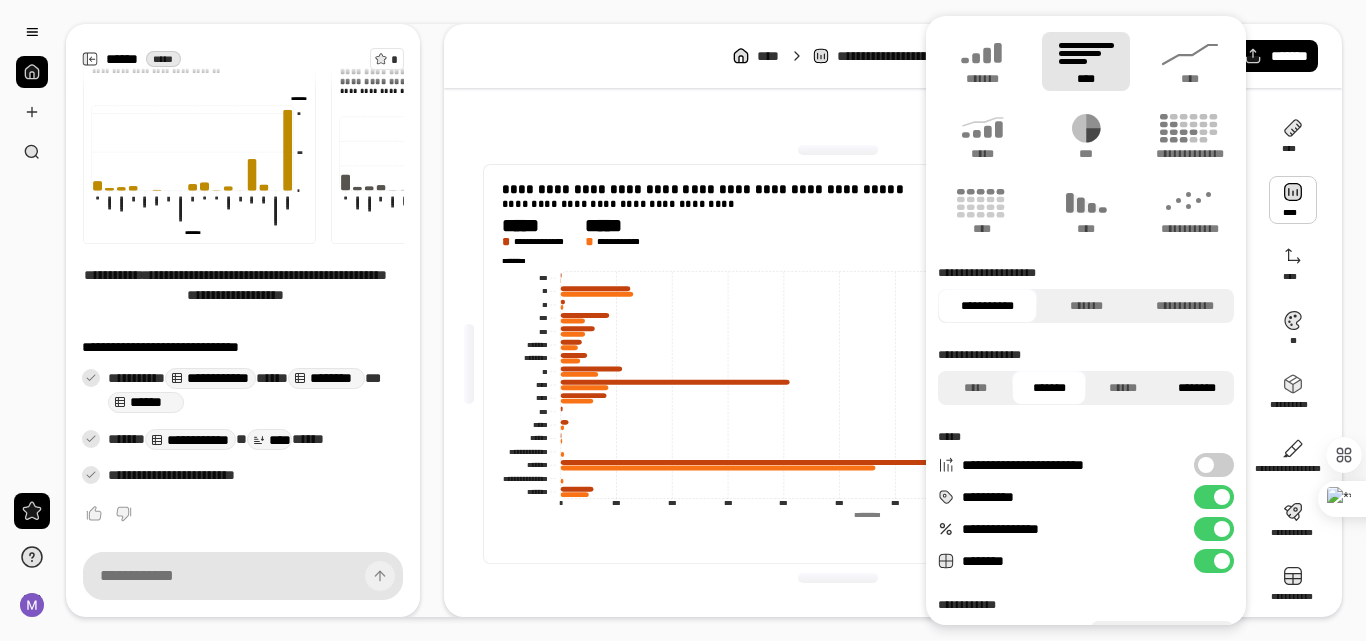 click on "********" at bounding box center (1197, 388) 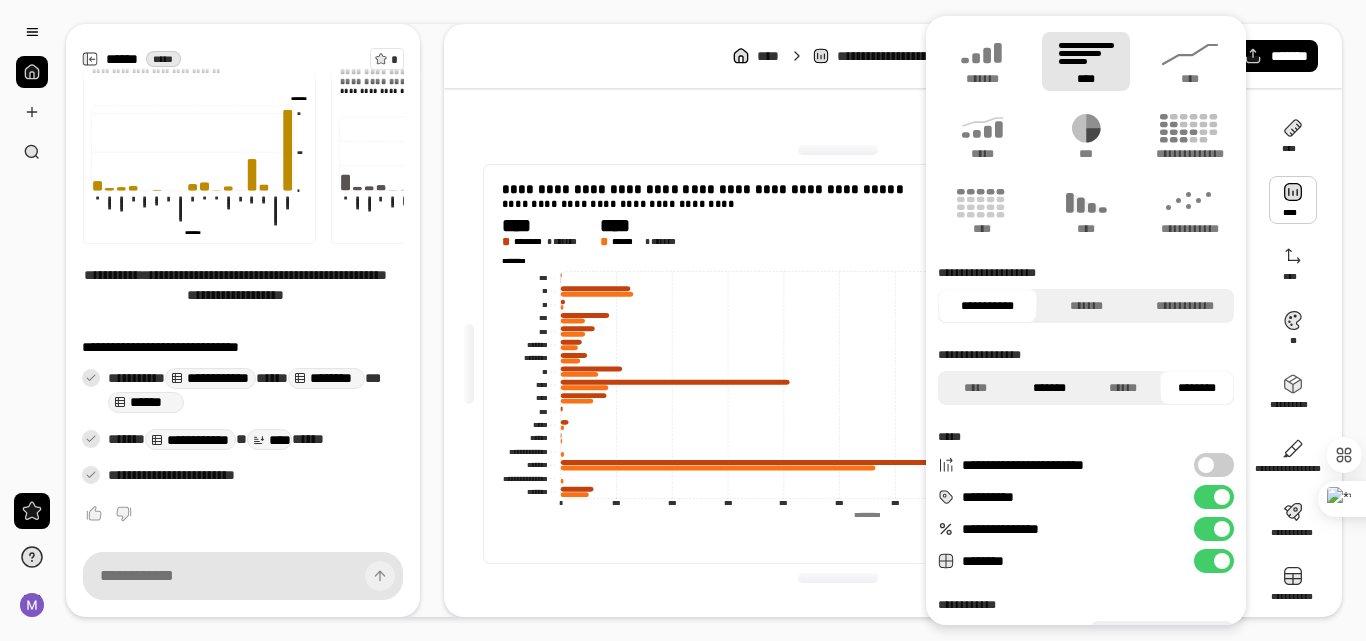 click on "*******" at bounding box center (1049, 388) 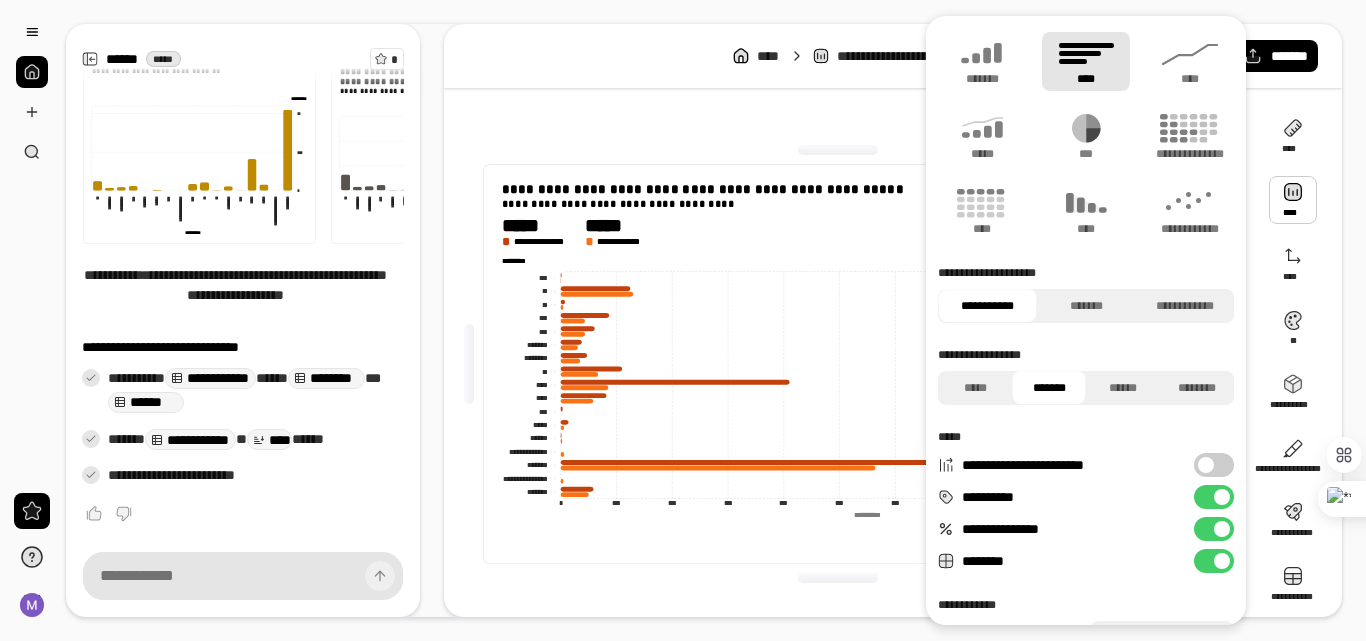 click on "**********" at bounding box center [838, 364] 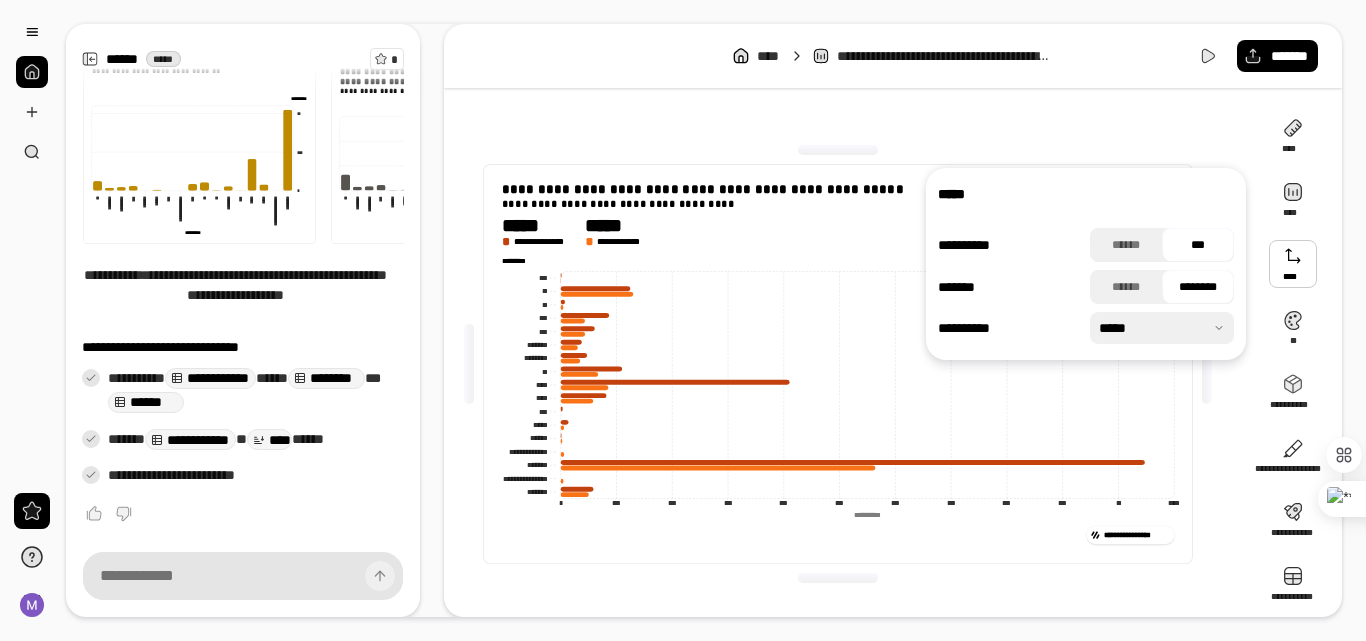 click on "**********" at bounding box center [838, 231] 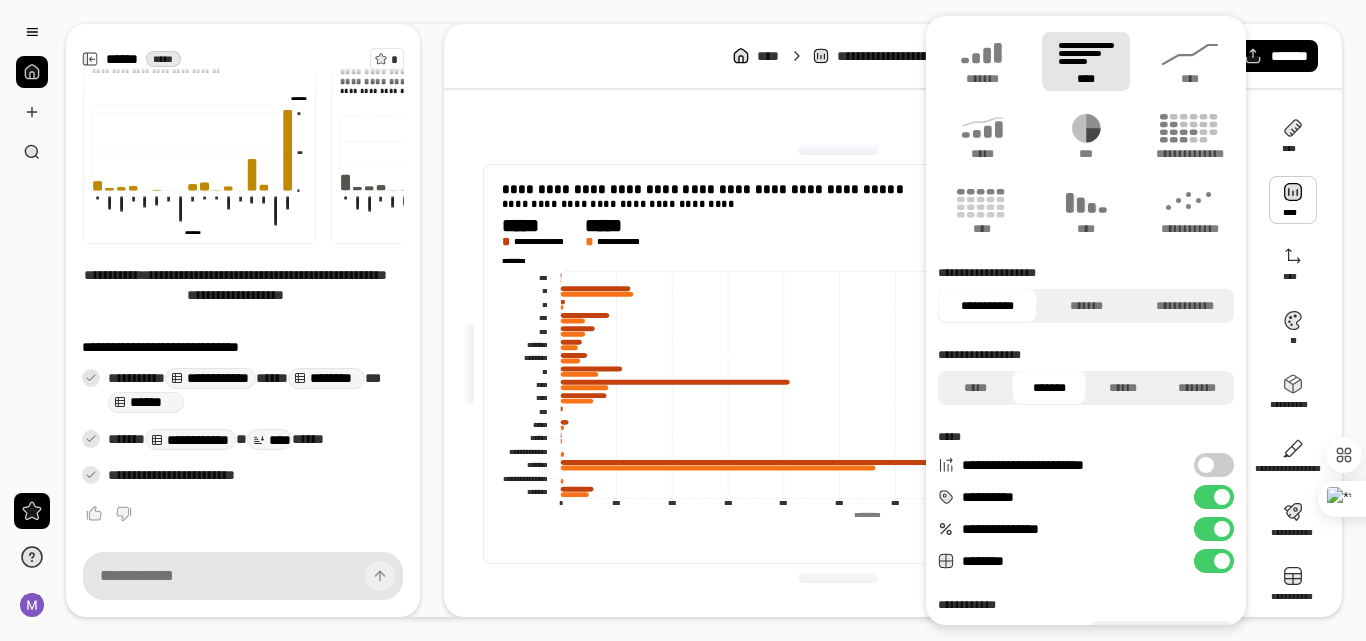click at bounding box center [1293, 200] 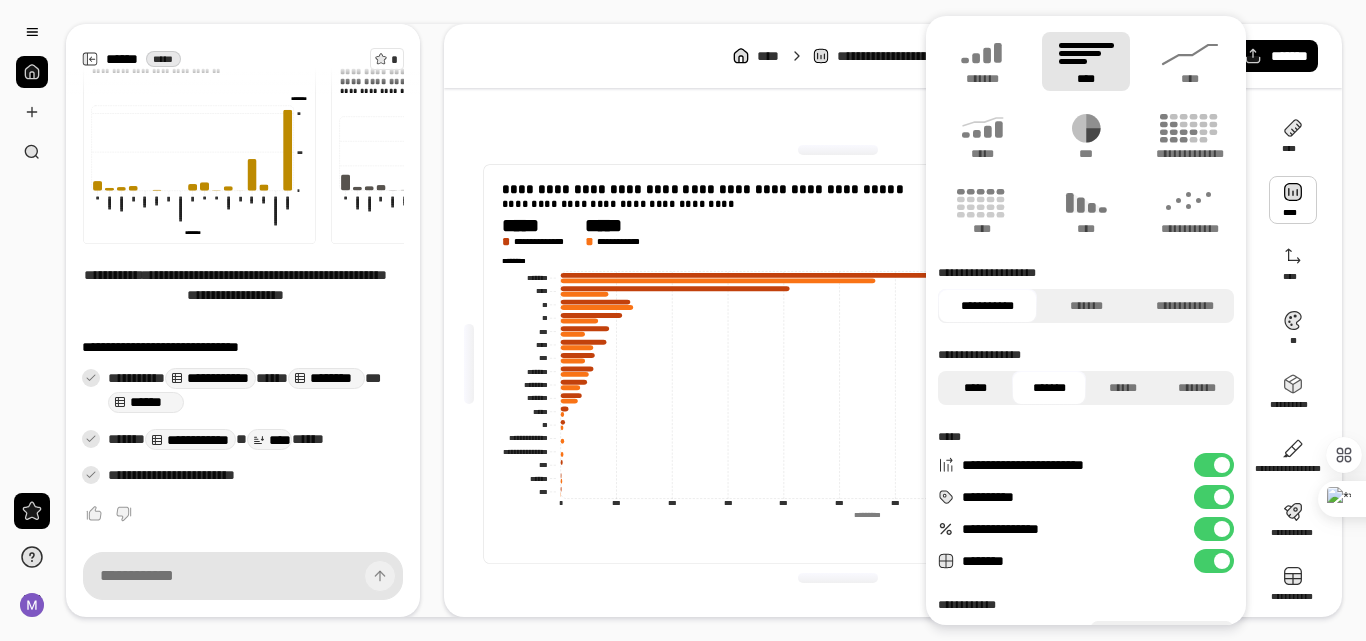click on "*****" at bounding box center [975, 388] 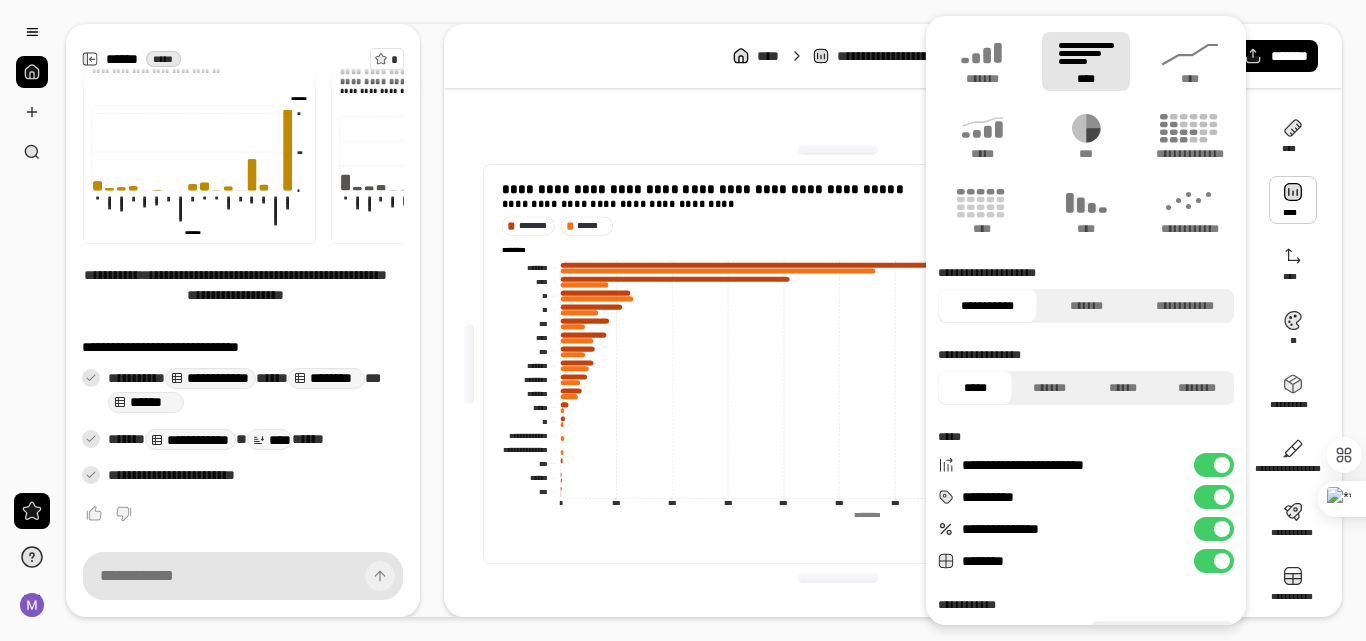 click on "**********" at bounding box center (1214, 465) 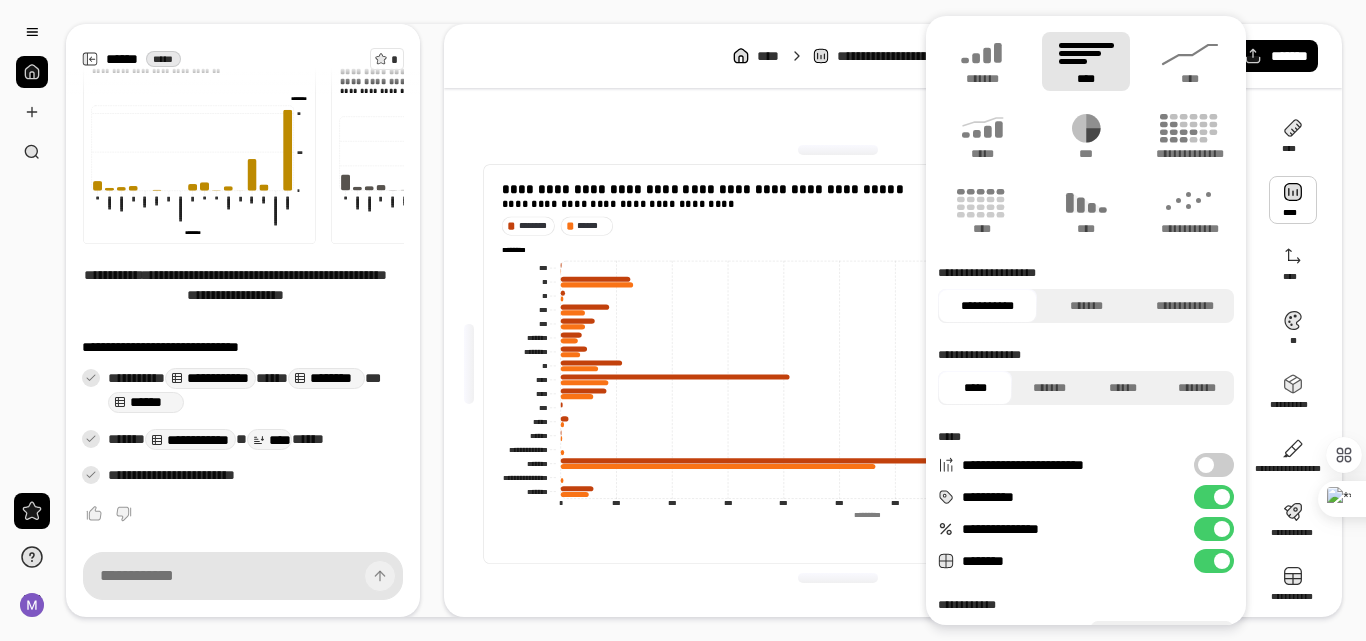 click on "**********" at bounding box center [1214, 465] 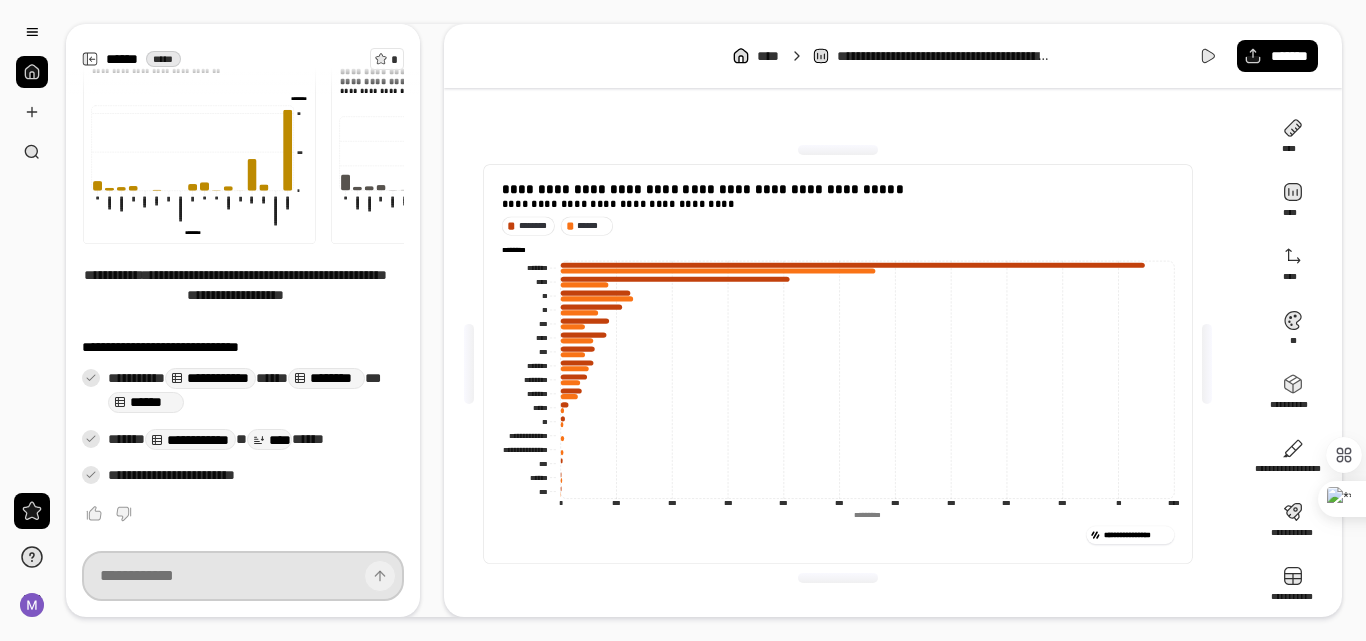 drag, startPoint x: 233, startPoint y: 572, endPoint x: 219, endPoint y: 571, distance: 14.035668 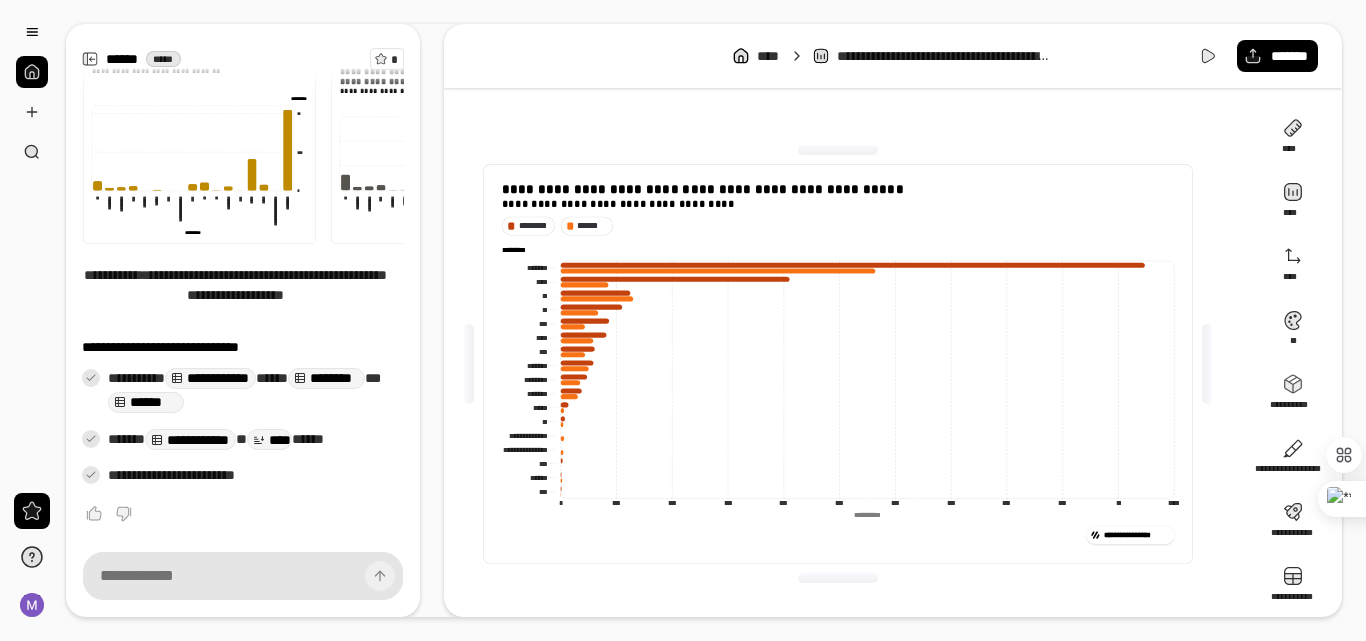 click on "******" at bounding box center (308, 439) 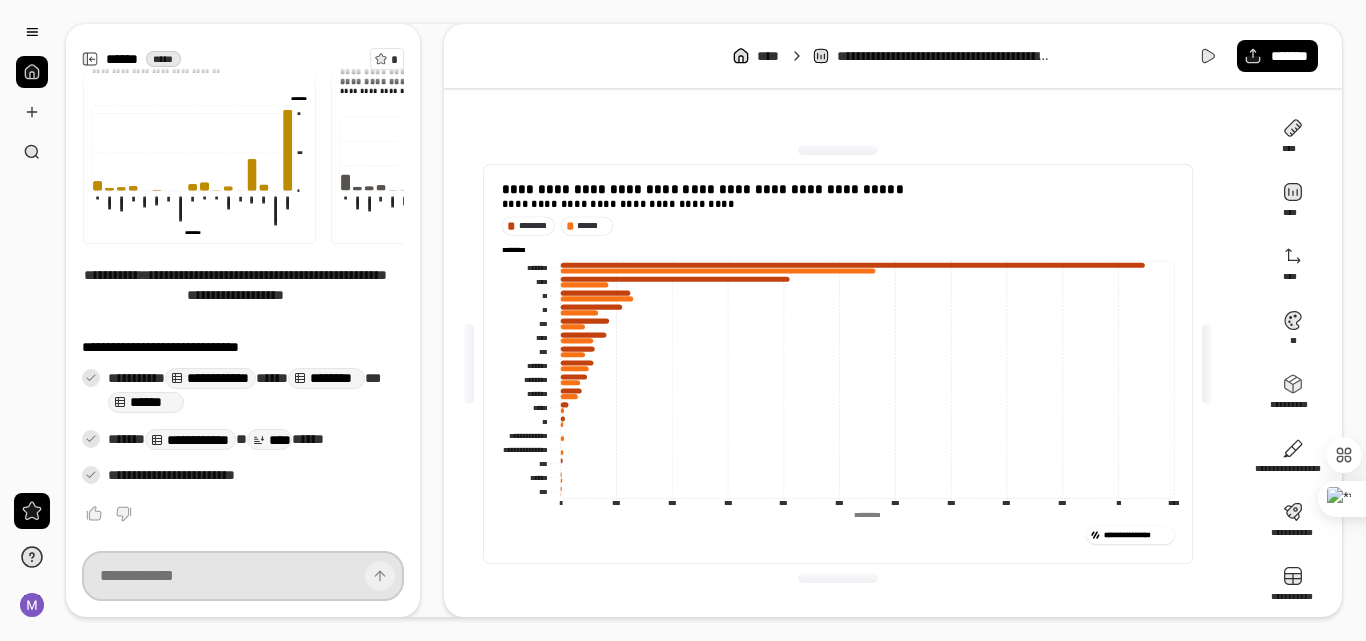 drag, startPoint x: 240, startPoint y: 560, endPoint x: 821, endPoint y: 425, distance: 596.47797 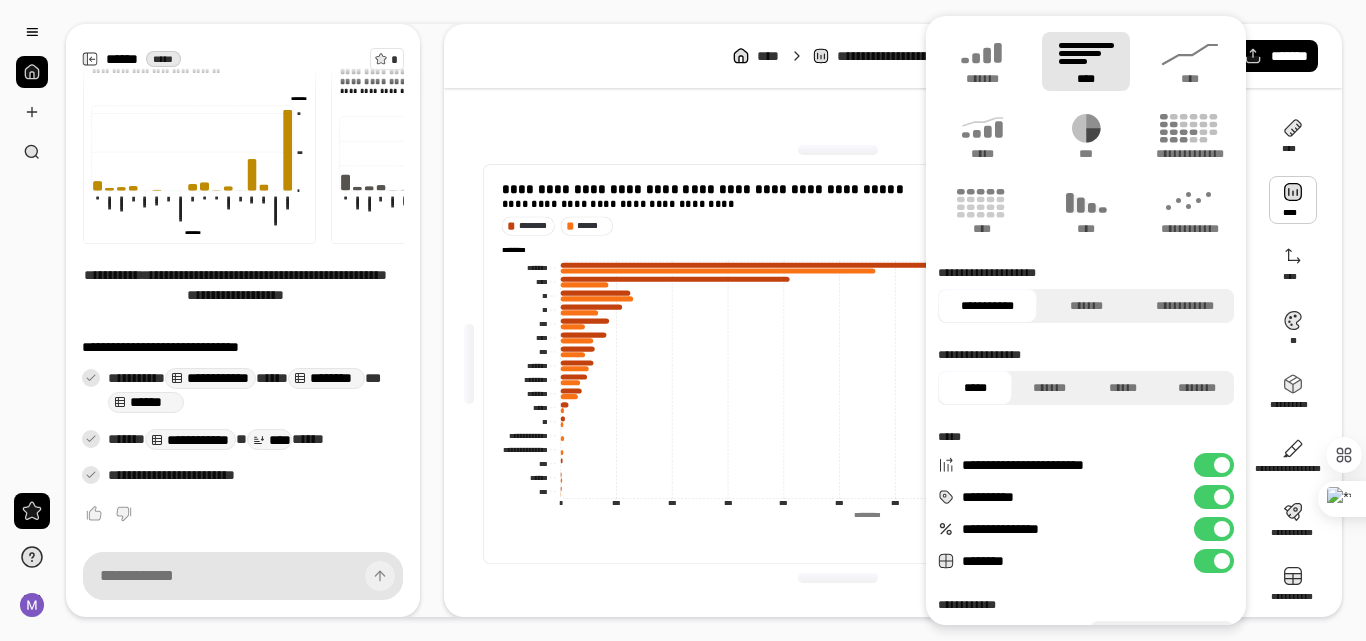 click on "**********" at bounding box center [1214, 497] 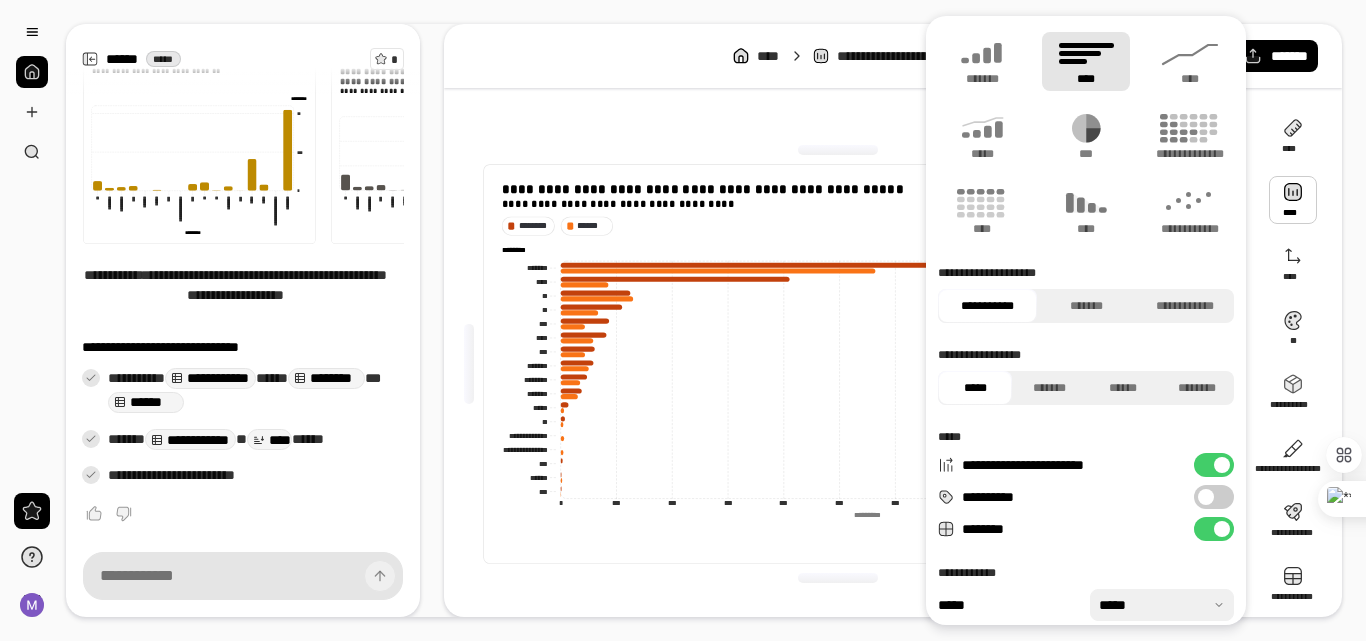 click on "**********" at bounding box center (1214, 497) 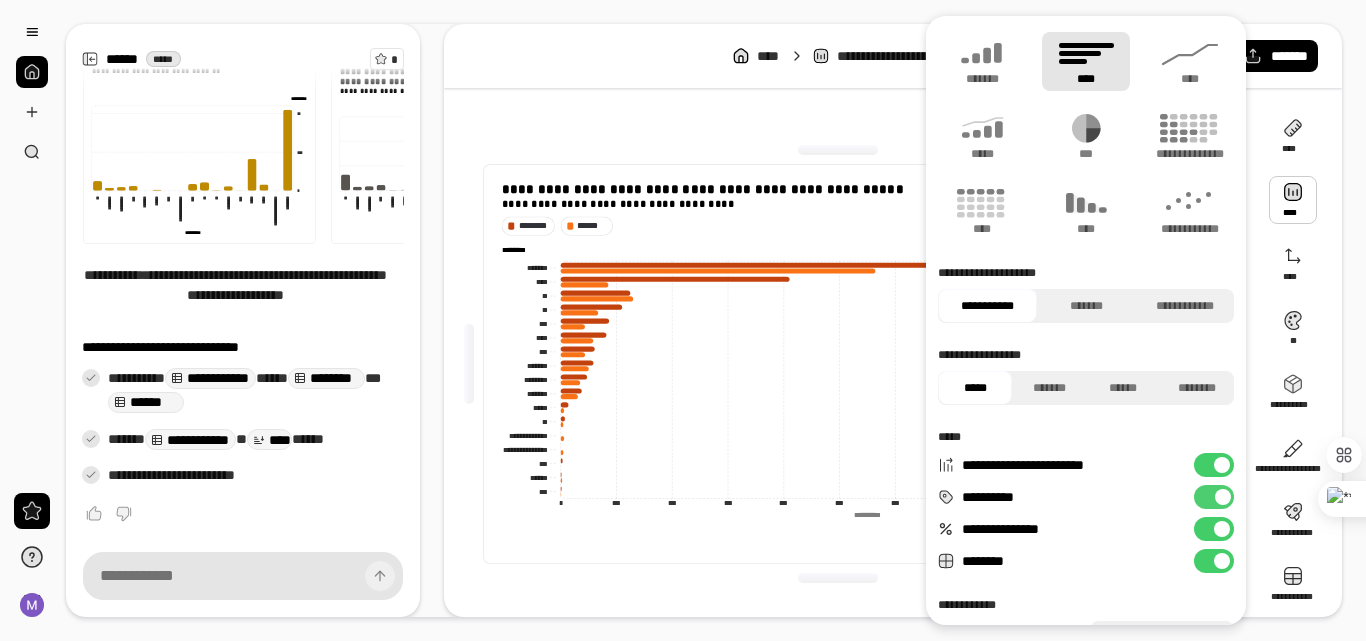 click on "**********" at bounding box center [1214, 497] 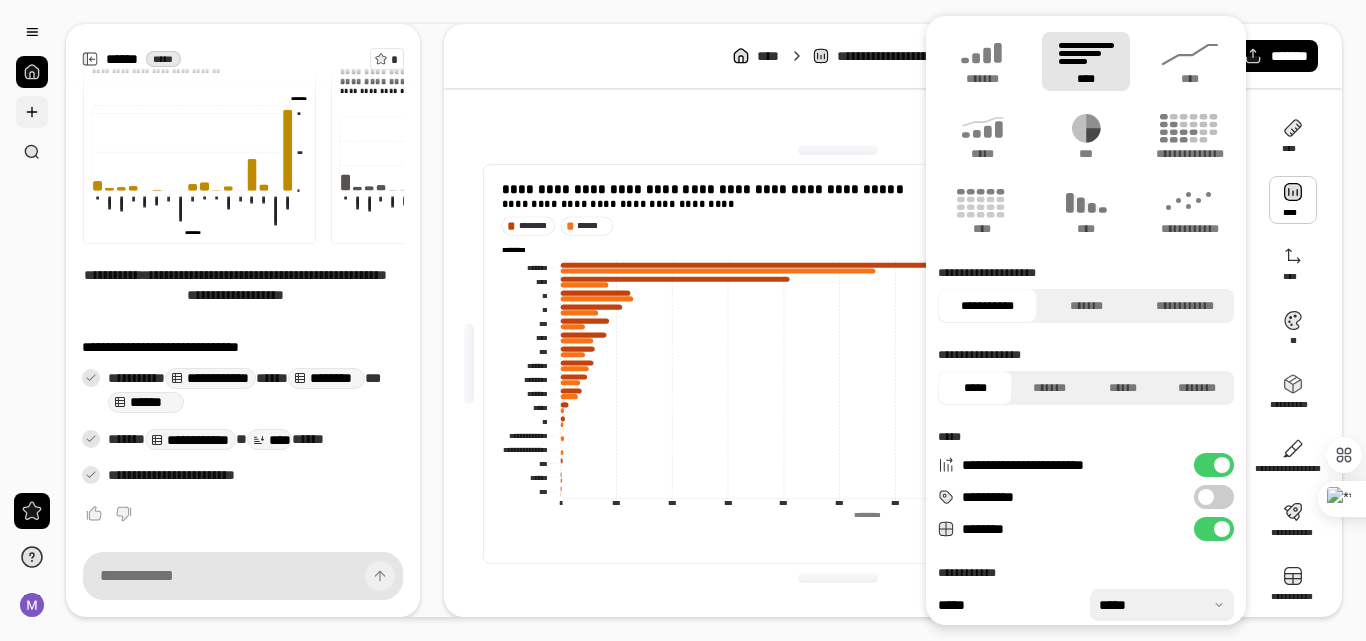 click at bounding box center [32, 112] 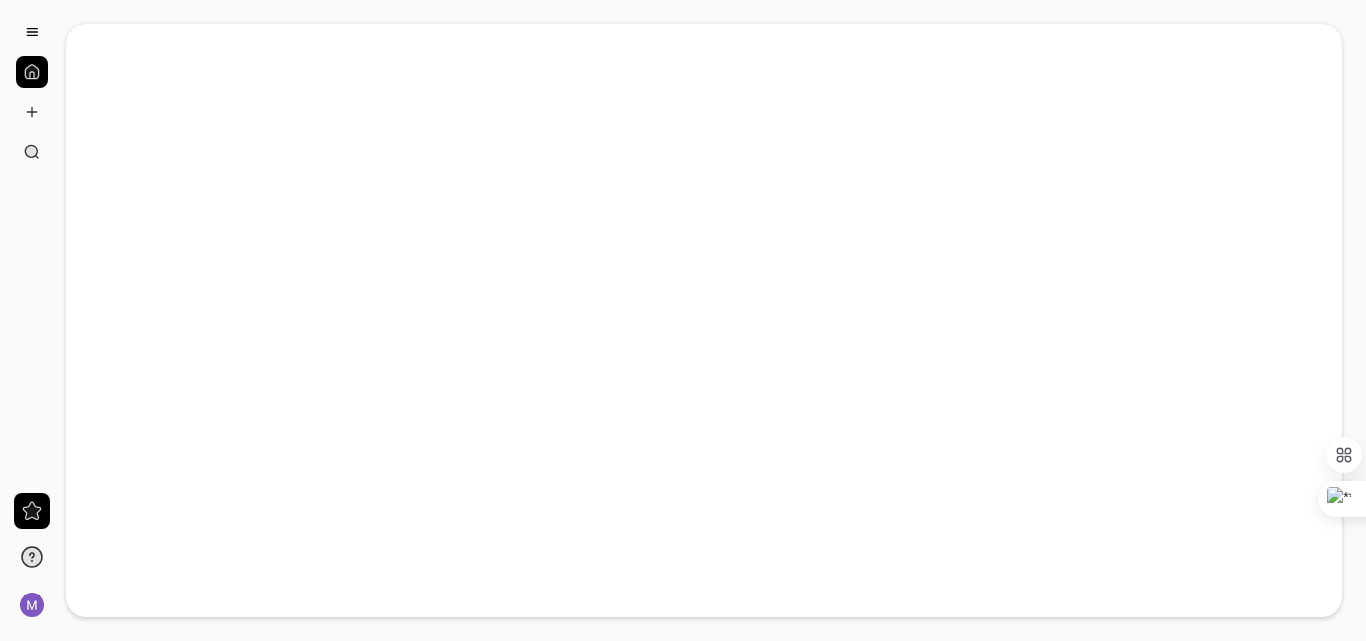 click at bounding box center [32, 72] 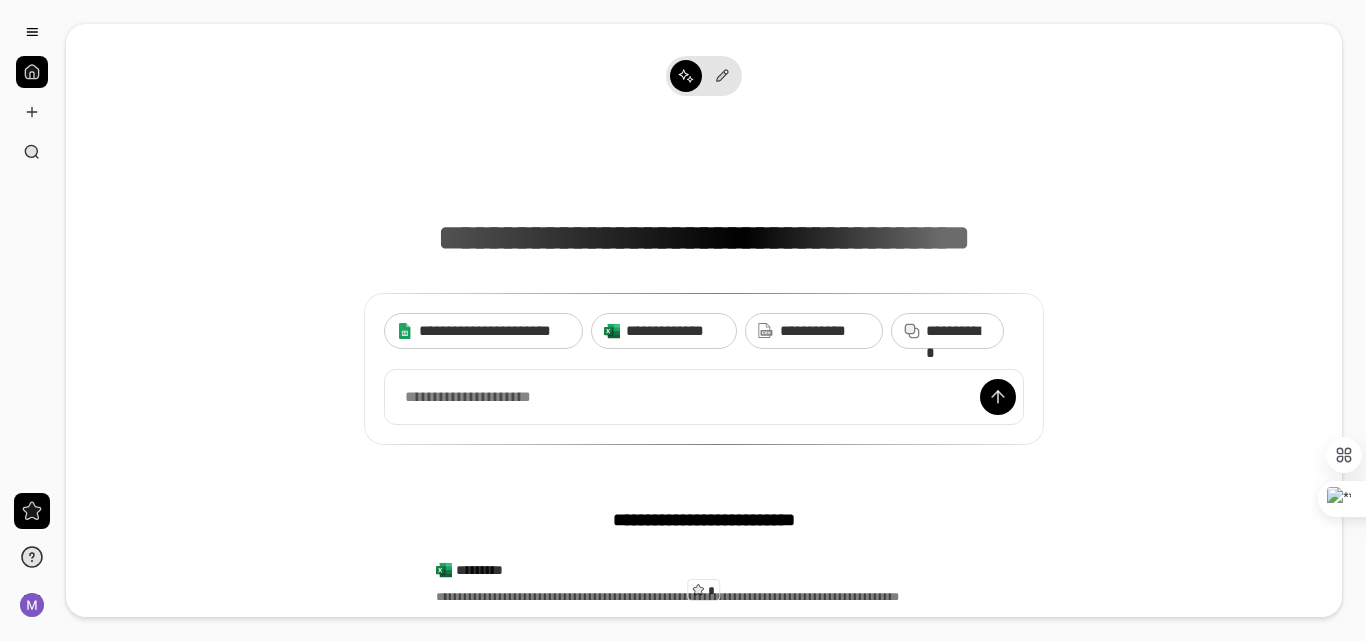click at bounding box center (32, 72) 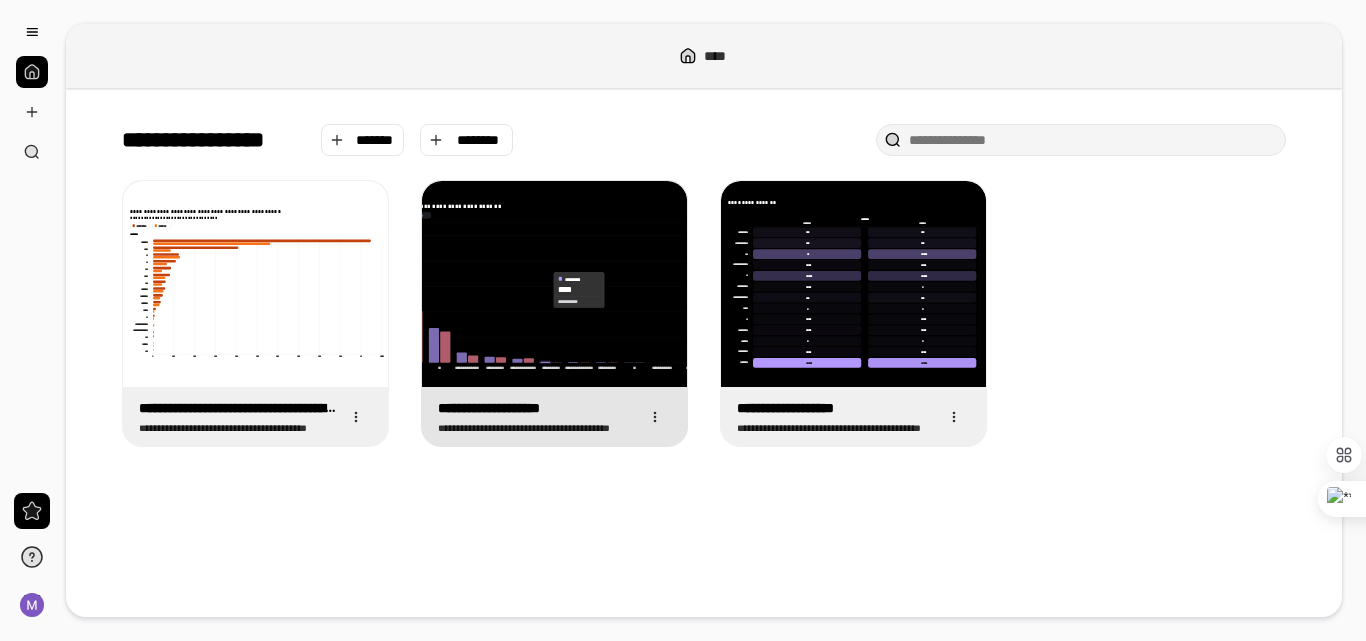 click 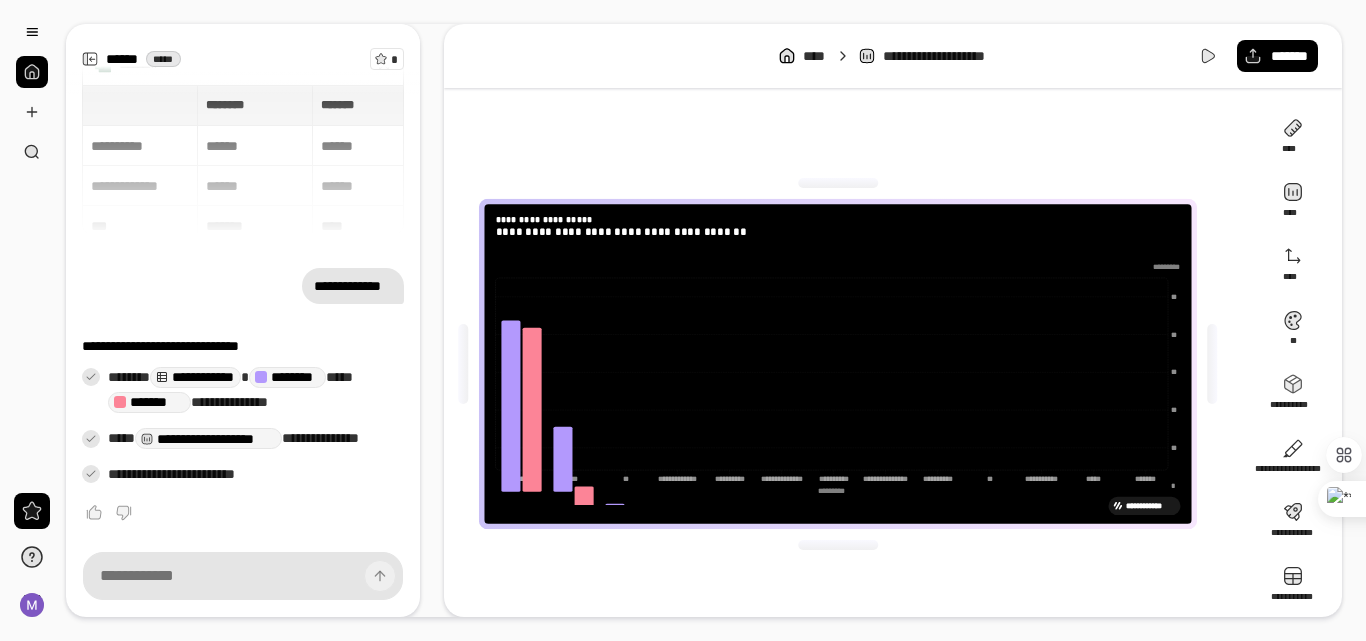 scroll, scrollTop: 0, scrollLeft: 0, axis: both 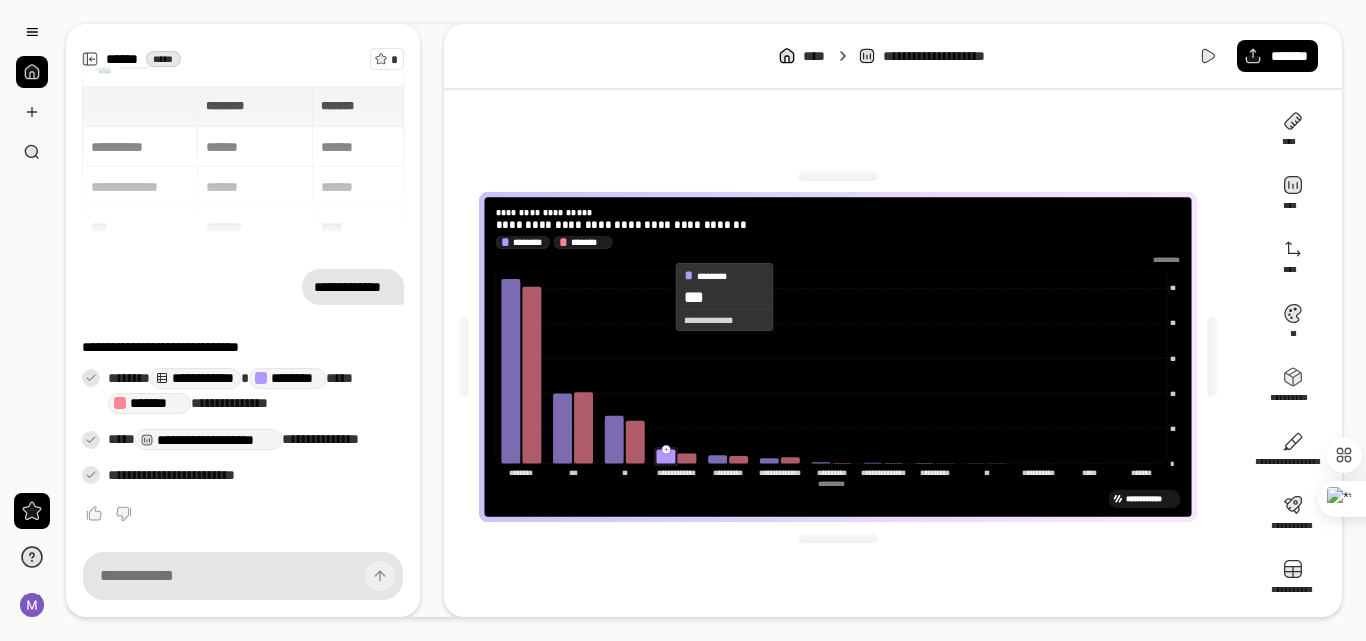 click 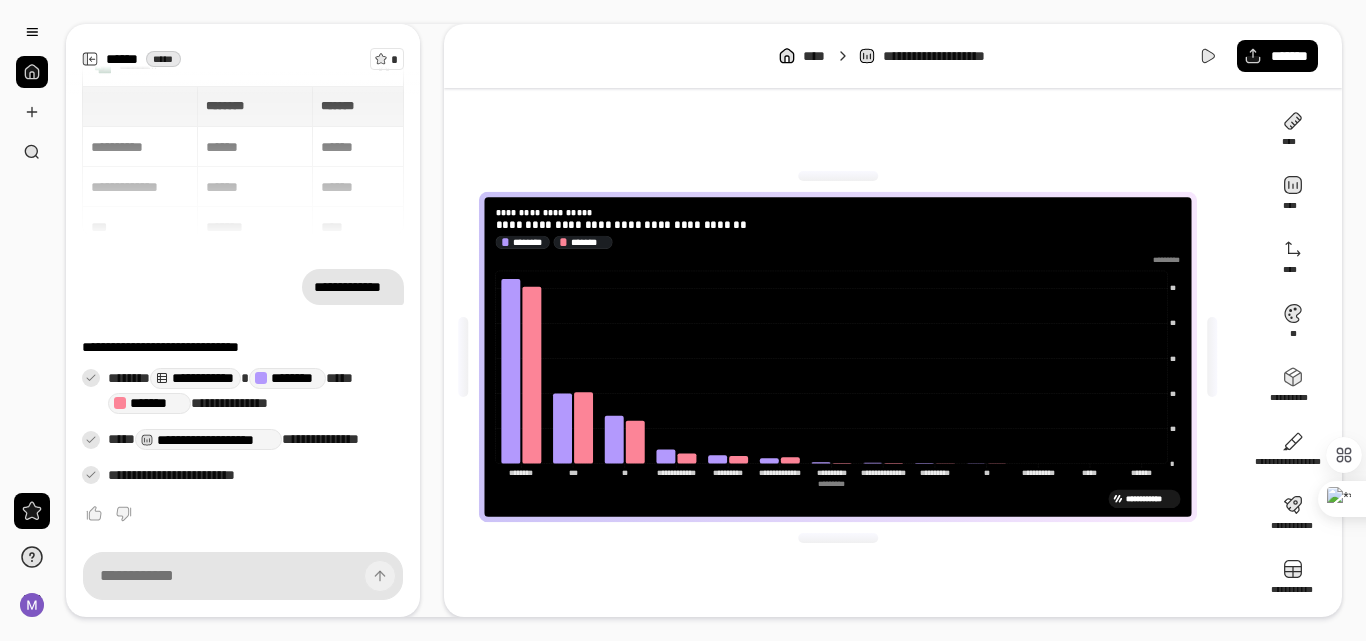 click on "**********" at bounding box center (243, 161) 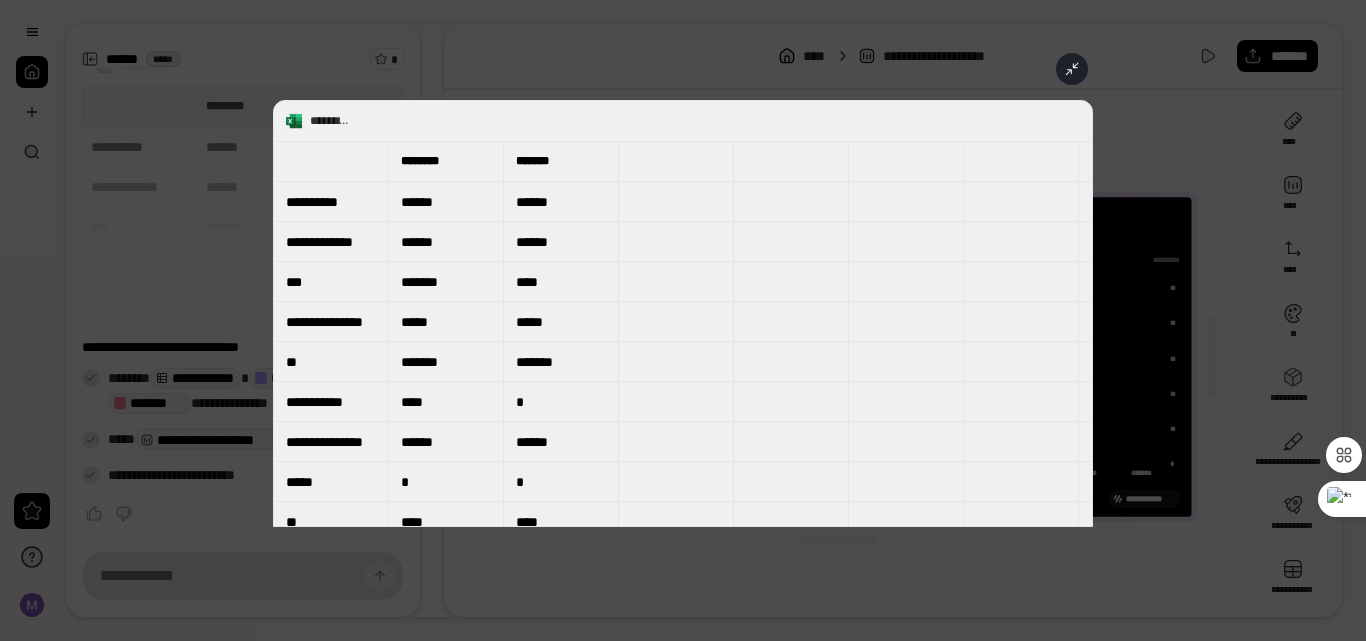 click at bounding box center (683, 320) 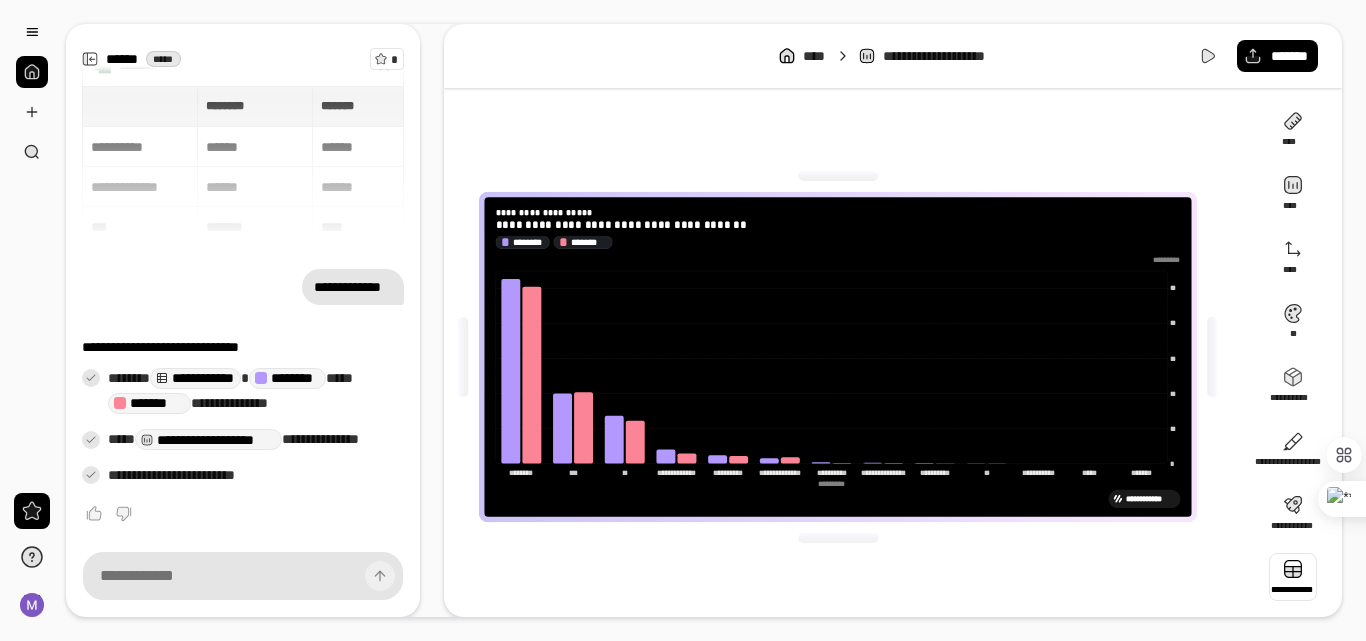 click at bounding box center (1293, 577) 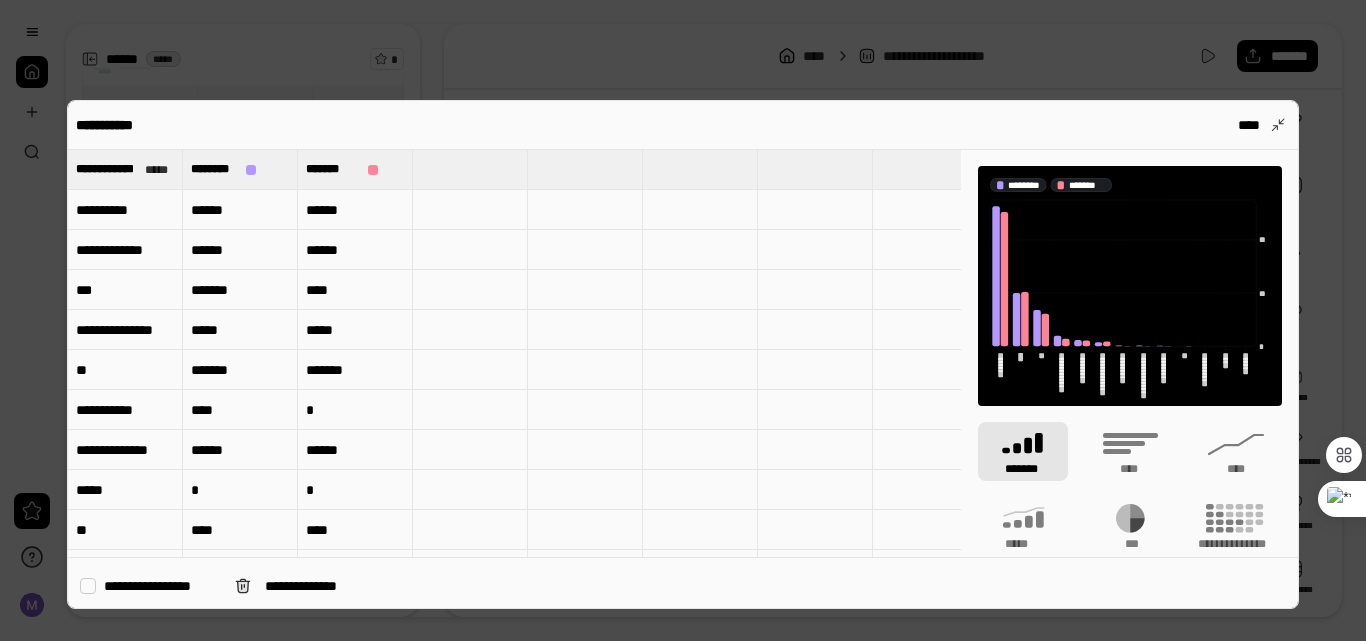 click on "**********" at bounding box center (125, 210) 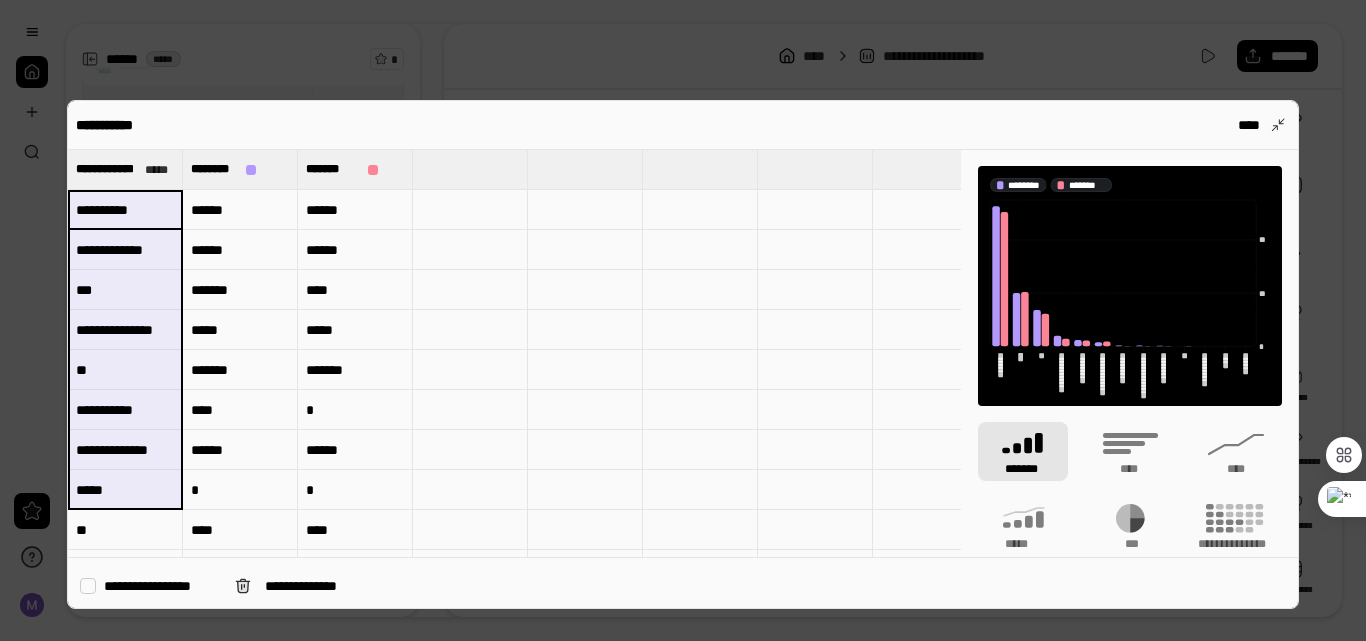drag, startPoint x: 123, startPoint y: 213, endPoint x: 150, endPoint y: 498, distance: 286.2761 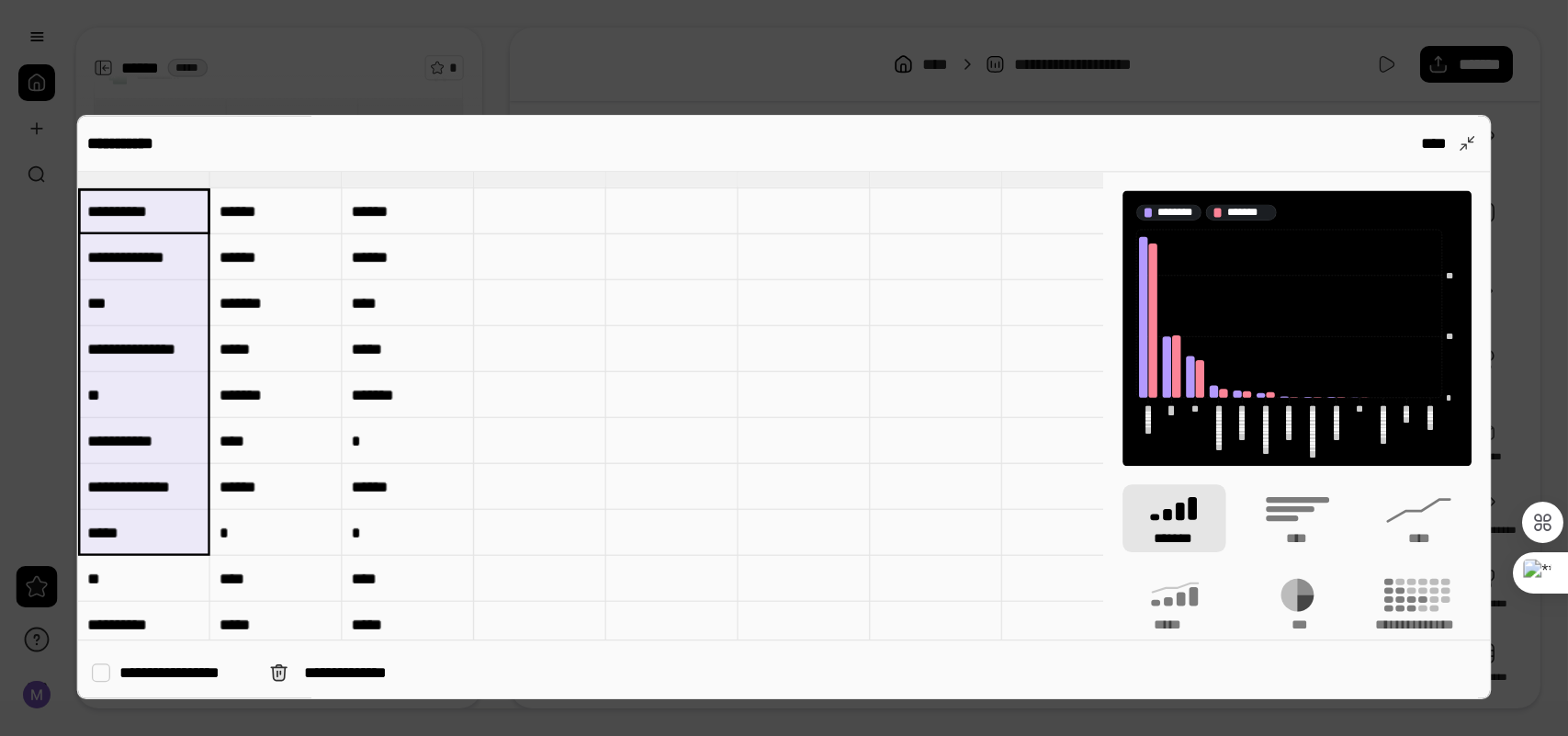 scroll, scrollTop: 0, scrollLeft: 0, axis: both 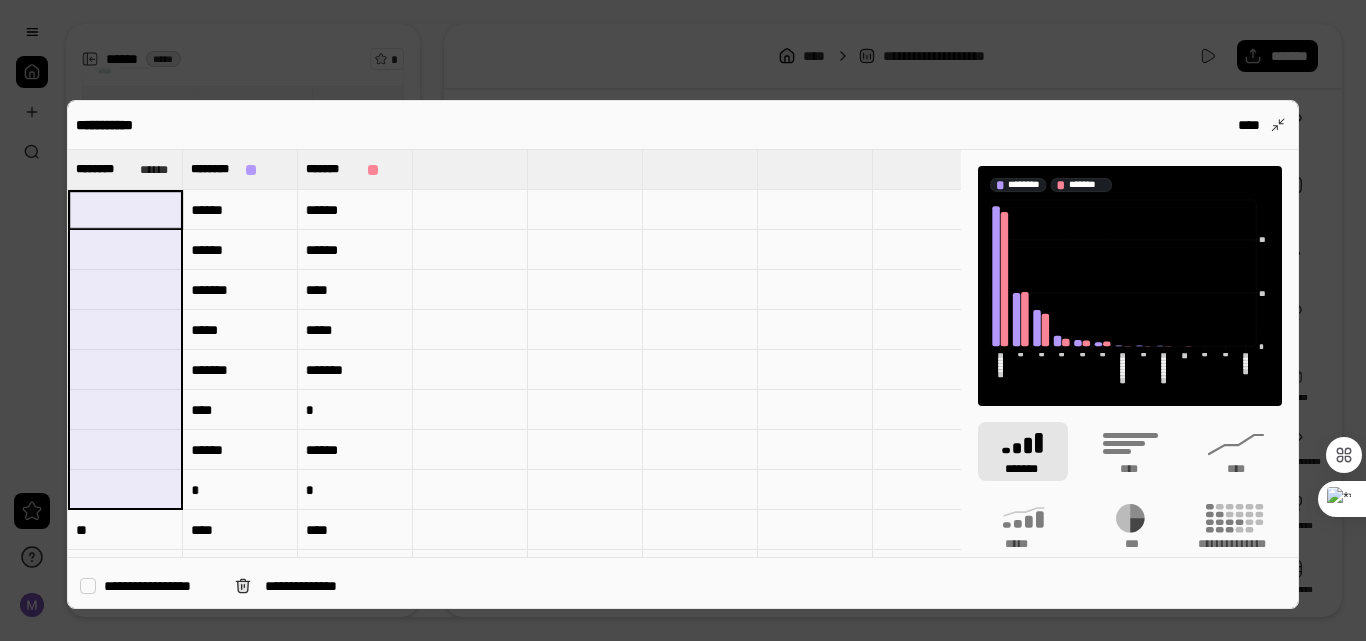 type 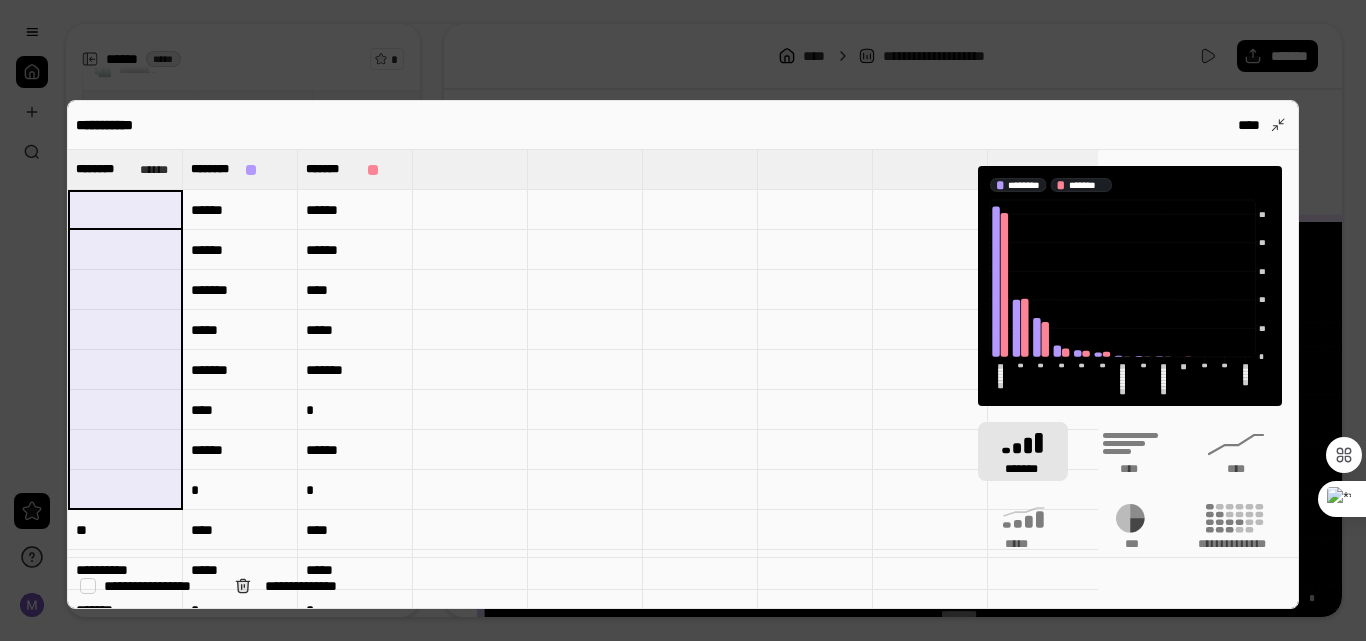scroll, scrollTop: 0, scrollLeft: 0, axis: both 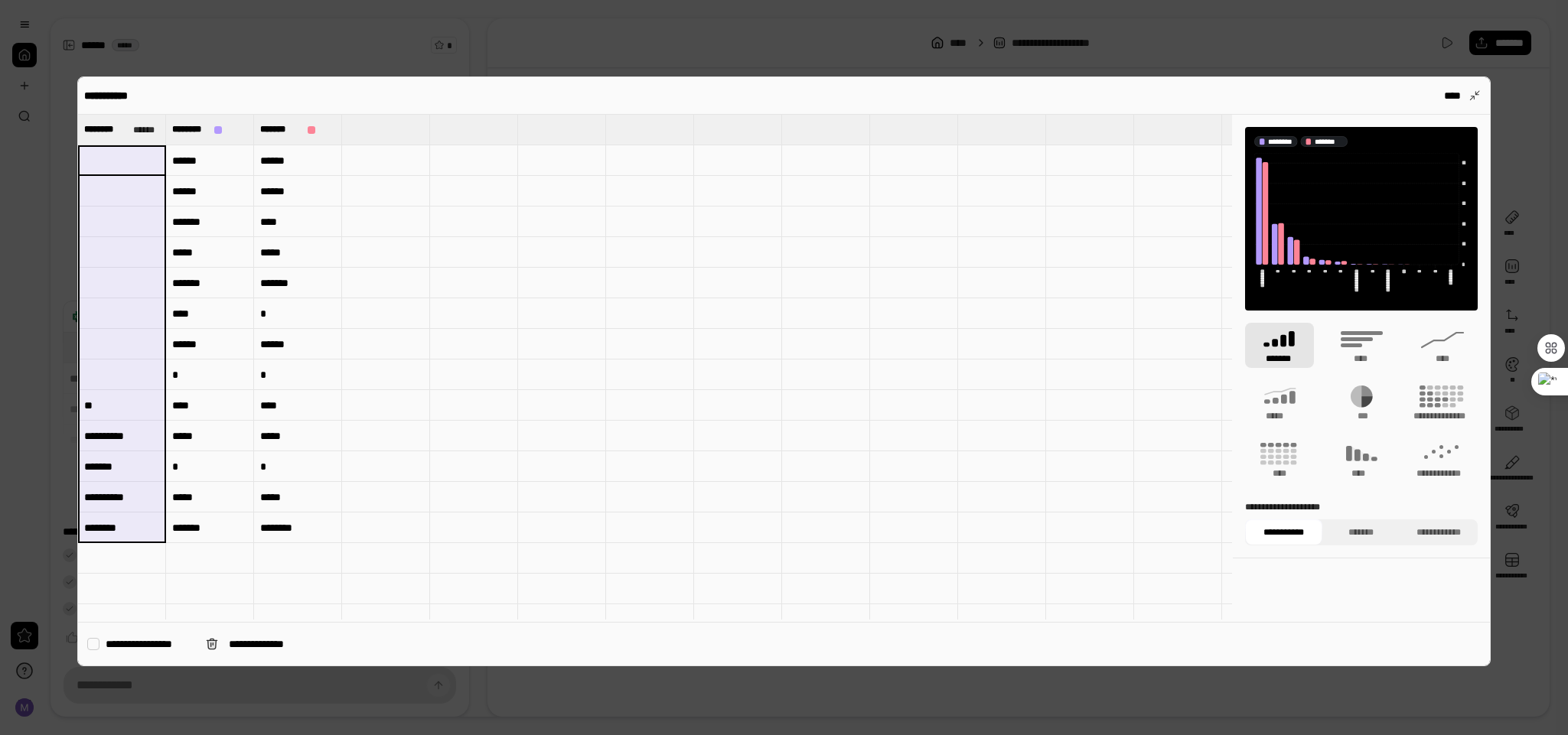 drag, startPoint x: 111, startPoint y: 154, endPoint x: 113, endPoint y: 519, distance: 365.00548 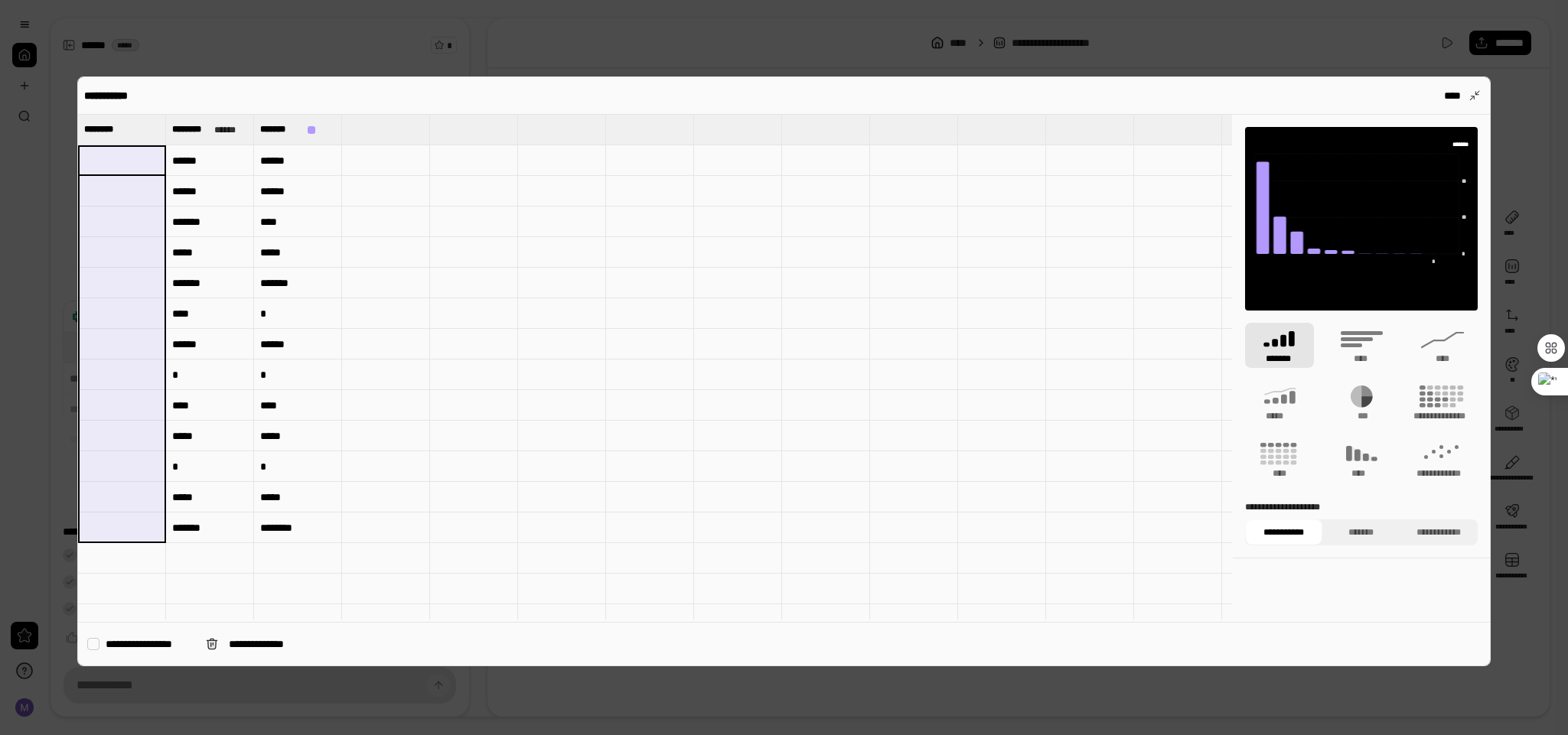 type on "*******" 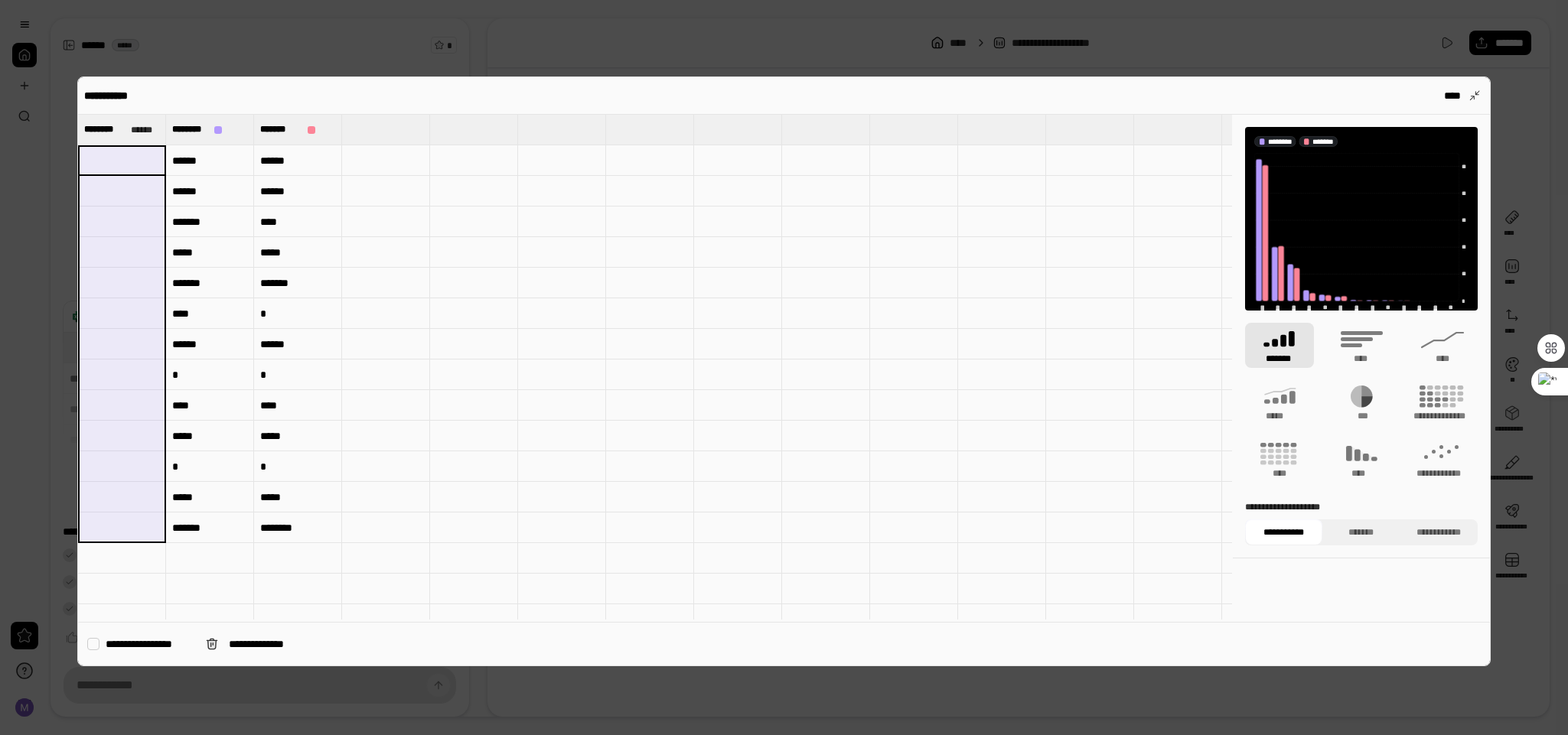 type 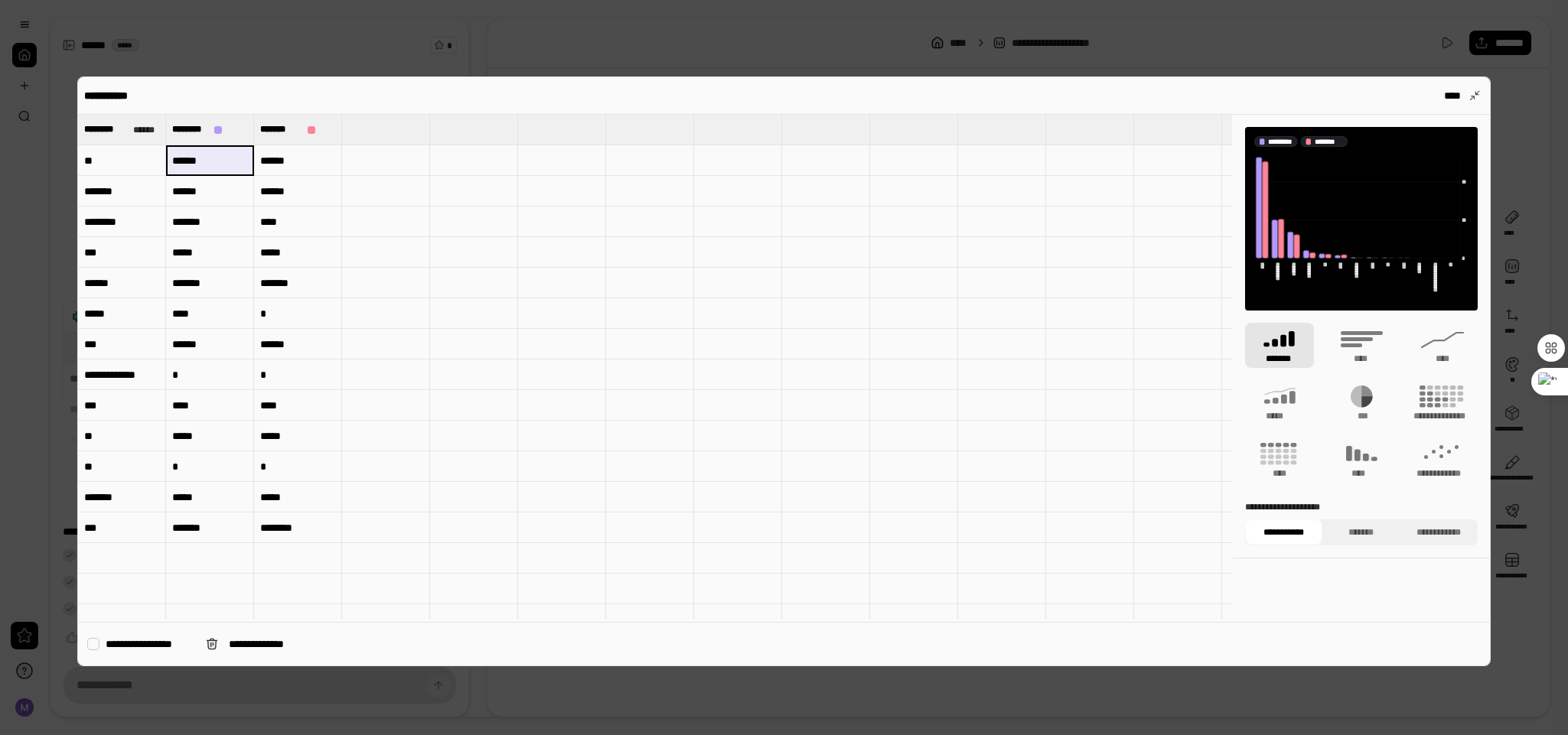click on "******" at bounding box center (210, 161) 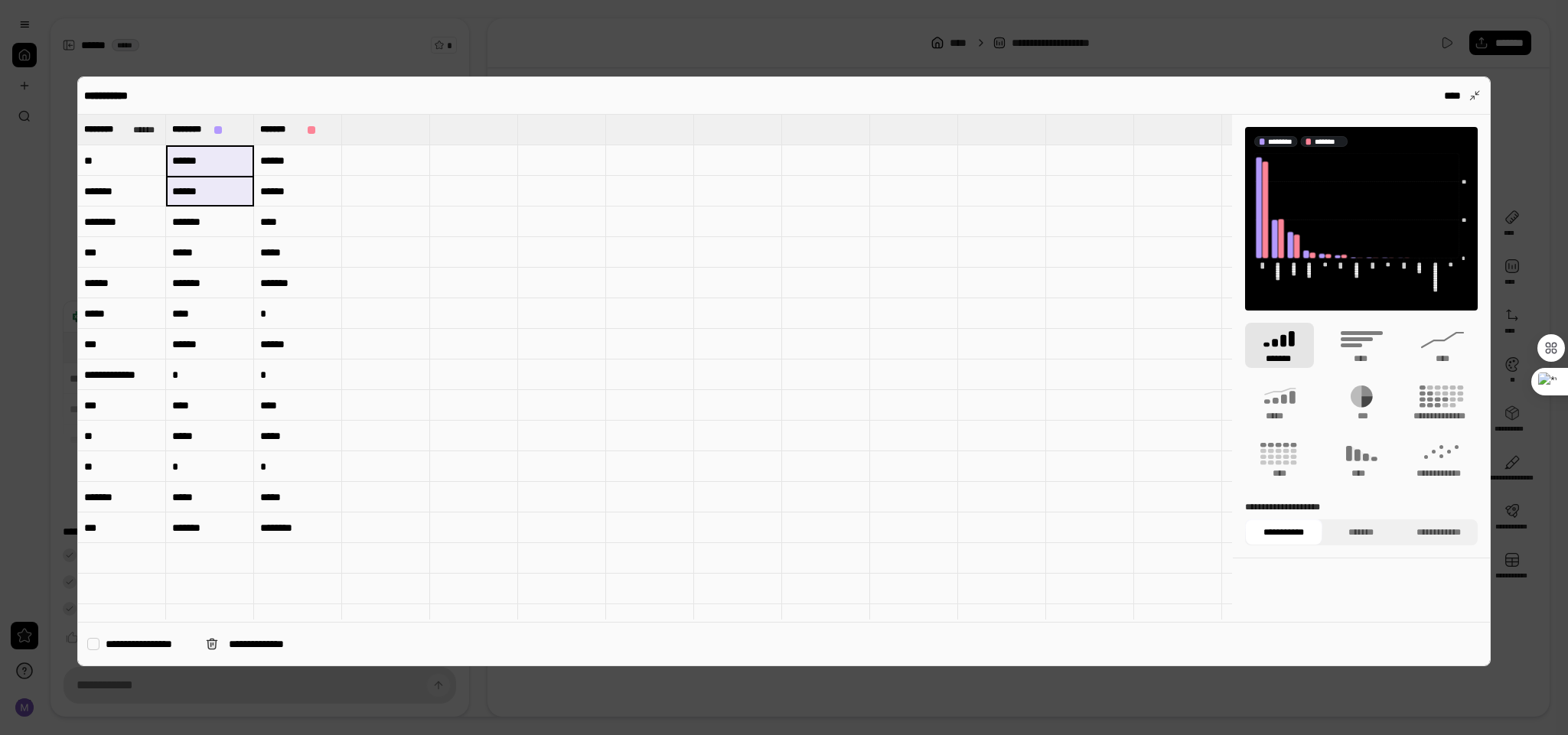 click on "******" at bounding box center [210, 161] 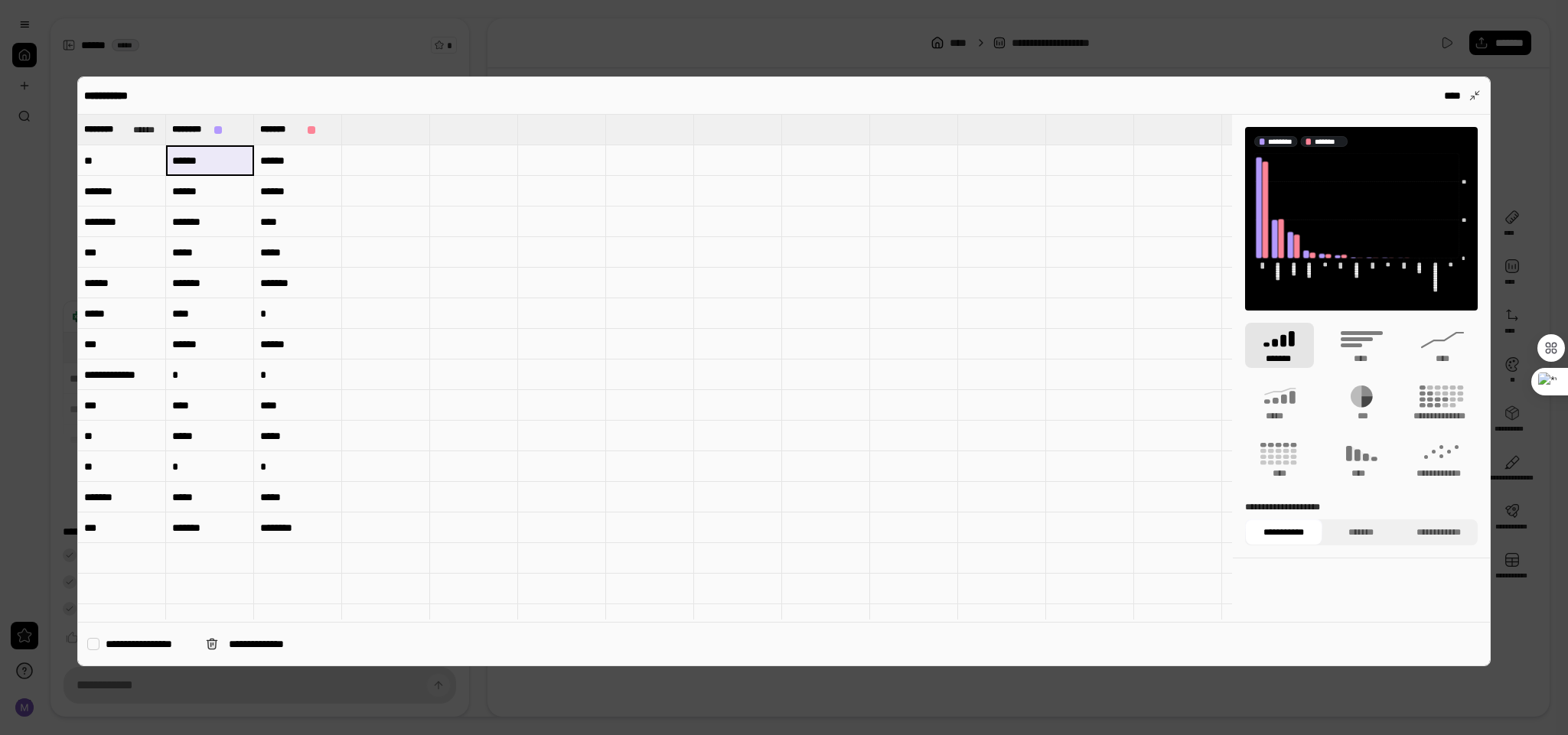 click on "******" at bounding box center (210, 161) 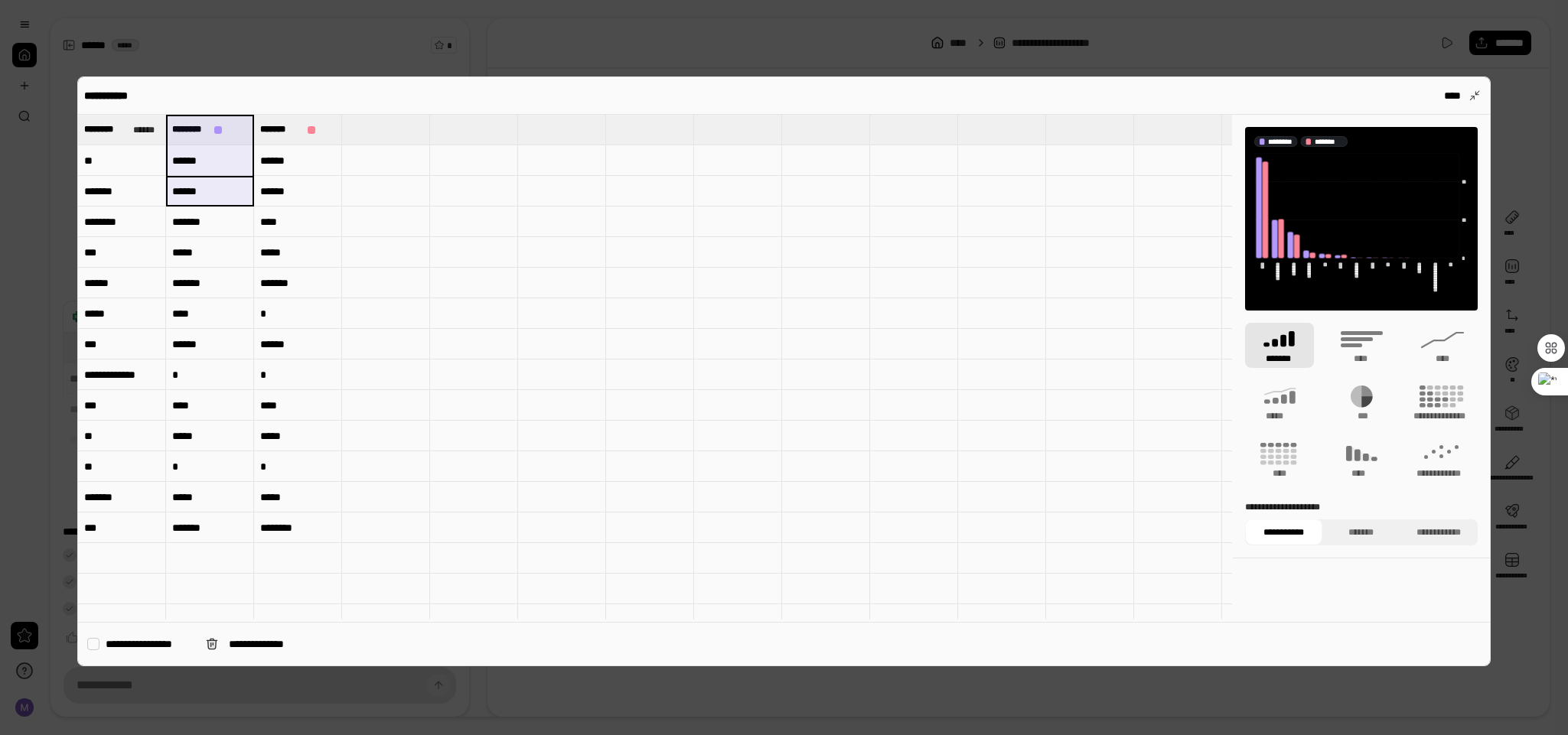 click on "******" at bounding box center [210, 161] 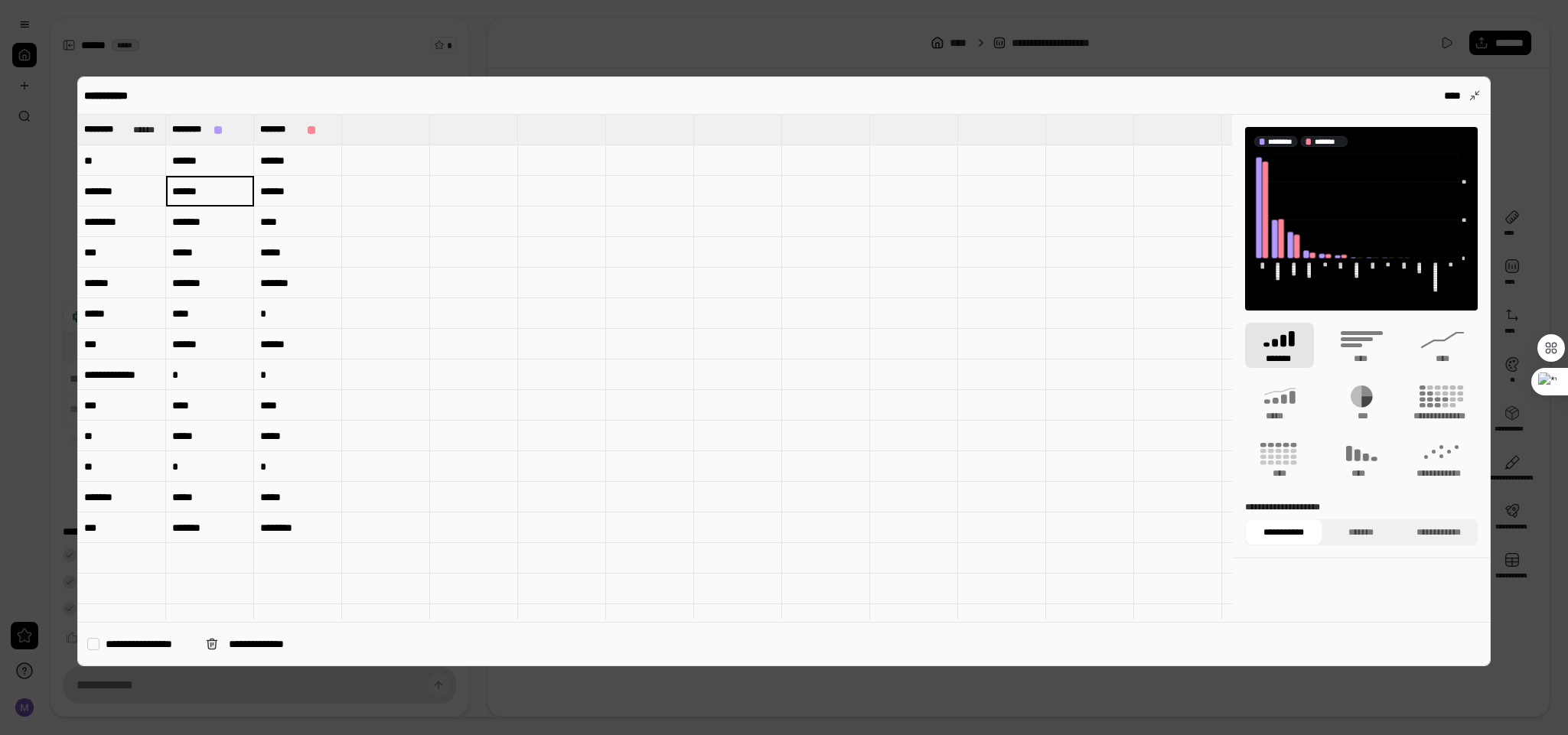 click at bounding box center [210, 558] 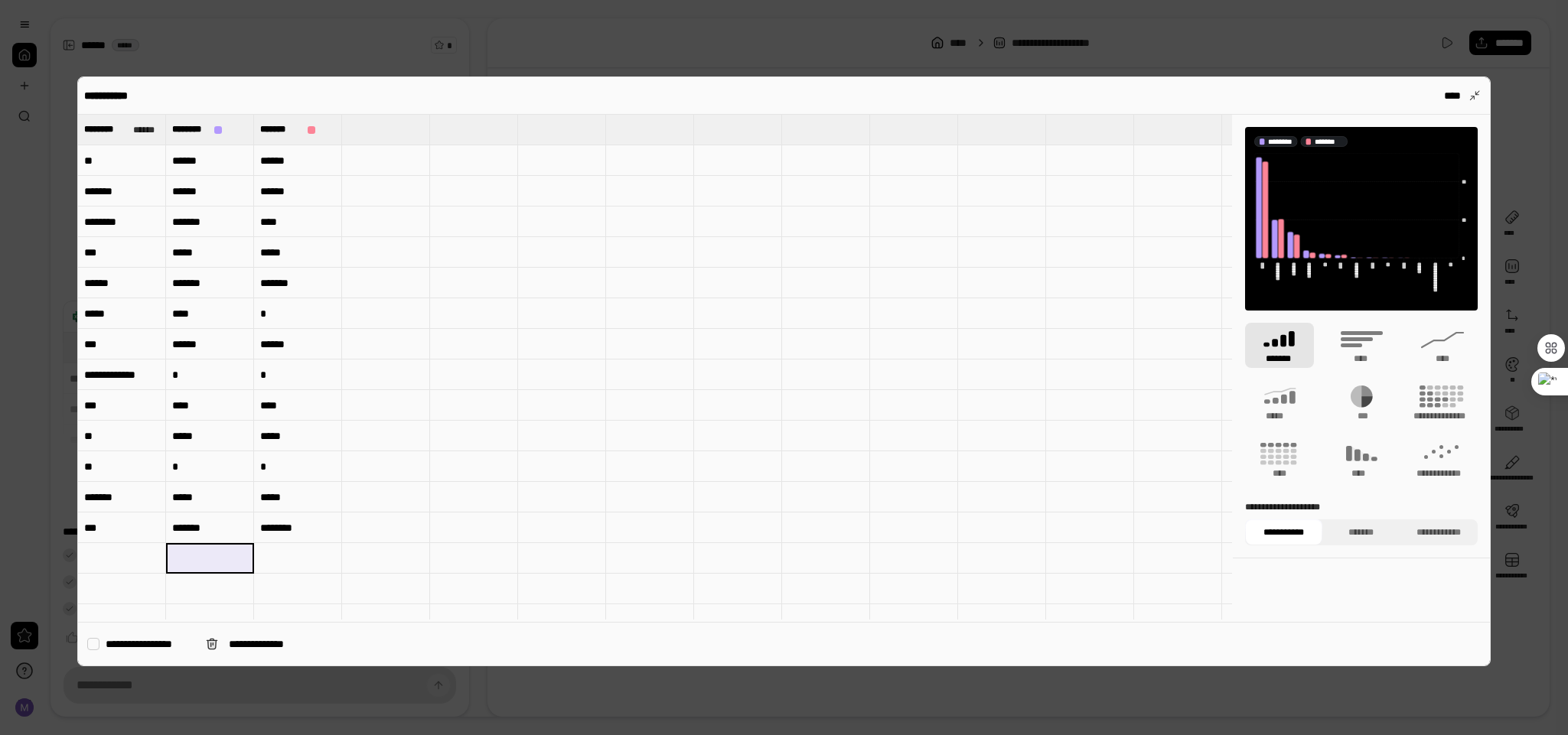 click on "*******" at bounding box center (210, 528) 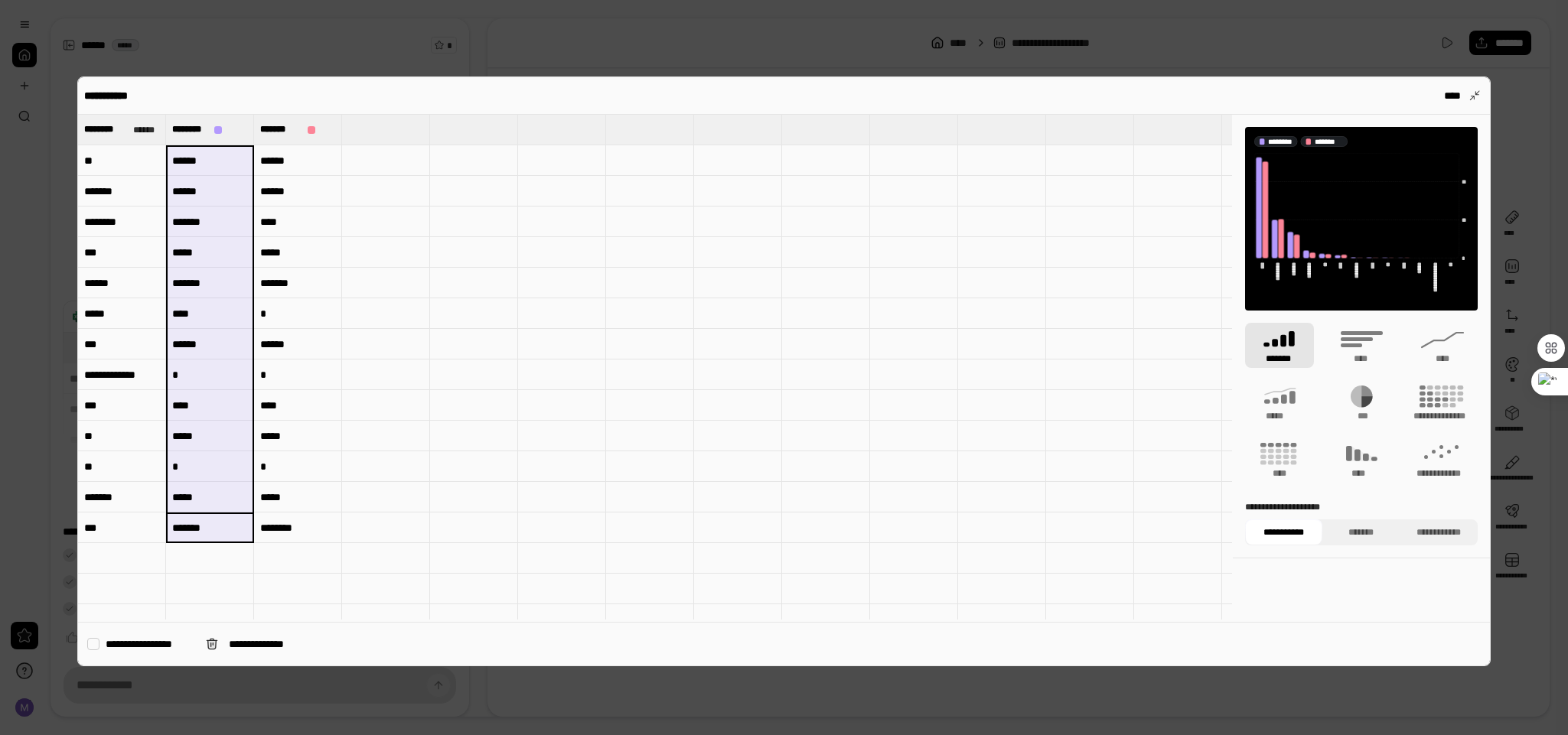 drag, startPoint x: 217, startPoint y: 525, endPoint x: 216, endPoint y: 167, distance: 358.0014 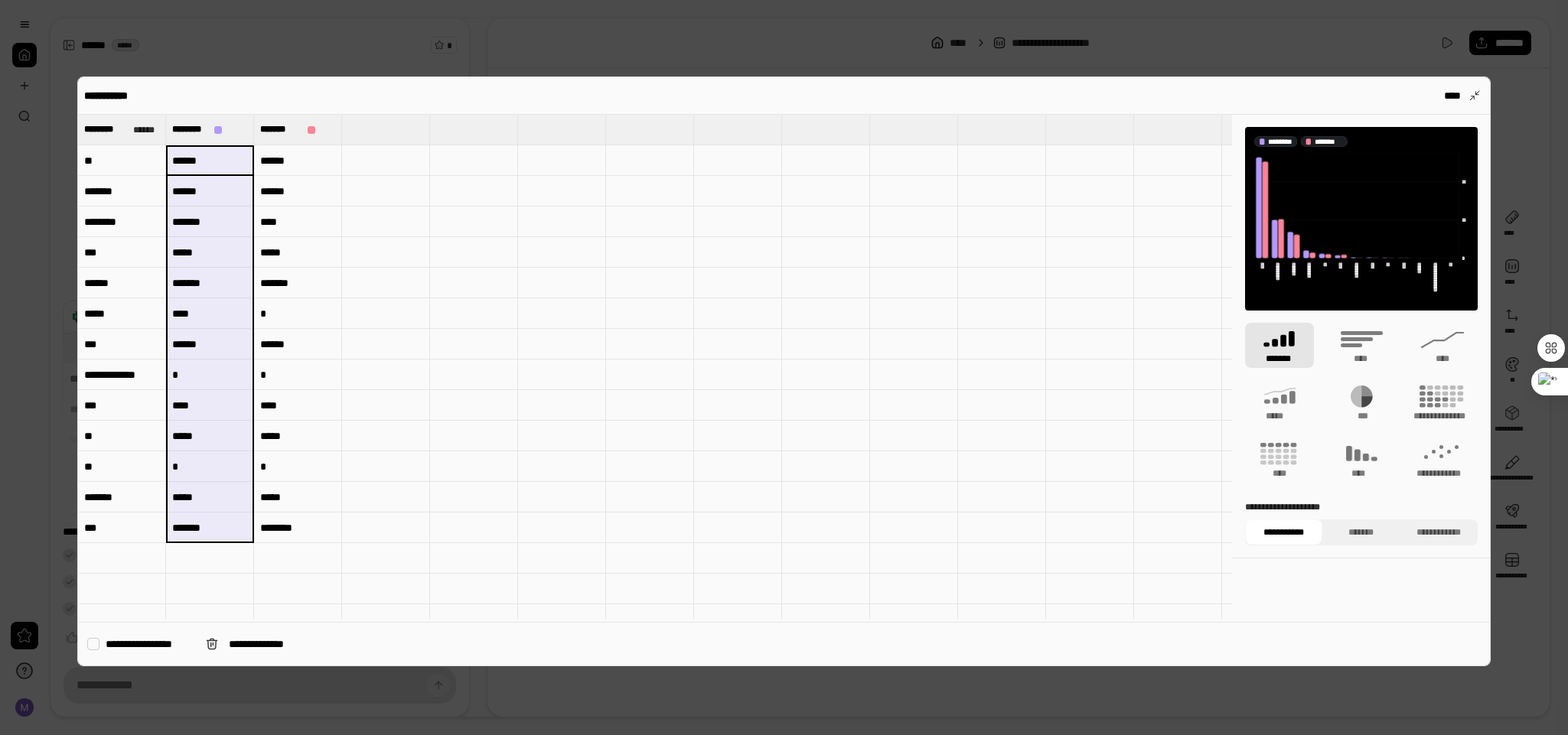 drag, startPoint x: 226, startPoint y: 164, endPoint x: 203, endPoint y: 523, distance: 359.73601 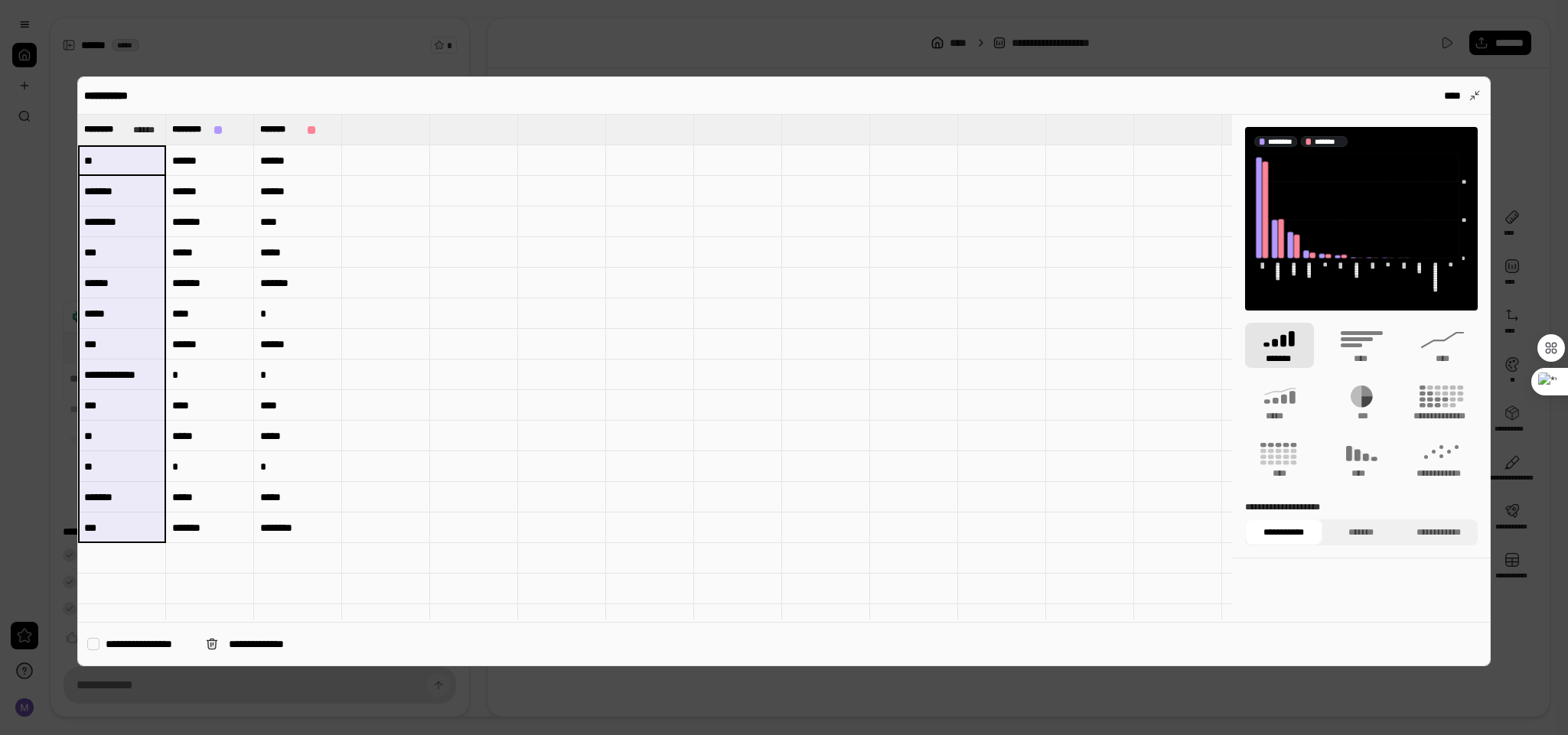 drag, startPoint x: 127, startPoint y: 154, endPoint x: 113, endPoint y: 516, distance: 362.27062 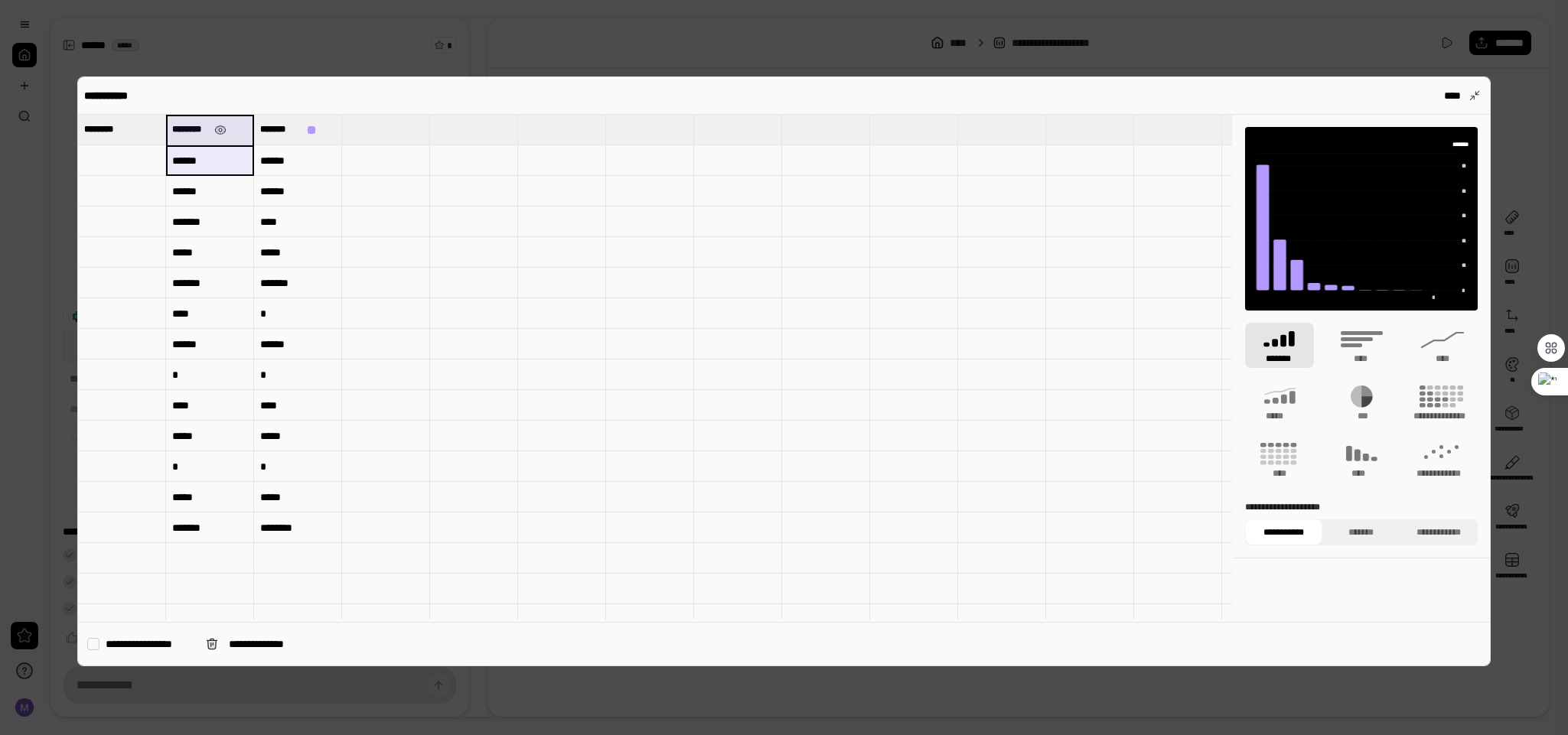 click on "********" at bounding box center (210, 129) 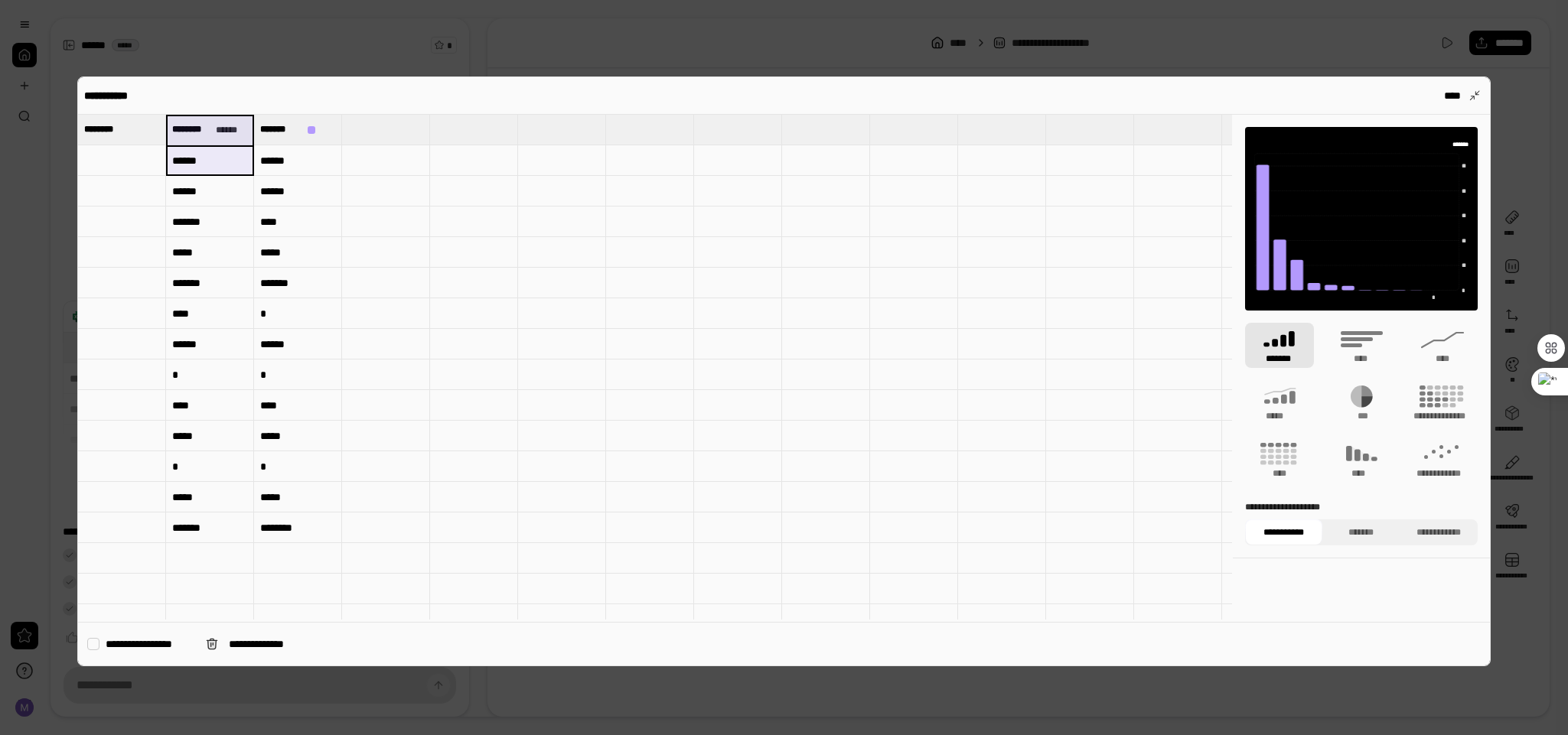 click on "******" at bounding box center [210, 161] 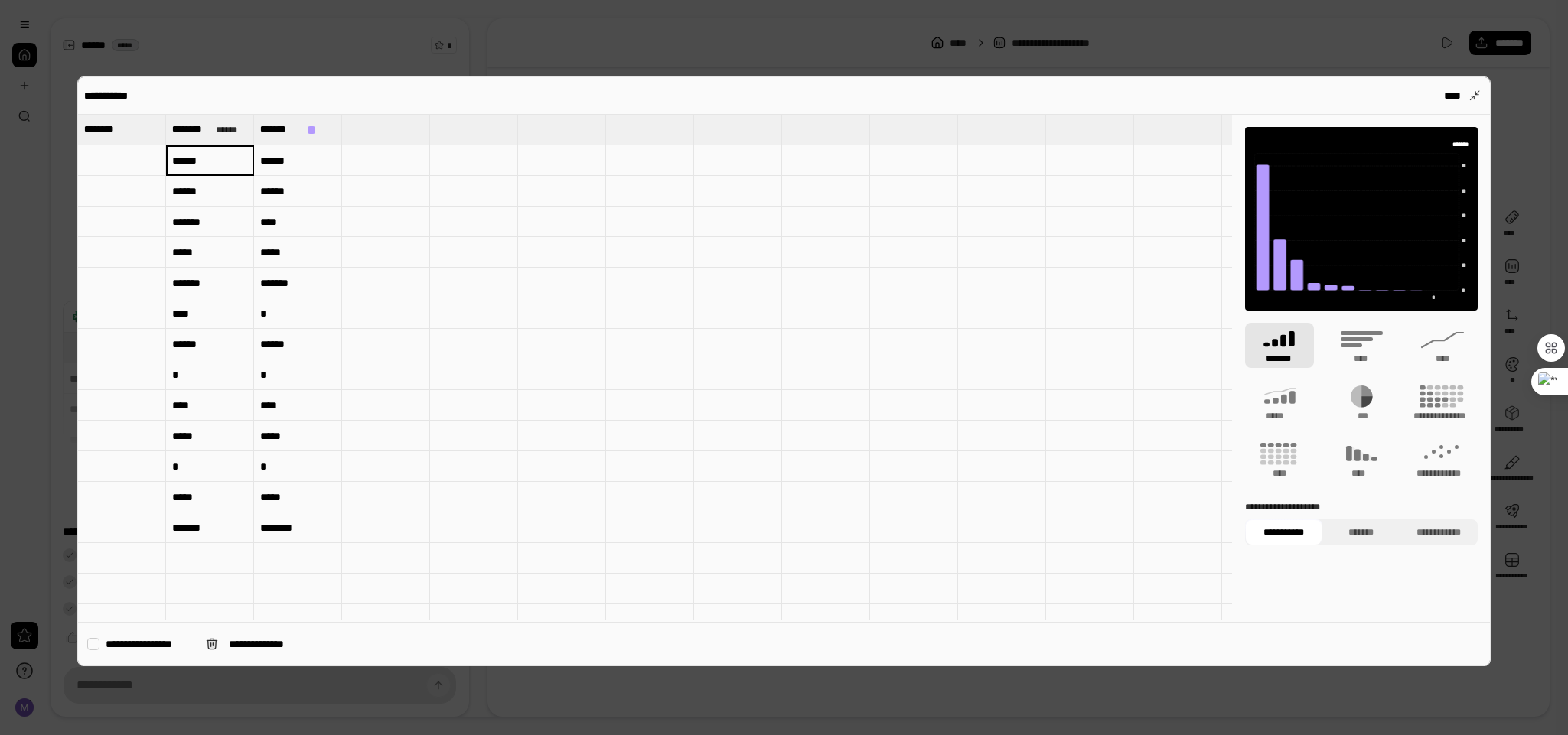 click on "******" at bounding box center [210, 160] 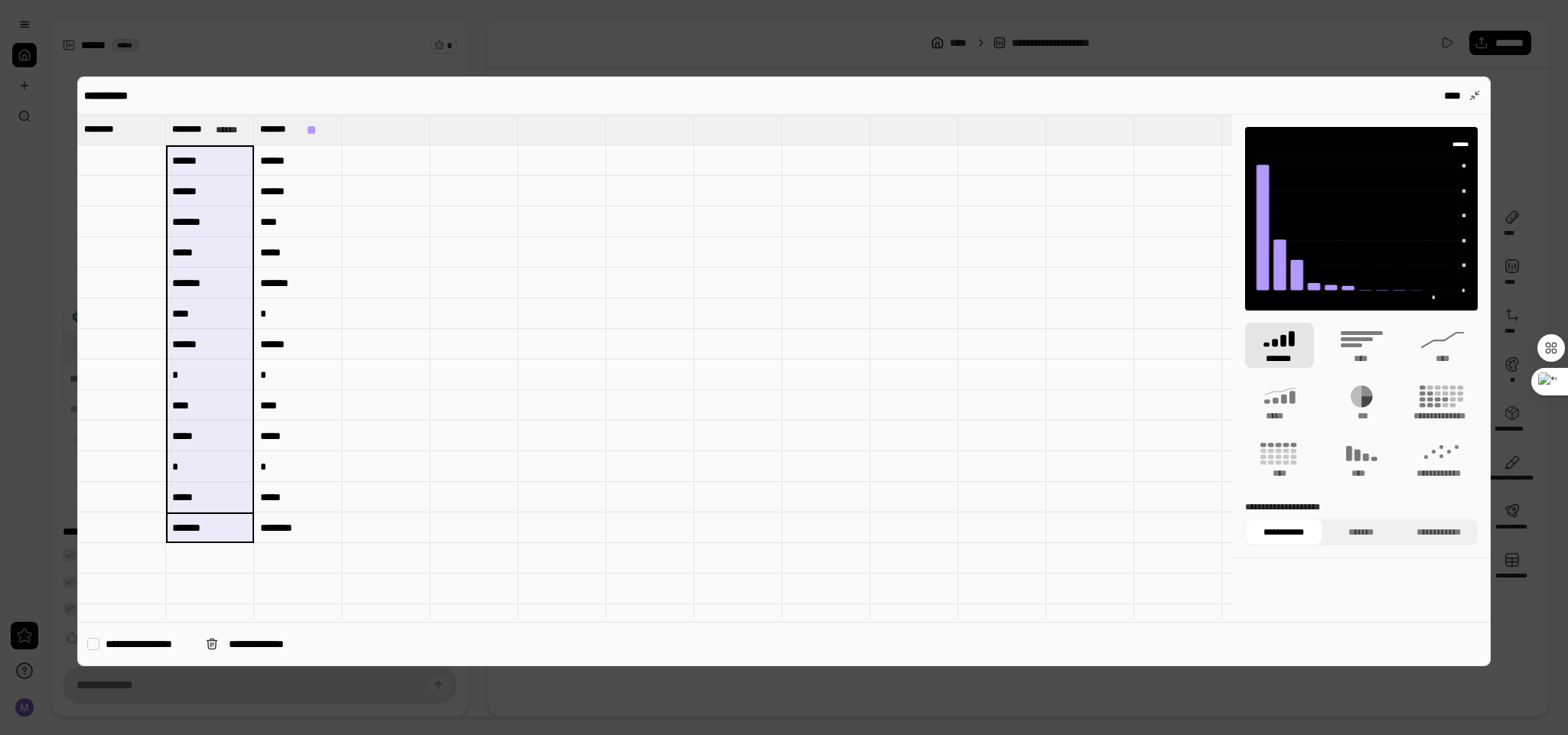 drag, startPoint x: 217, startPoint y: 528, endPoint x: 218, endPoint y: 159, distance: 369.00136 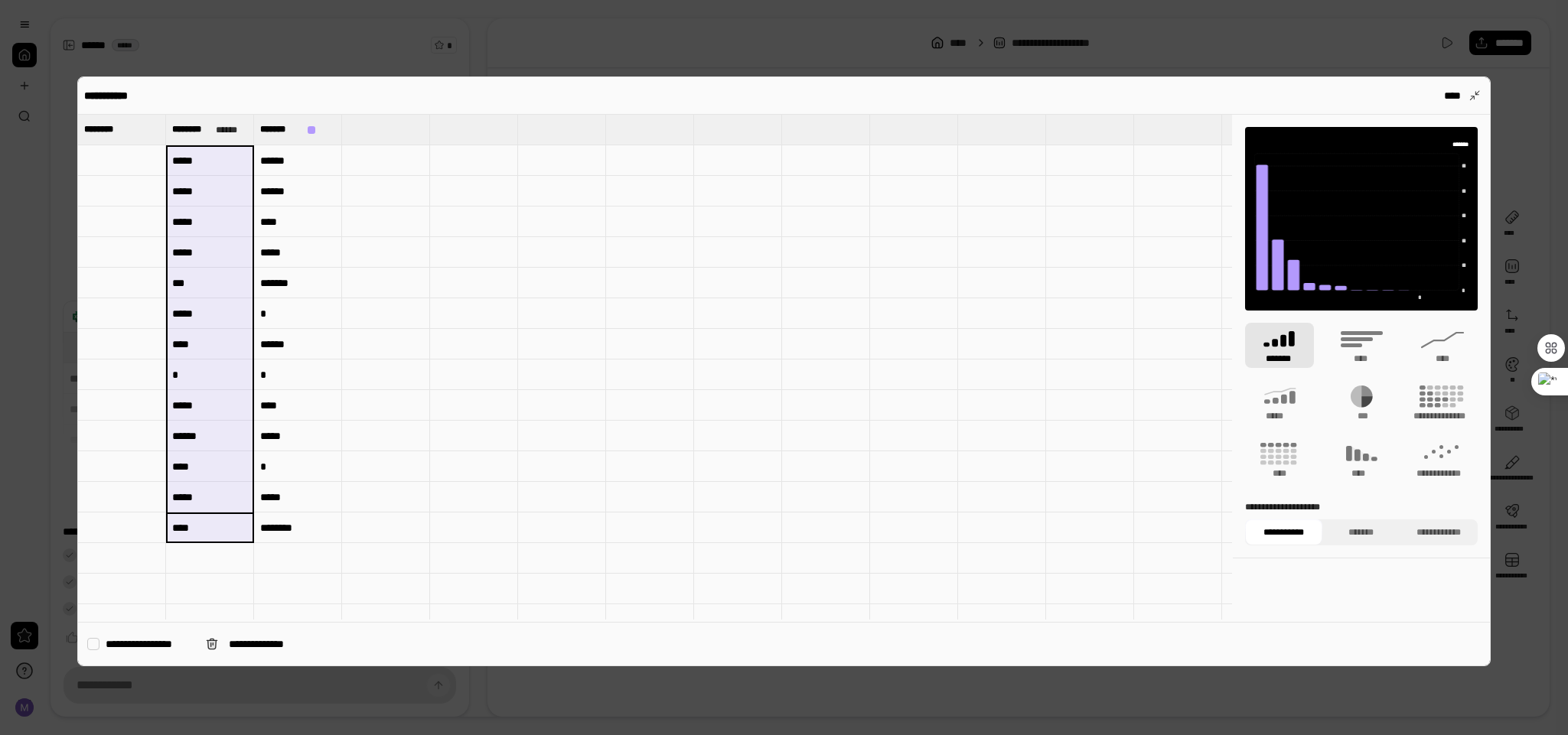 type on "****" 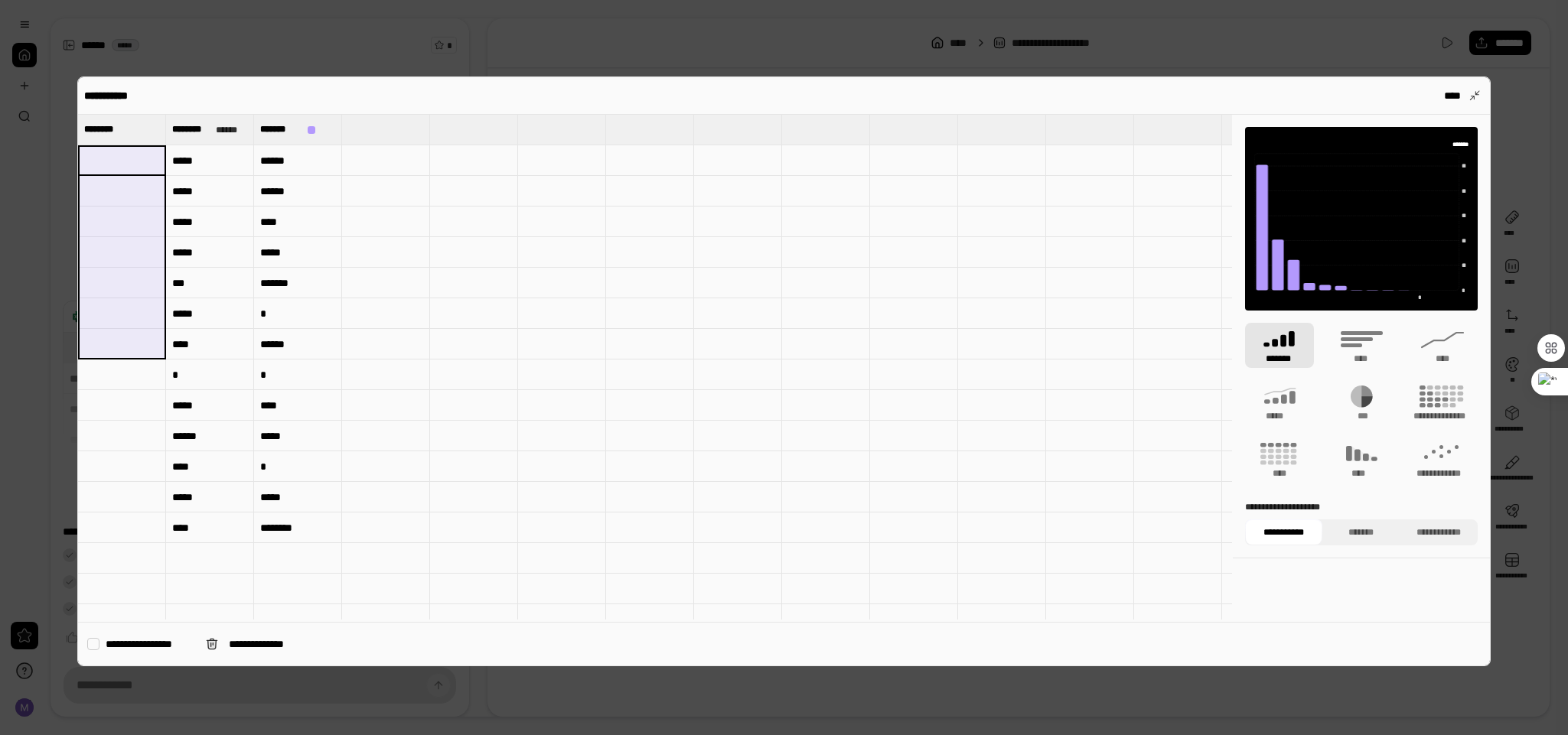 drag, startPoint x: 110, startPoint y: 148, endPoint x: 92, endPoint y: 367, distance: 219.73848 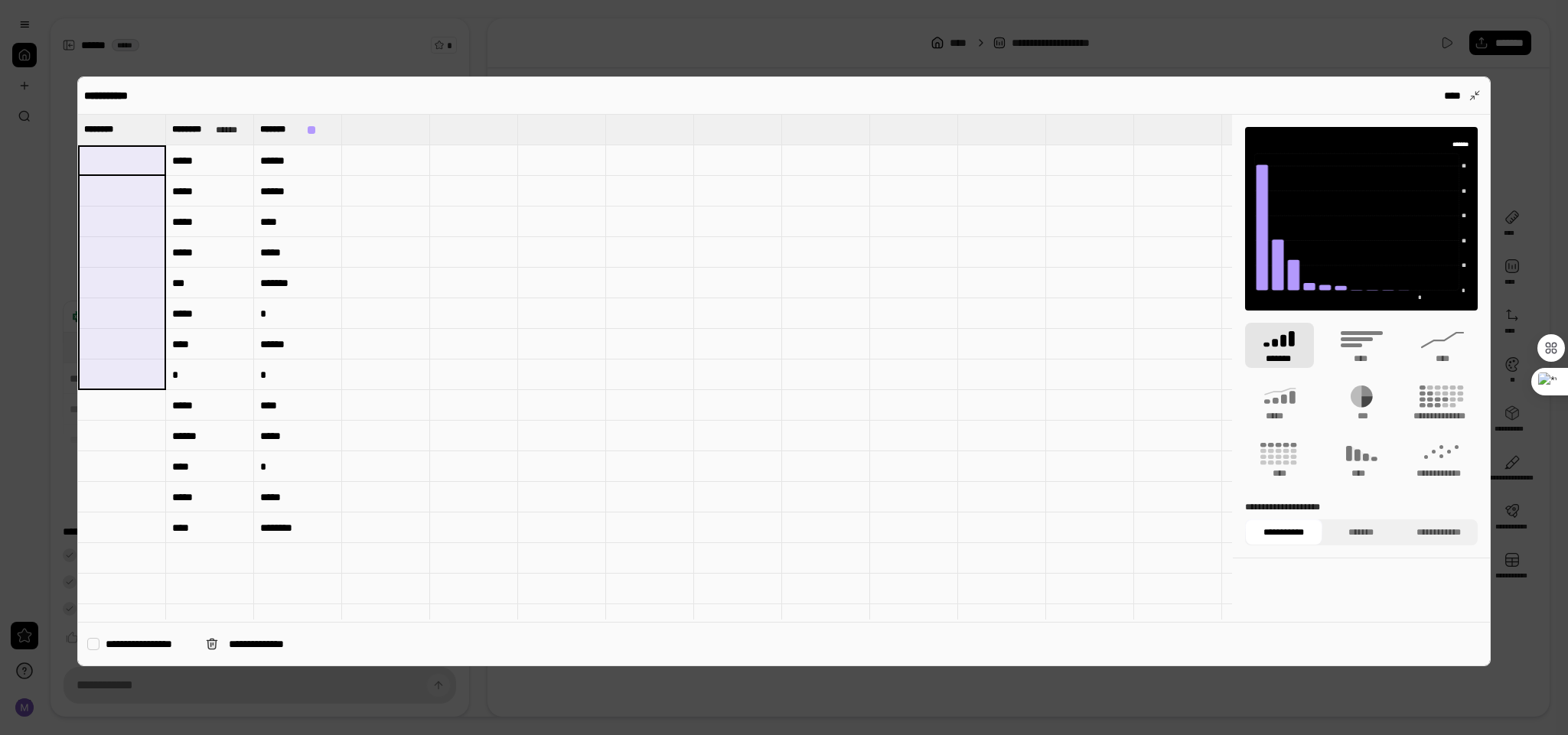 click at bounding box center [122, 375] 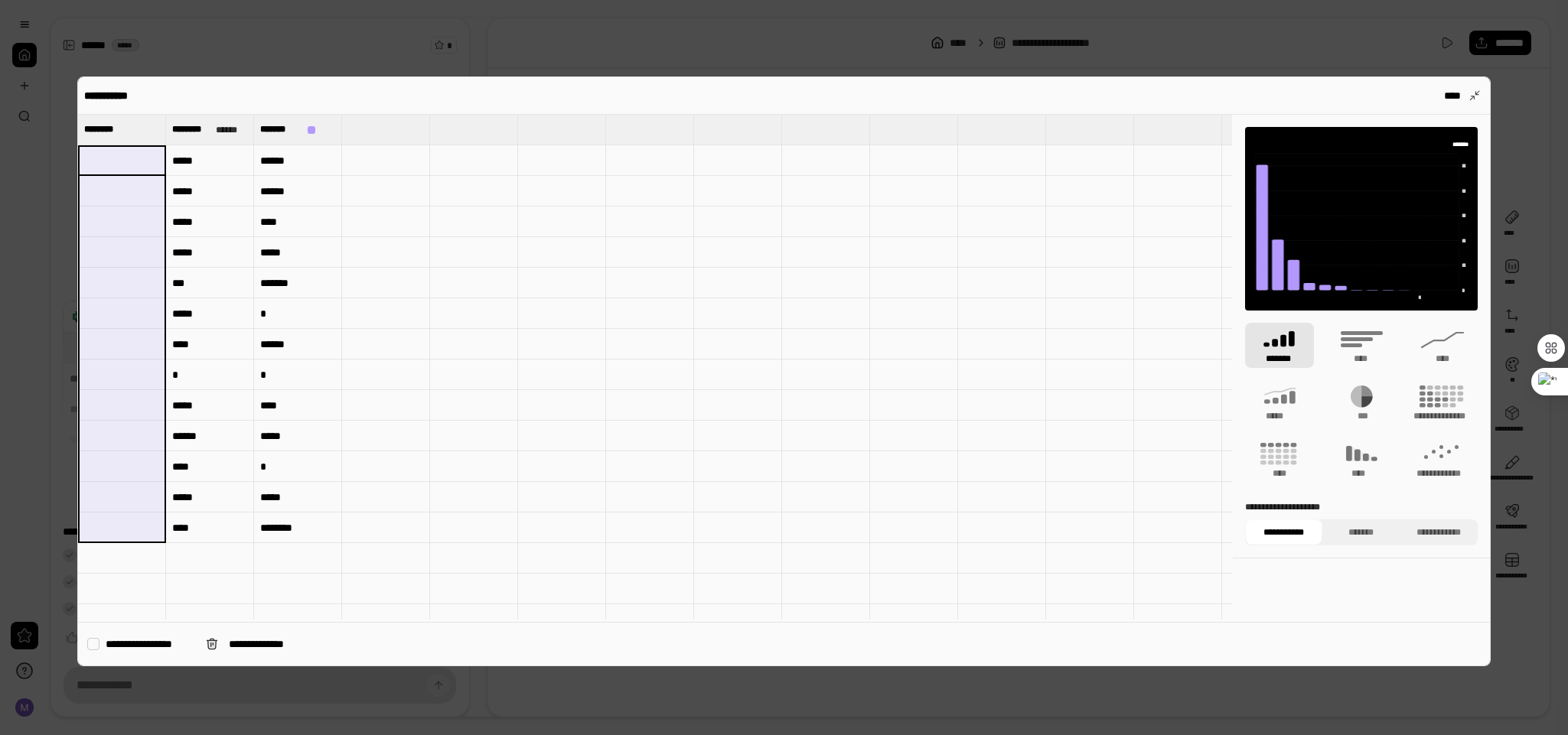 drag, startPoint x: 122, startPoint y: 164, endPoint x: 109, endPoint y: 524, distance: 360.2346 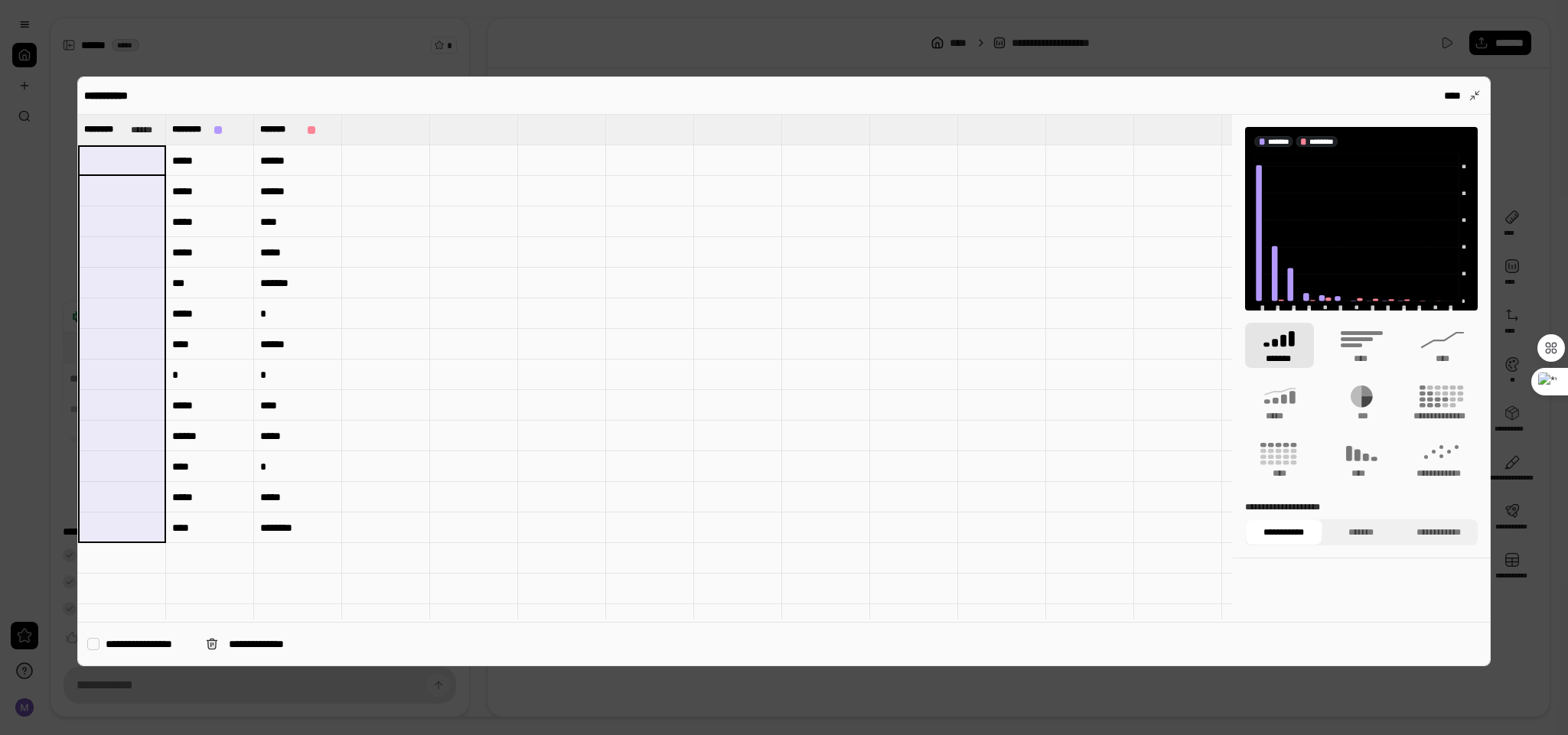 type 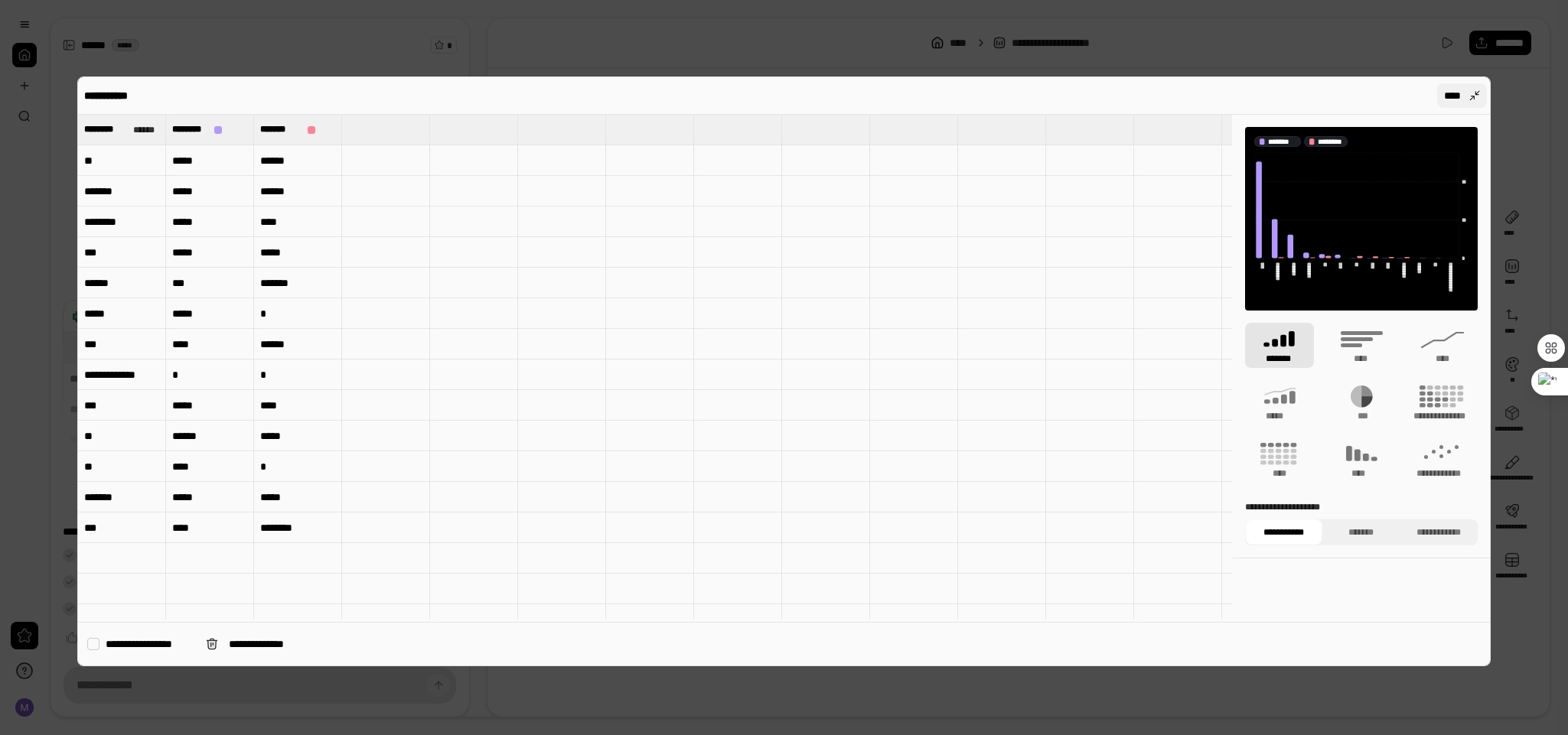 click on "****" at bounding box center (1462, 96) 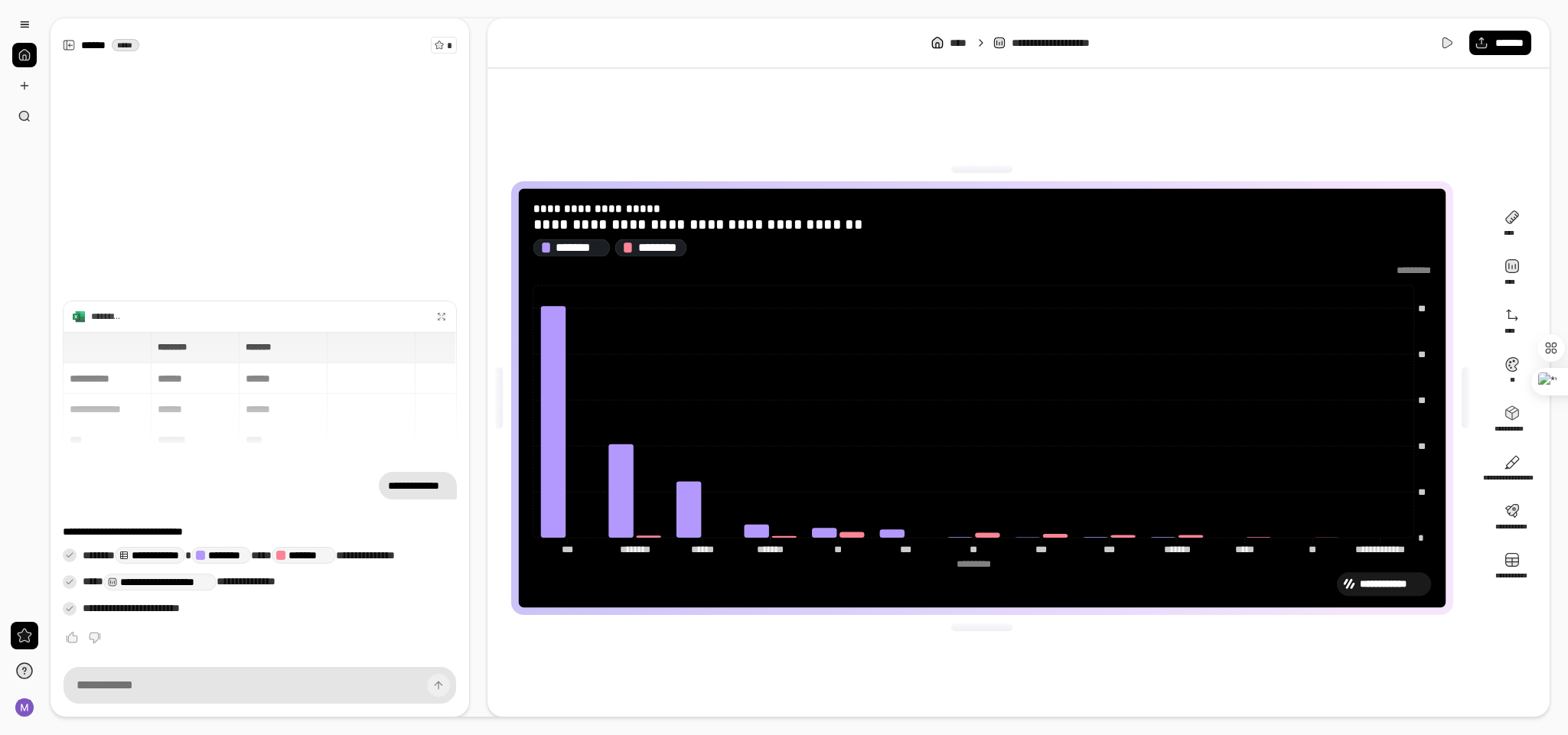 click on "********" at bounding box center (24, 367) 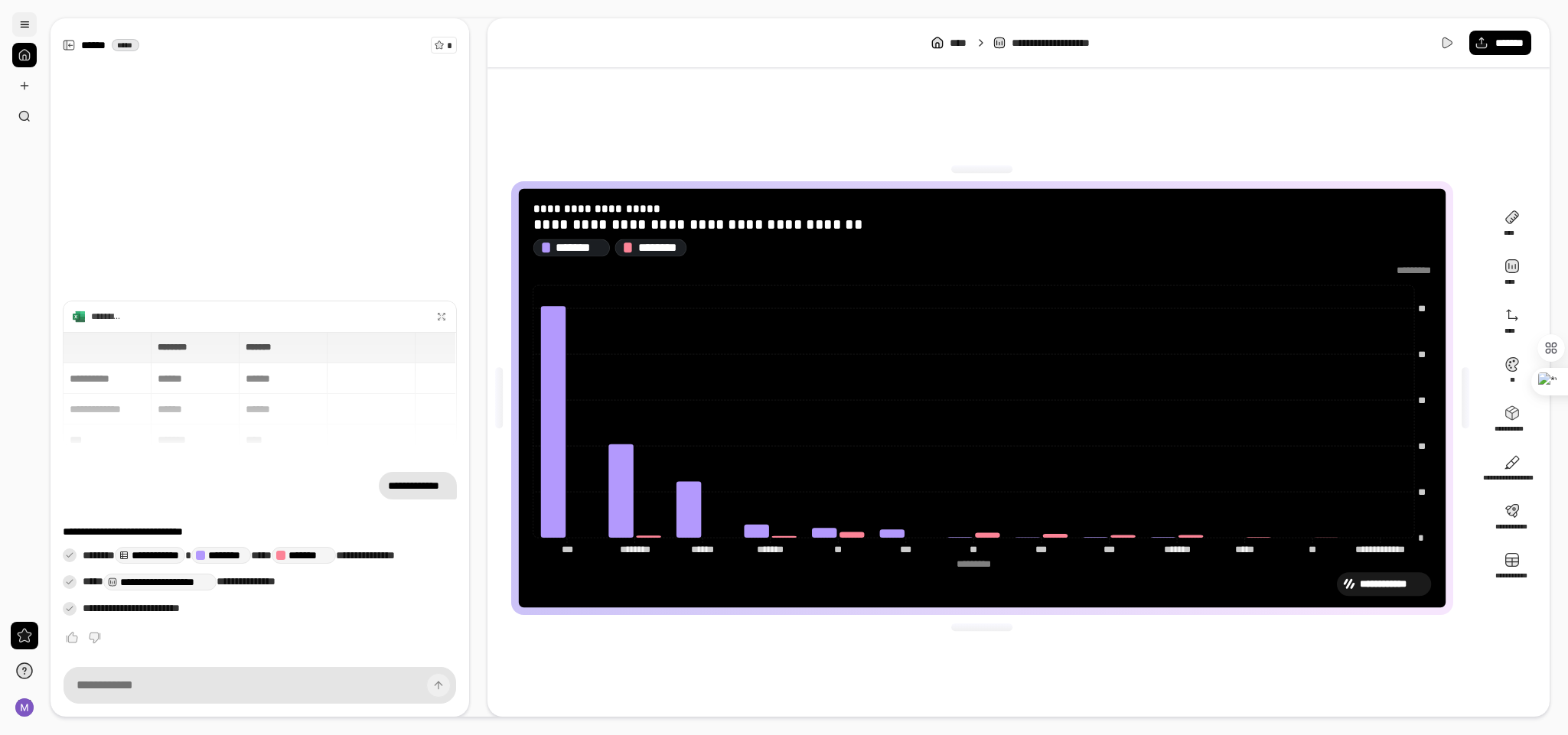 click at bounding box center [24, 24] 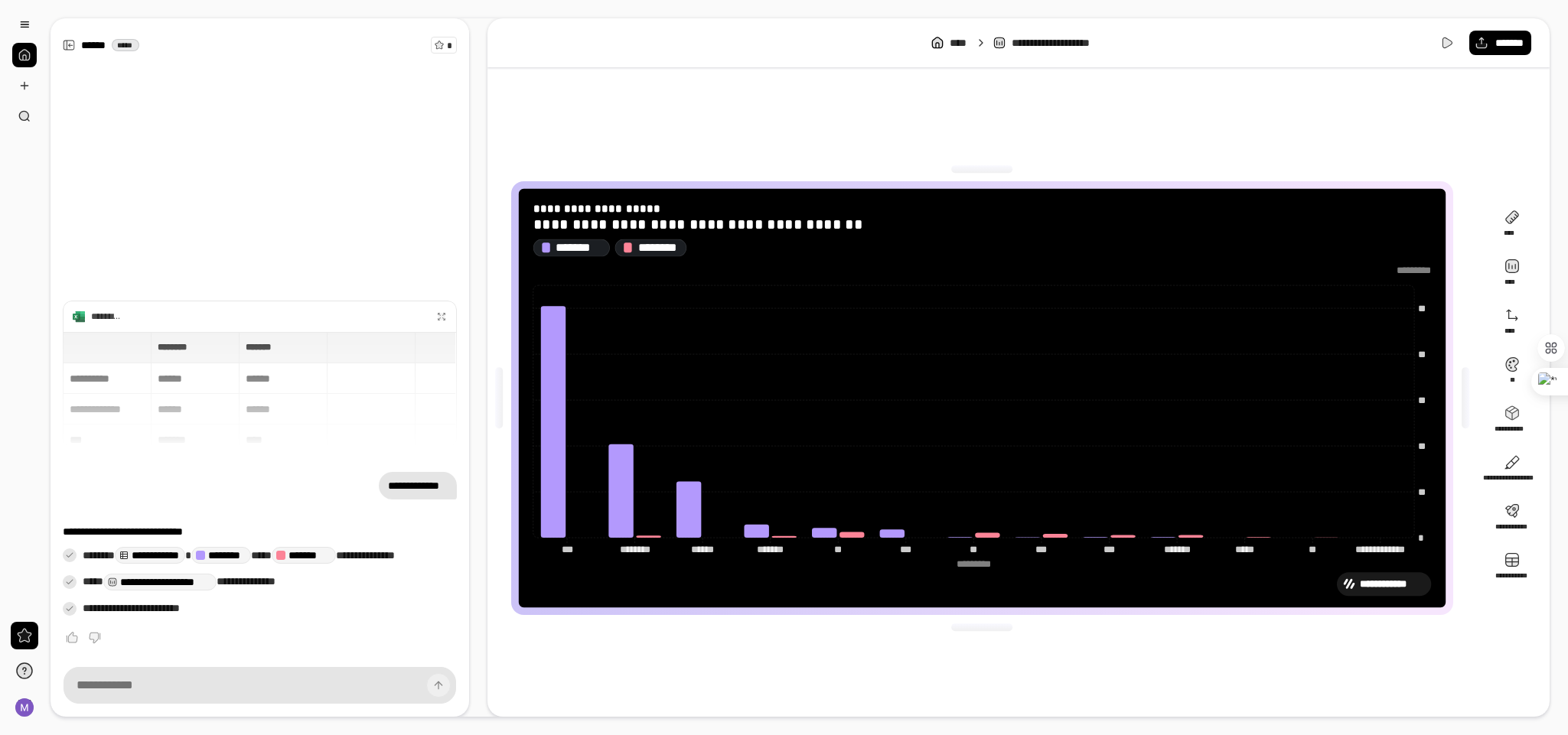 click on "**********" at bounding box center (982, 398) 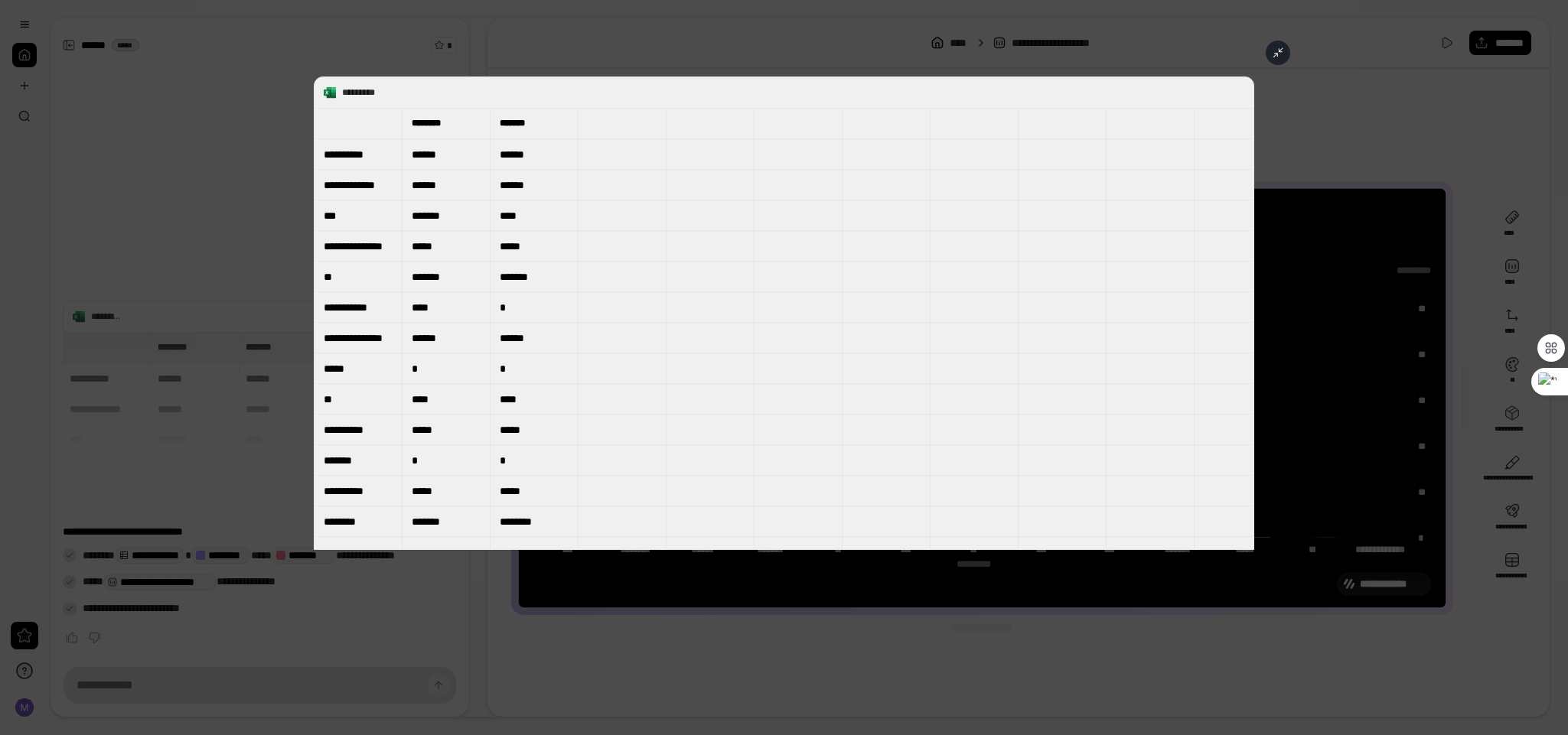 click at bounding box center [784, 367] 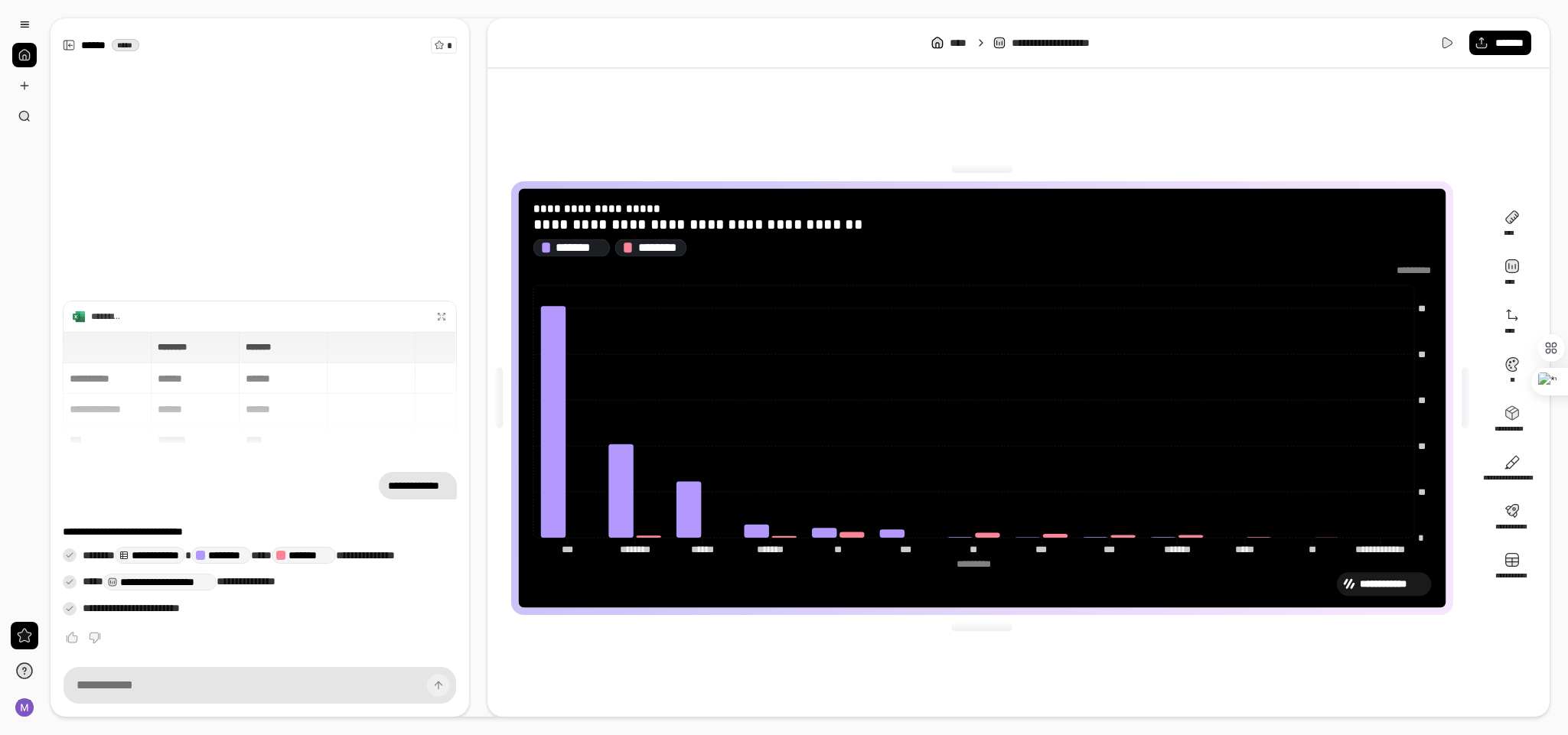 click on "**********" at bounding box center (982, 398) 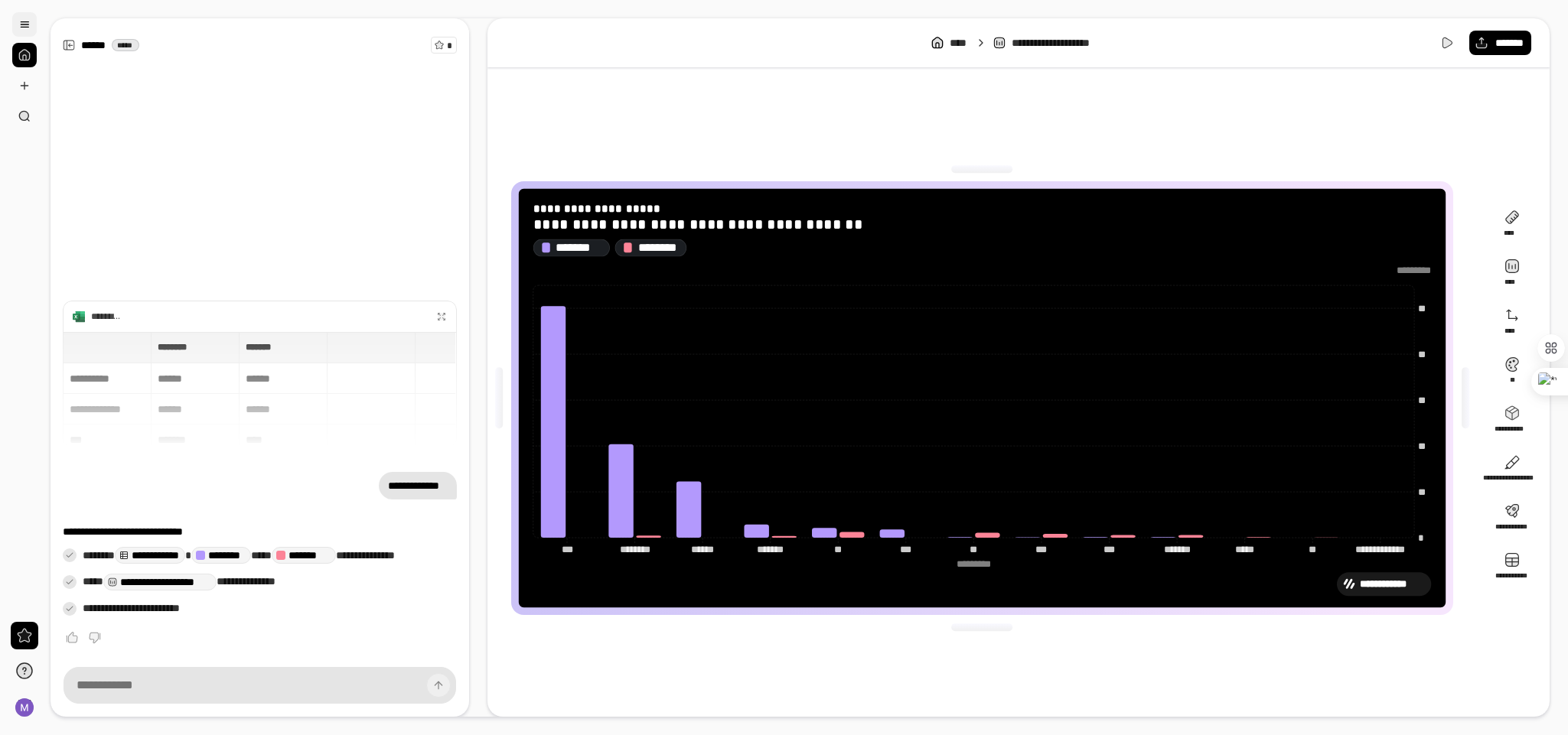 click at bounding box center [24, 24] 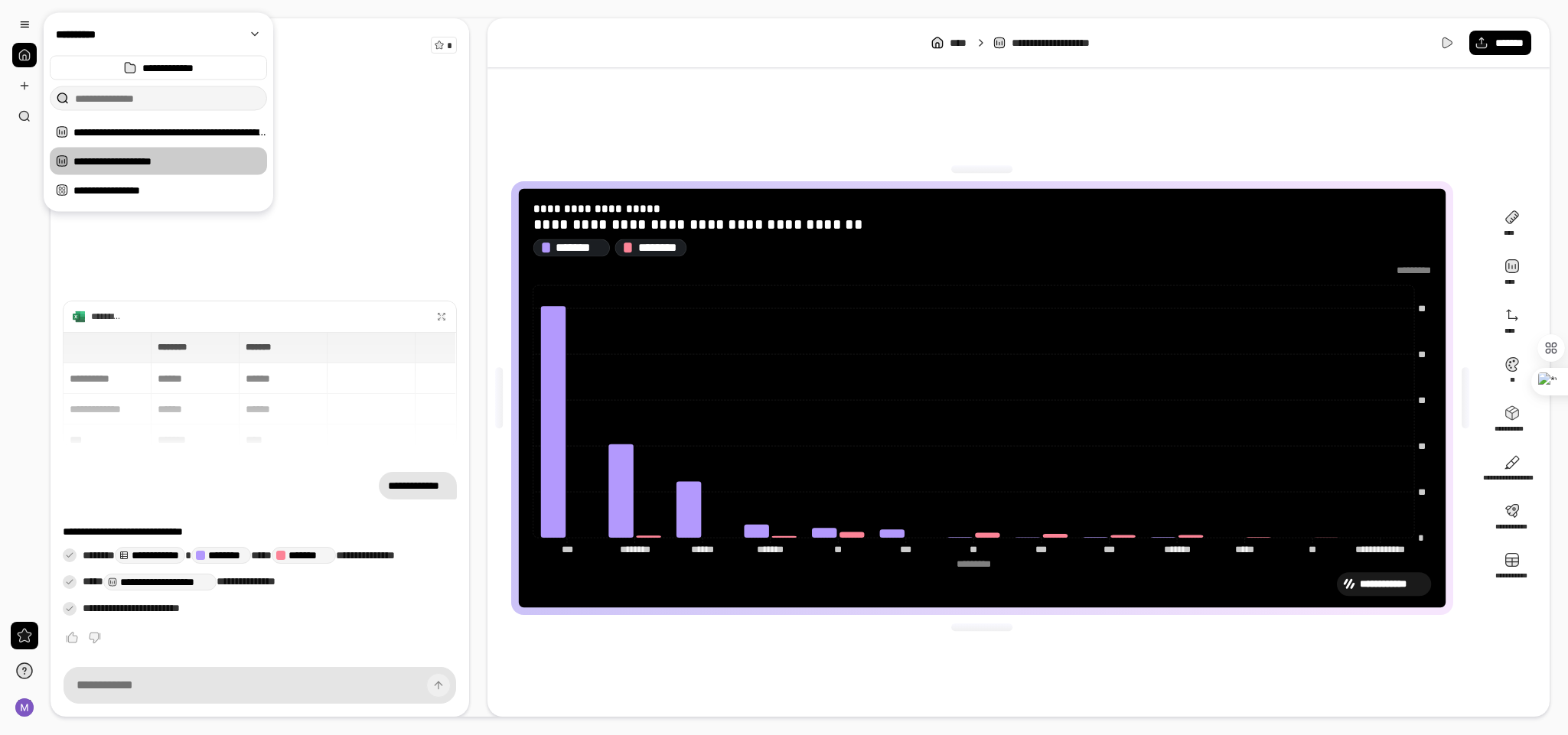 click at bounding box center (24, 70) 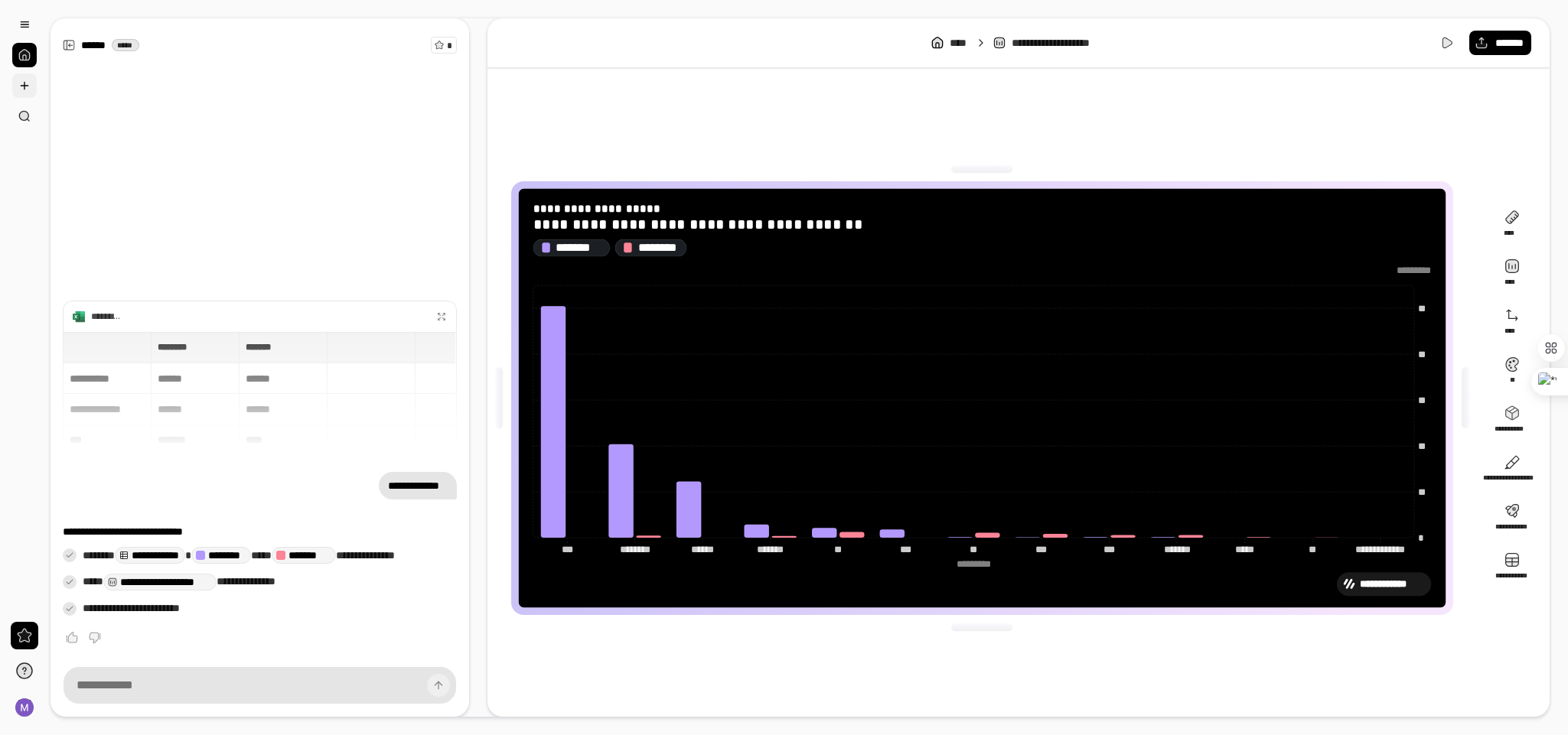 click on "**********" at bounding box center (982, 398) 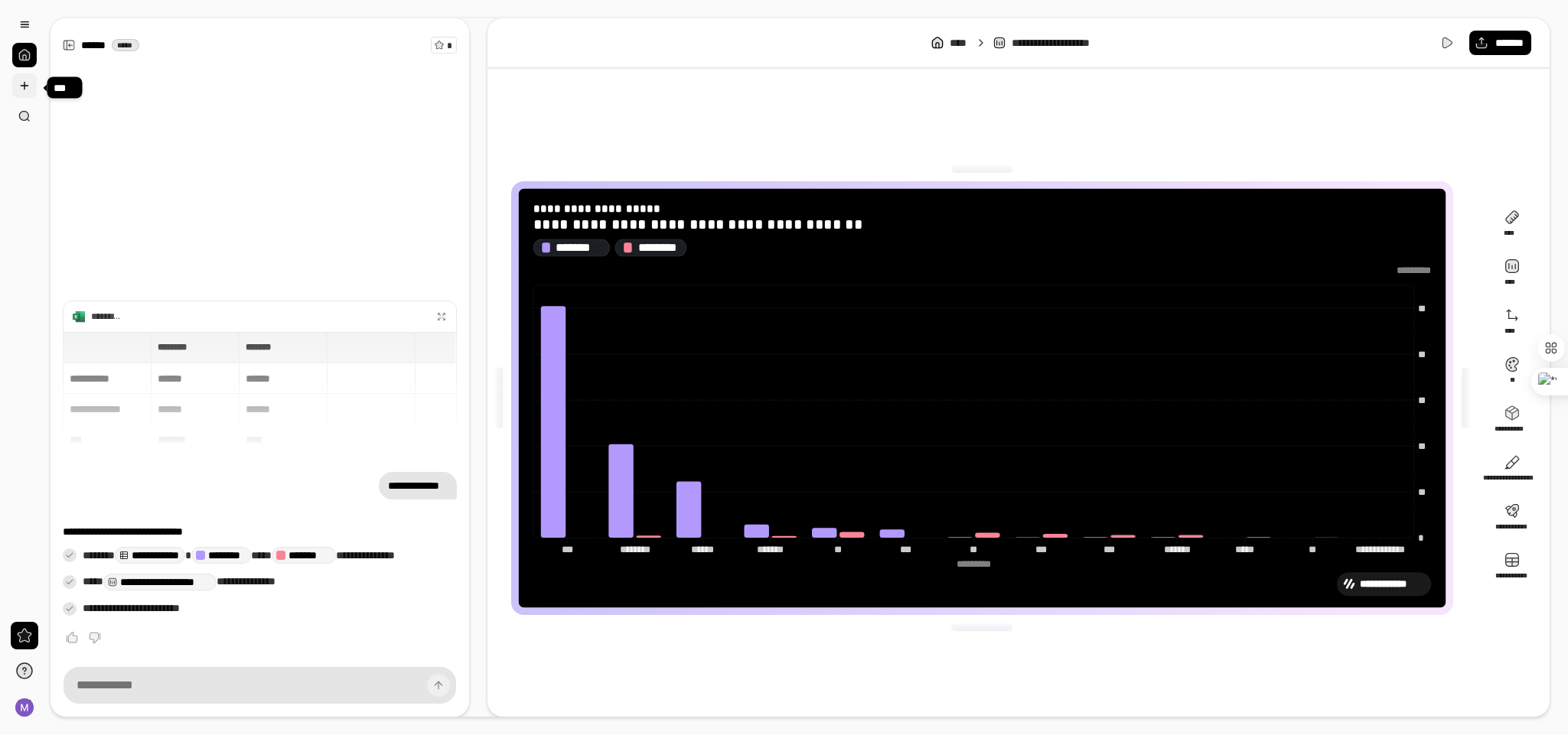 click at bounding box center [24, 86] 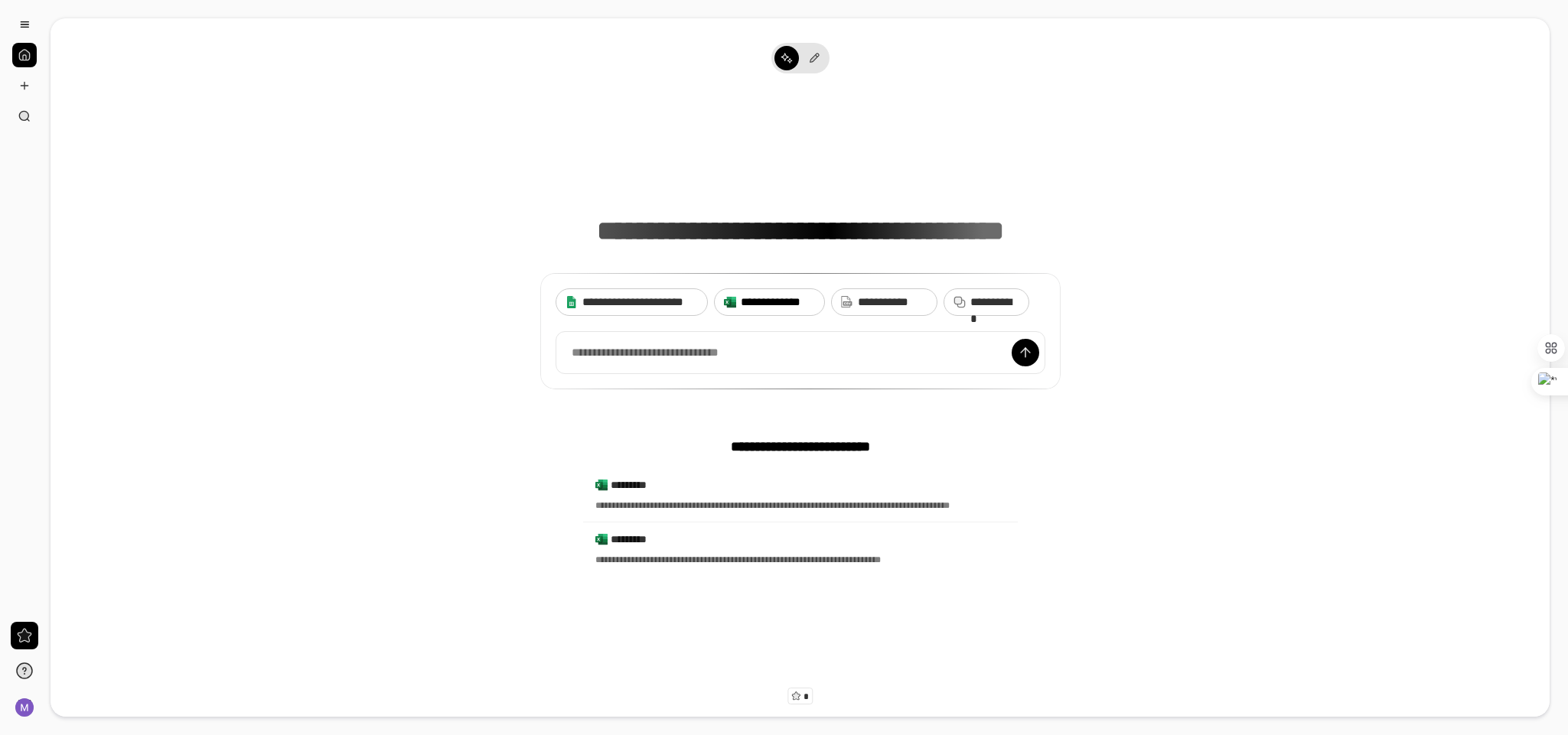 click on "**********" at bounding box center (771, 301) 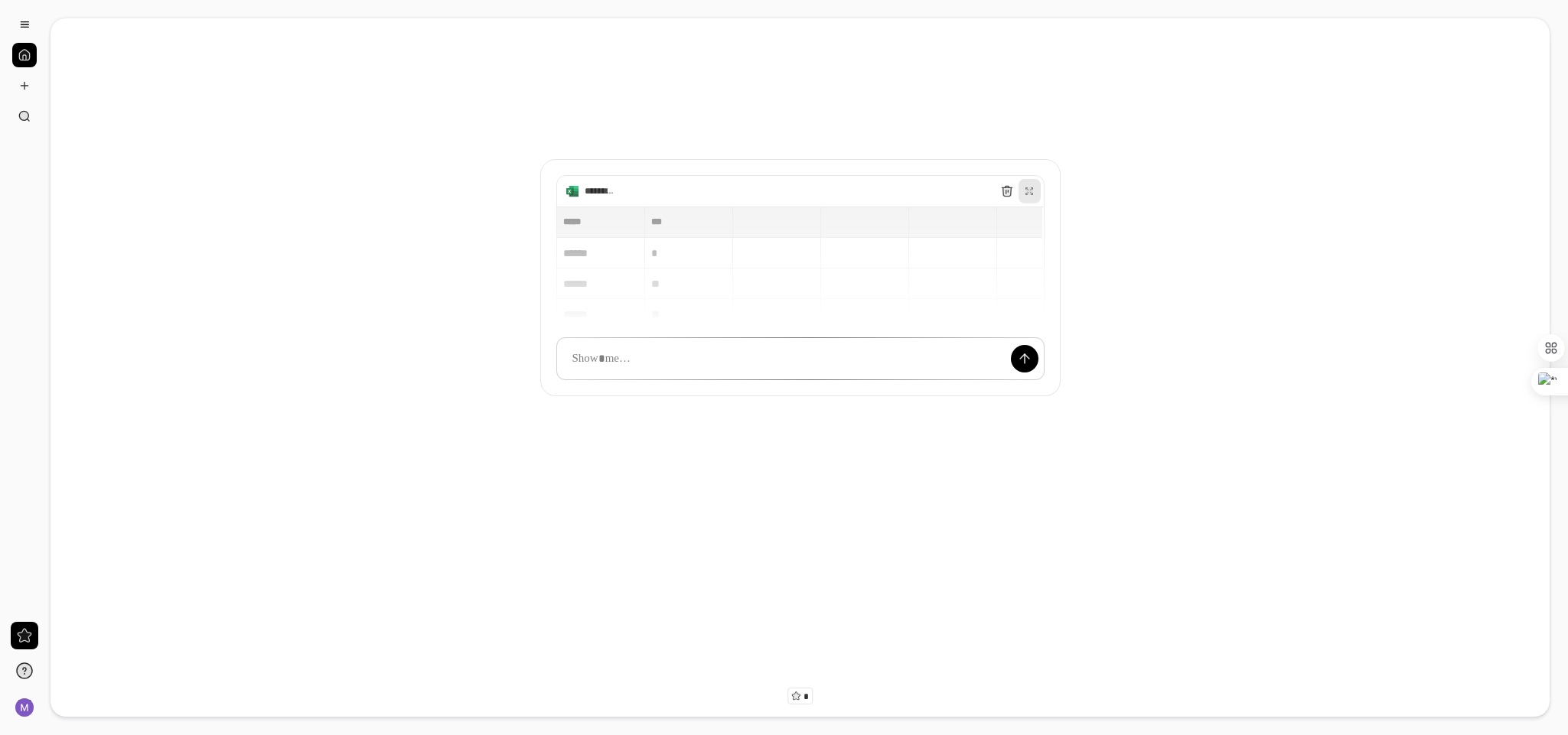 click at bounding box center (1029, 191) 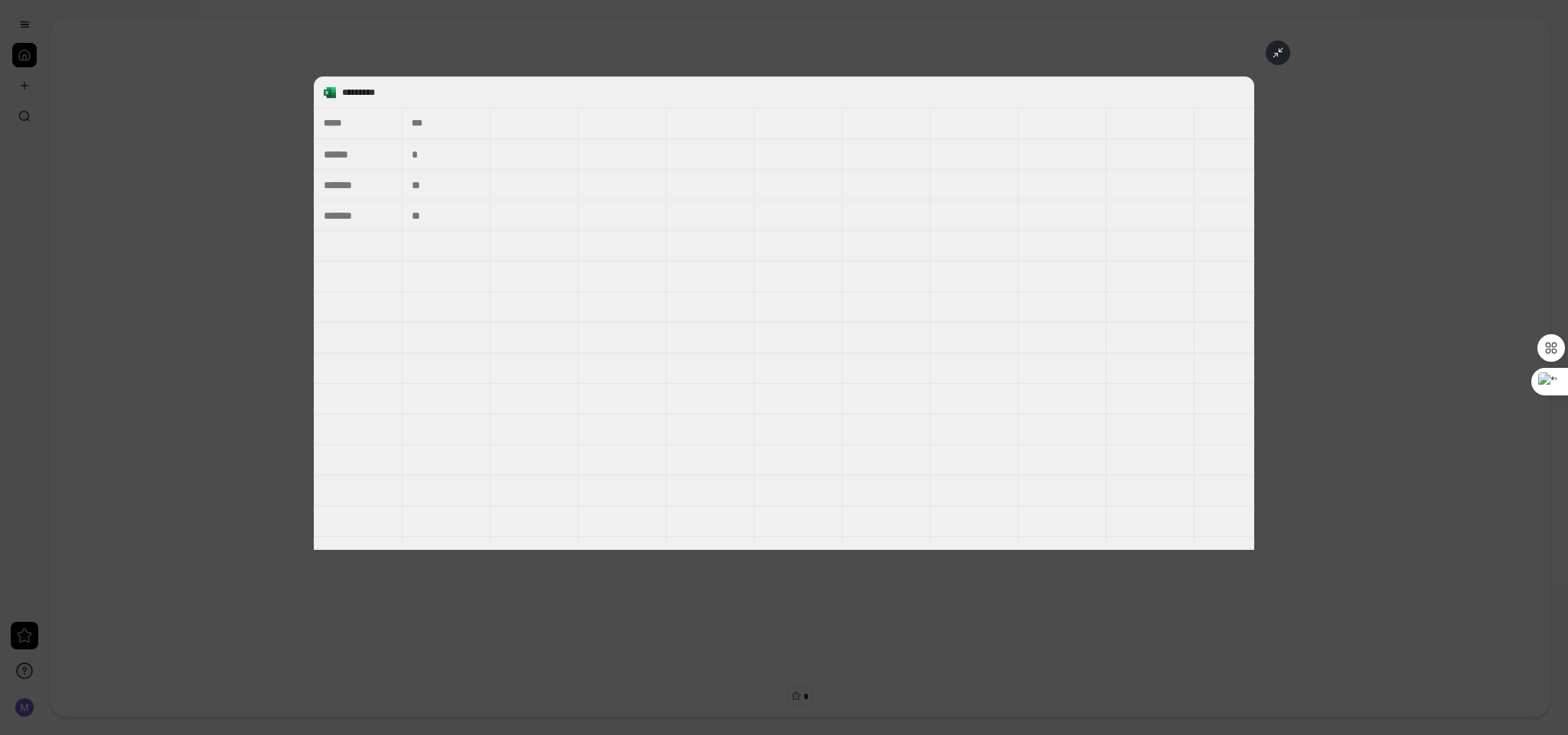 click at bounding box center (1278, 53) 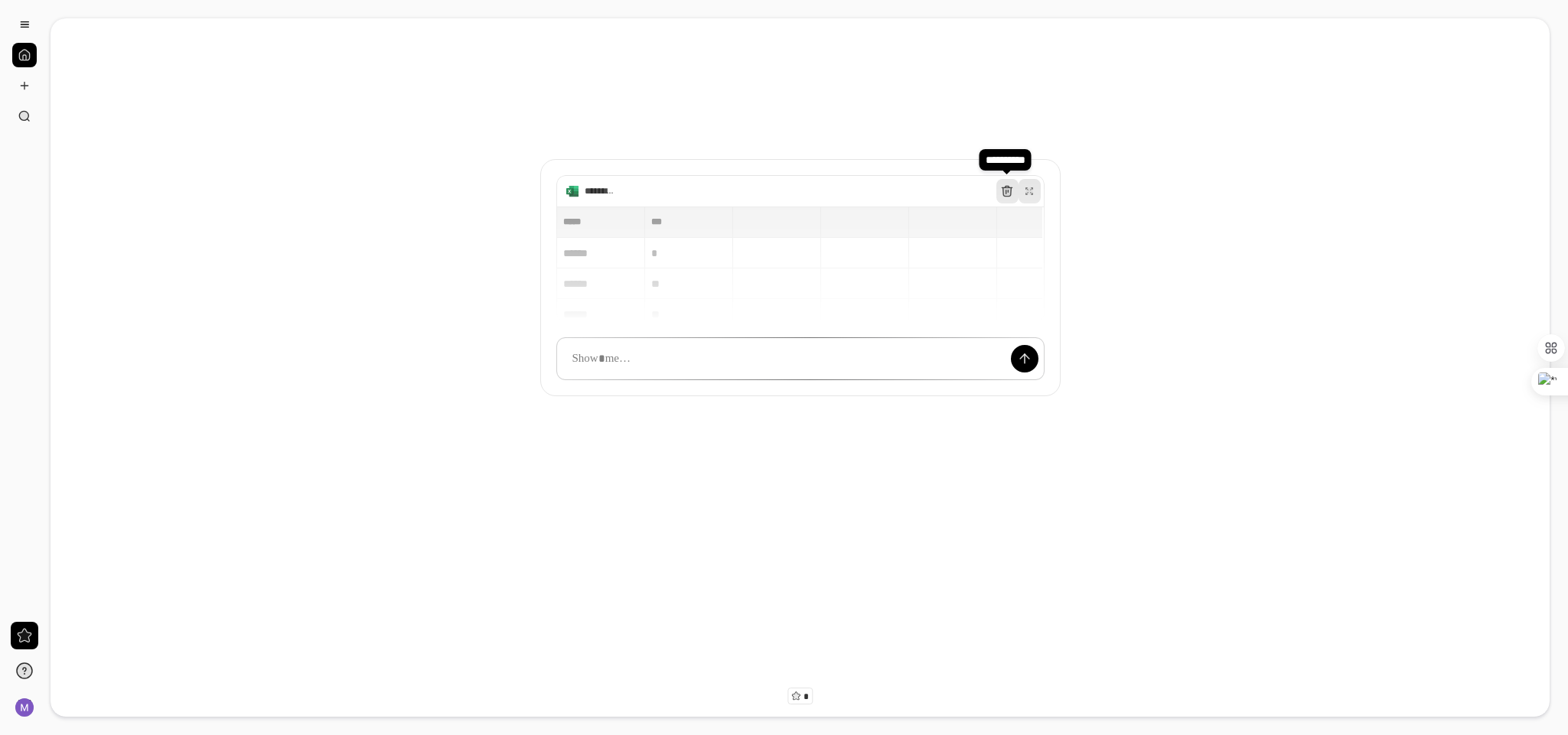 click at bounding box center (1007, 191) 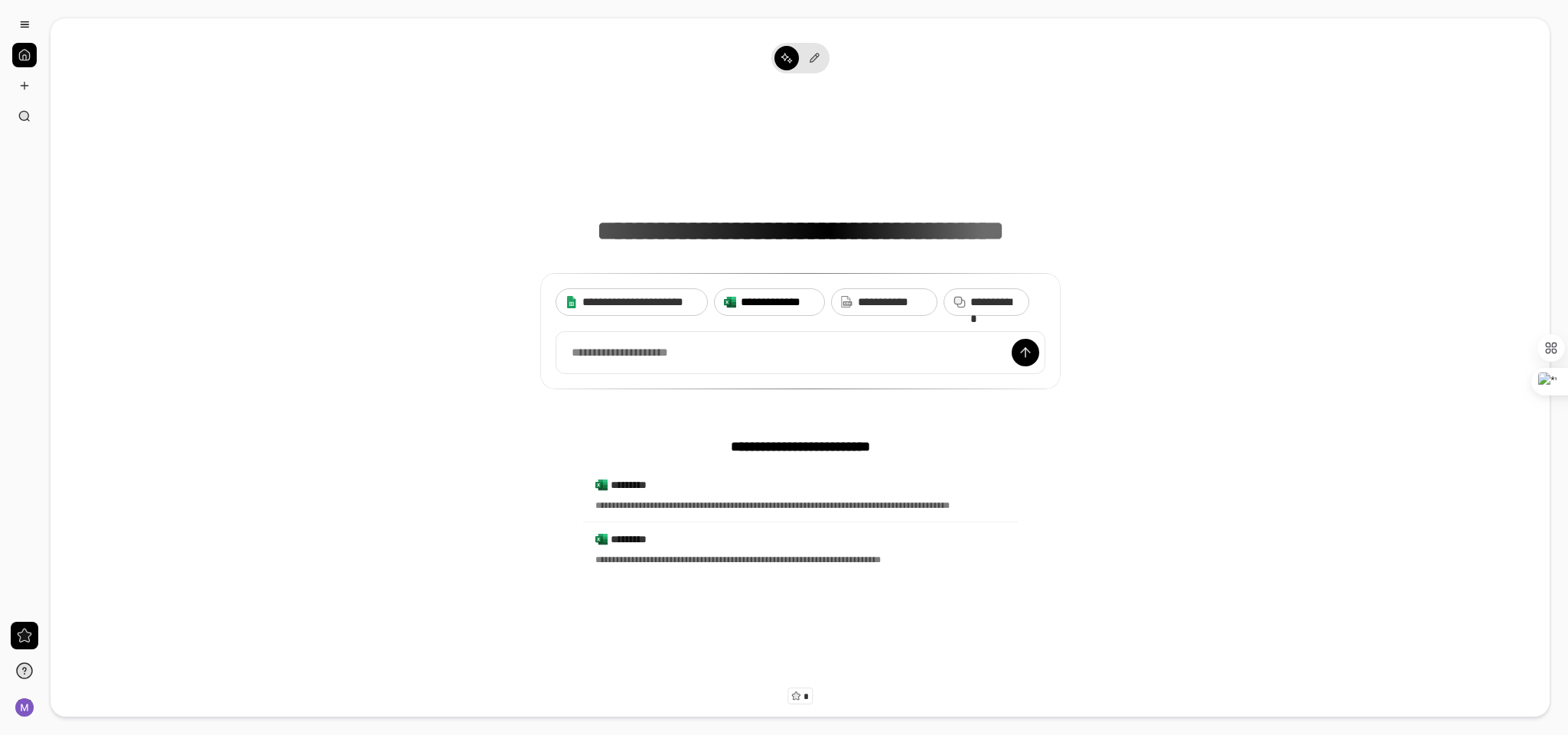 click on "**********" at bounding box center [771, 301] 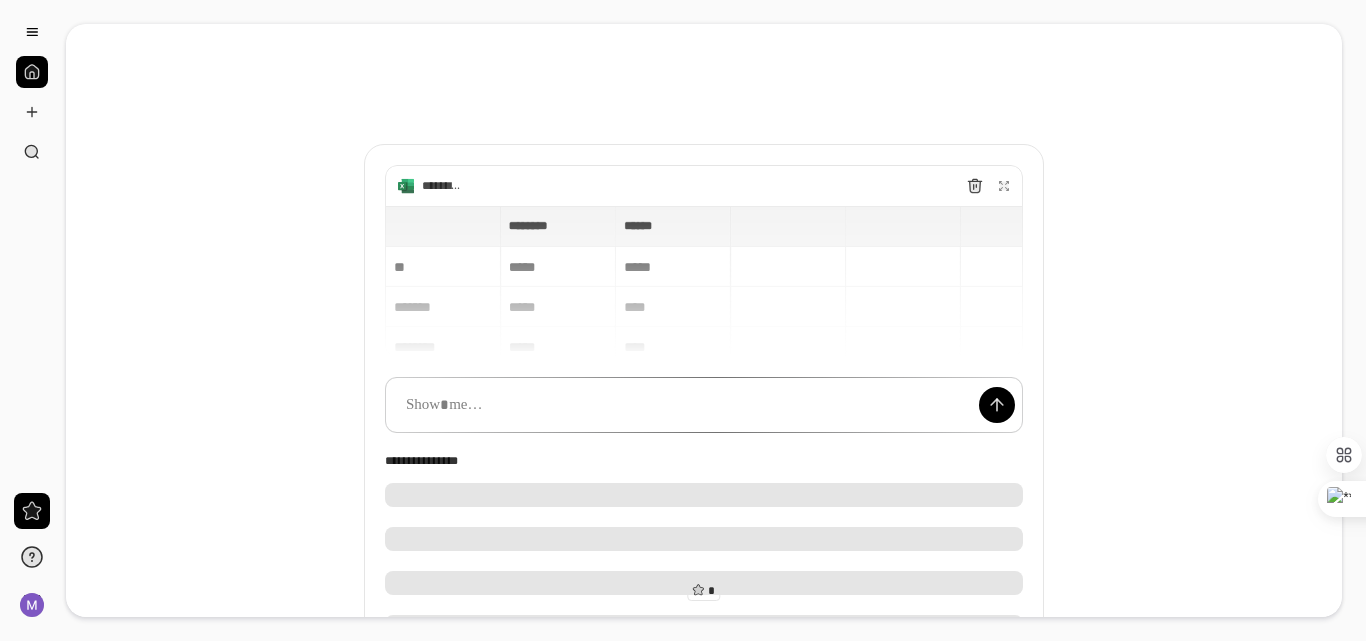 drag, startPoint x: 1893, startPoint y: 1, endPoint x: 791, endPoint y: 91, distance: 1105.6691 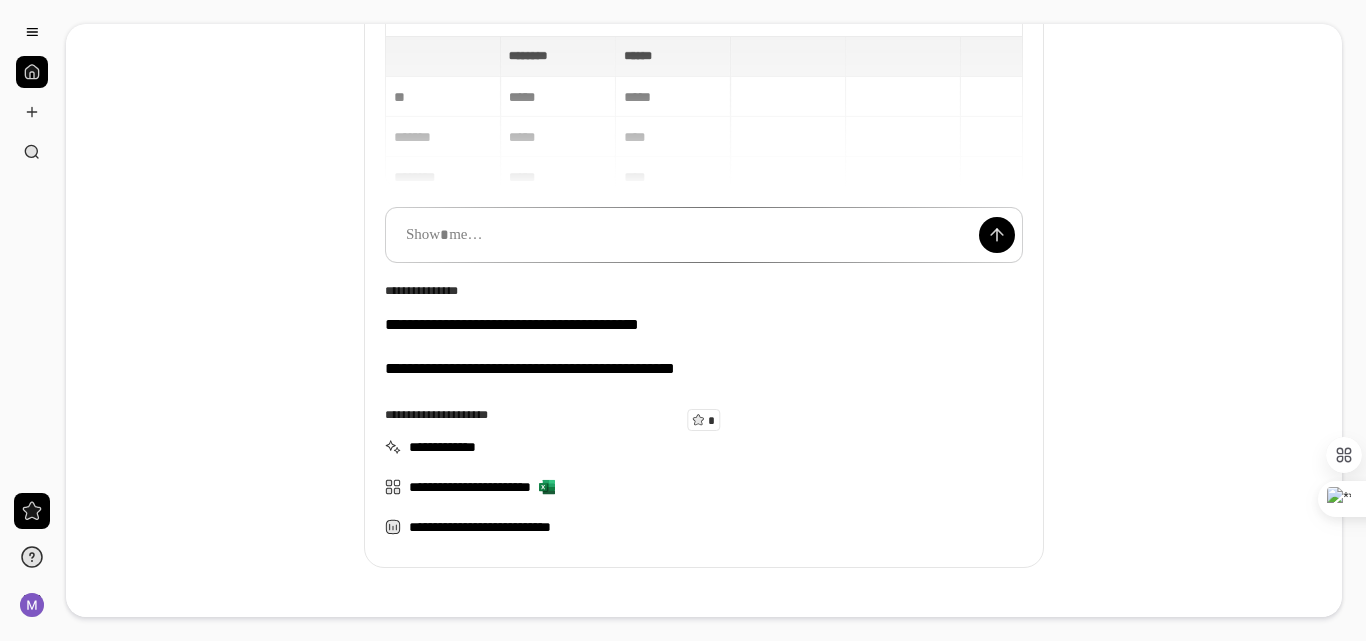 scroll, scrollTop: 200, scrollLeft: 0, axis: vertical 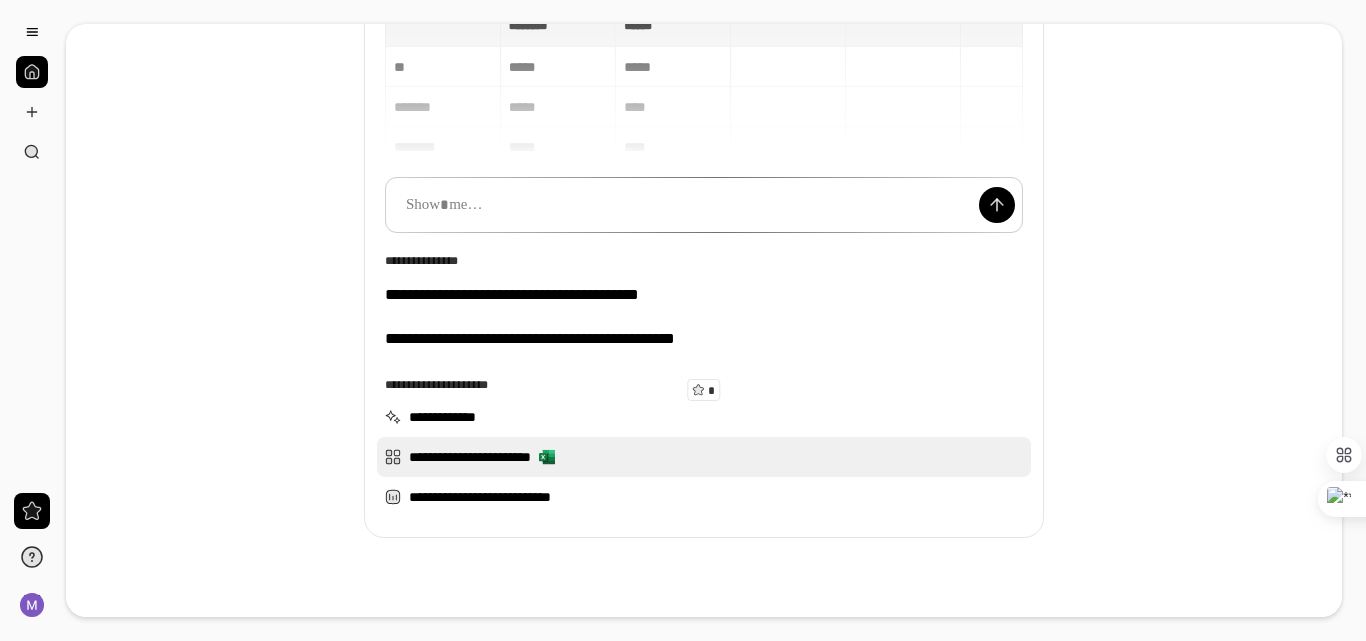 click on "******" at bounding box center (515, 457) 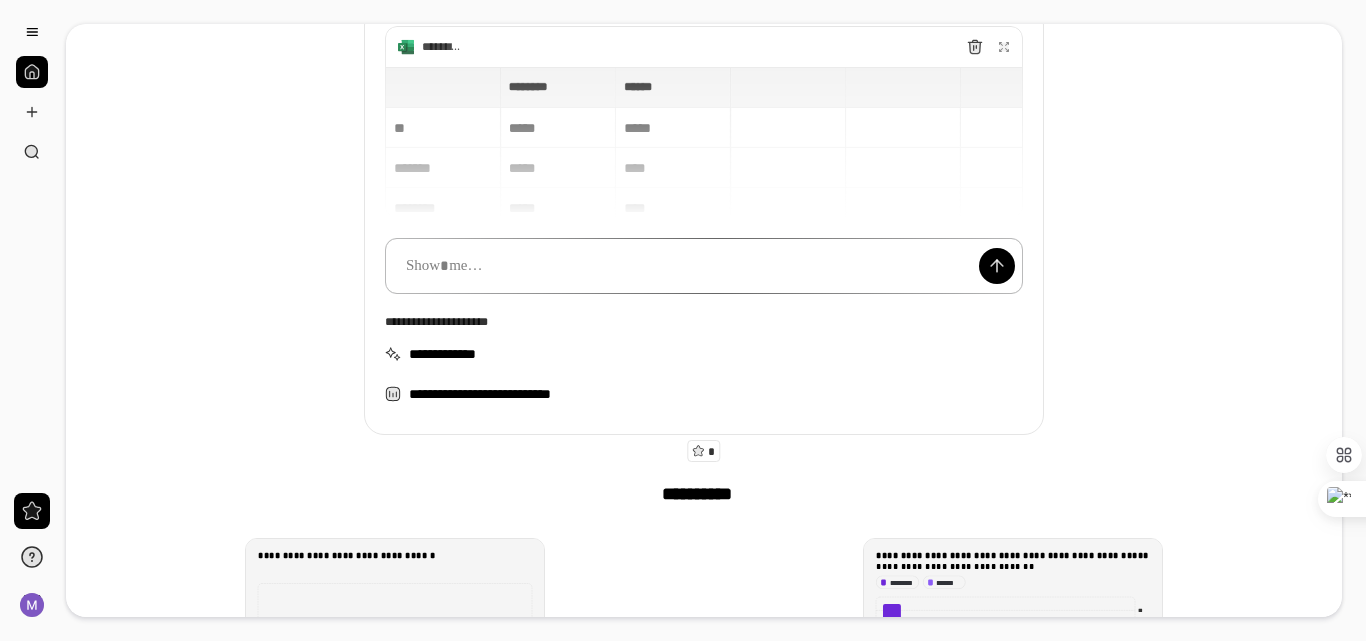 scroll, scrollTop: 200, scrollLeft: 0, axis: vertical 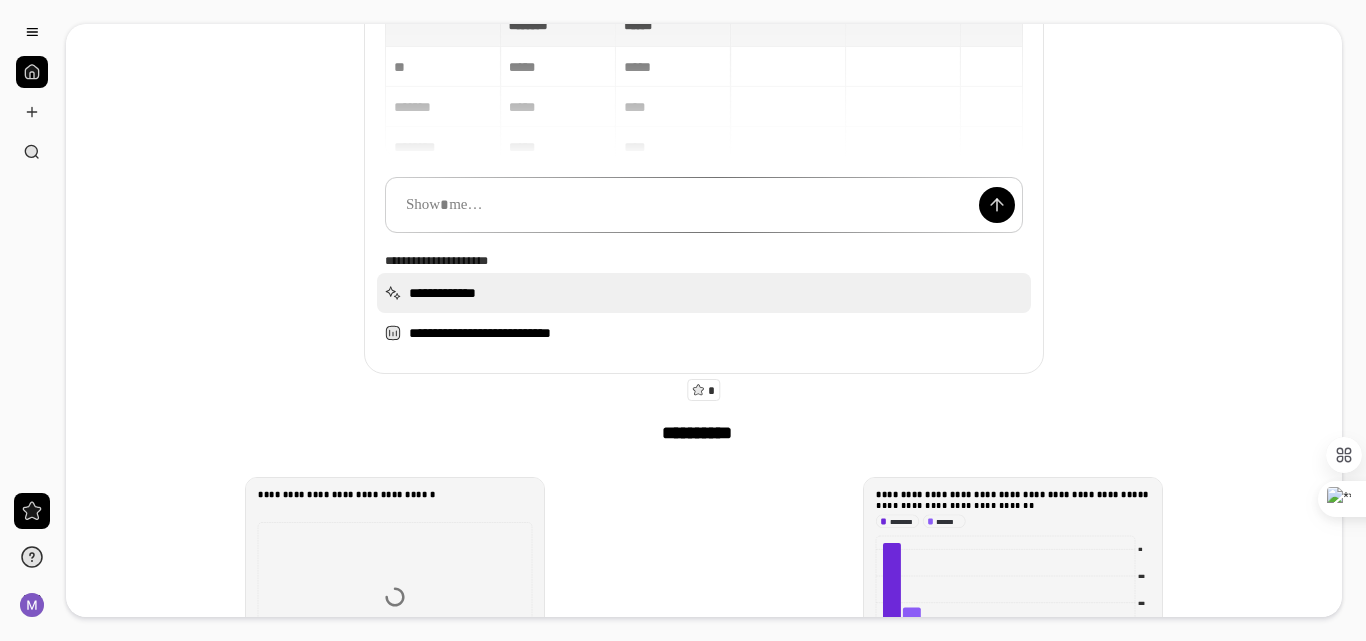 click on "**********" at bounding box center [704, 293] 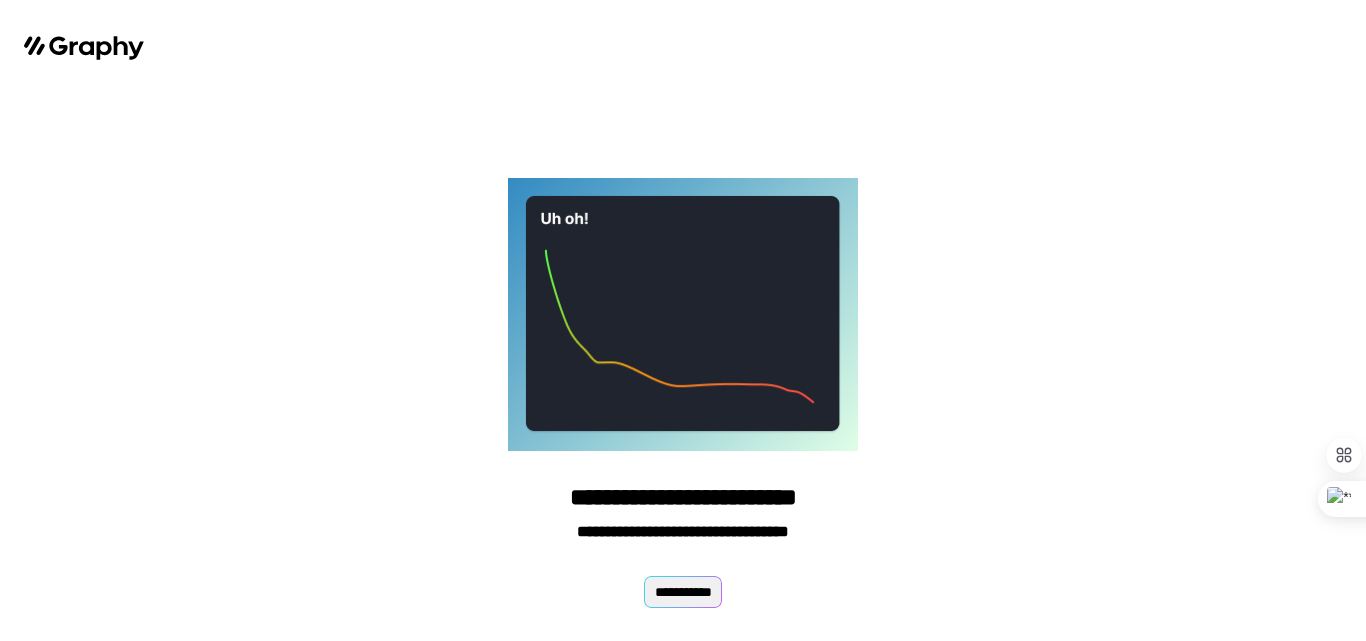 click on "**********" at bounding box center (683, 592) 